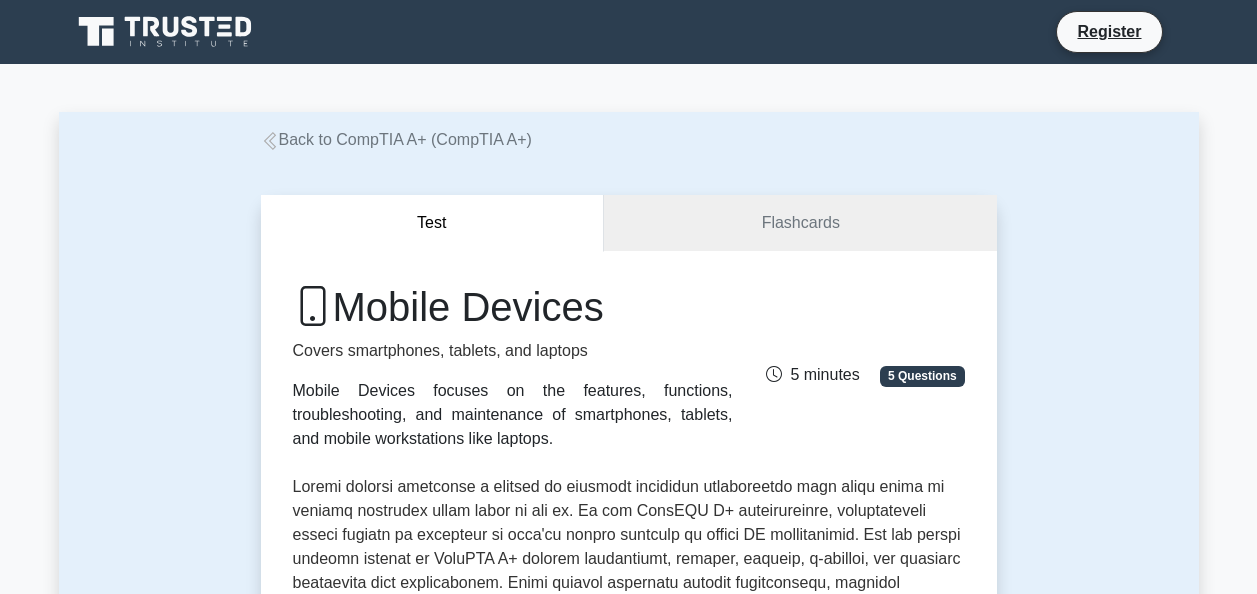 scroll, scrollTop: 0, scrollLeft: 0, axis: both 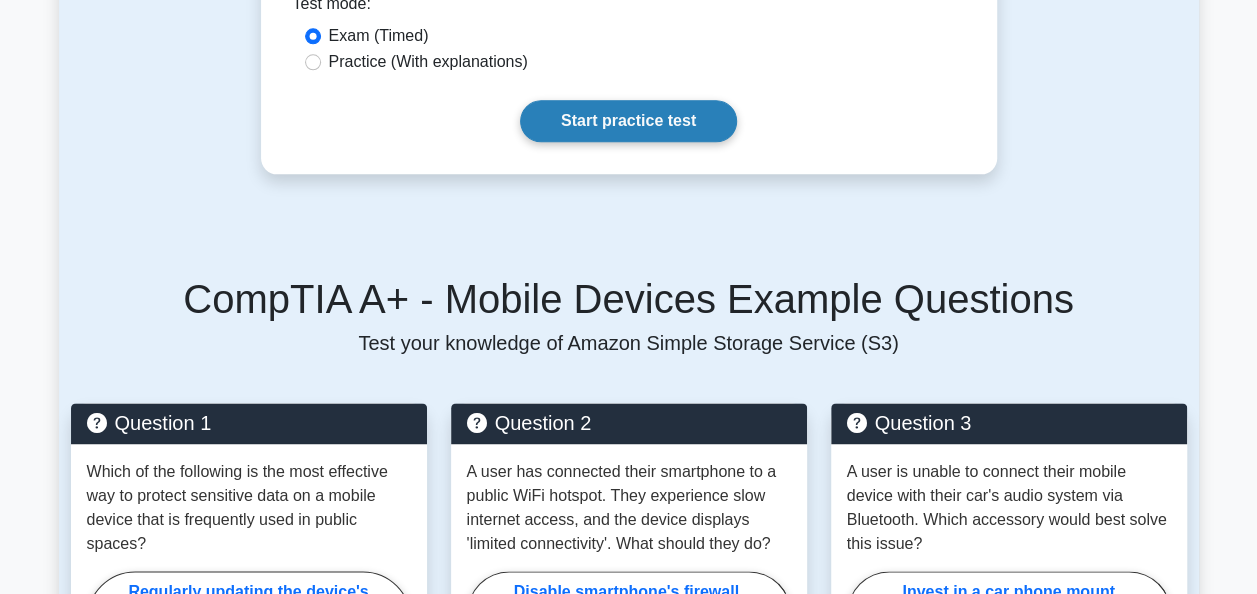 click on "Start practice test" at bounding box center [628, 121] 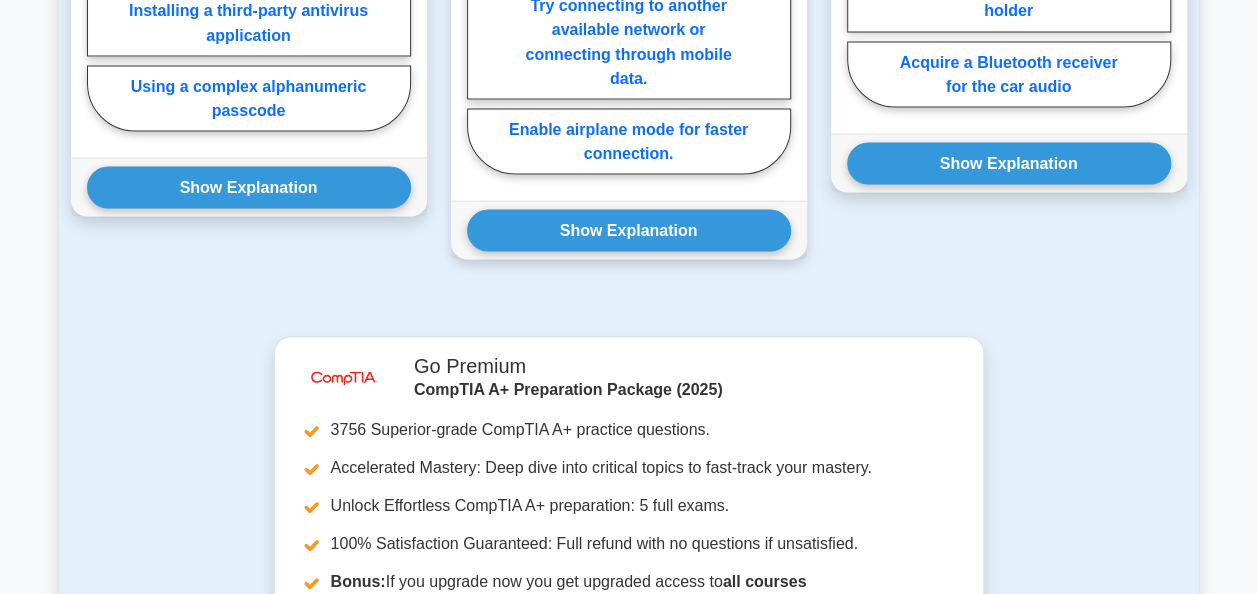 scroll, scrollTop: 2280, scrollLeft: 0, axis: vertical 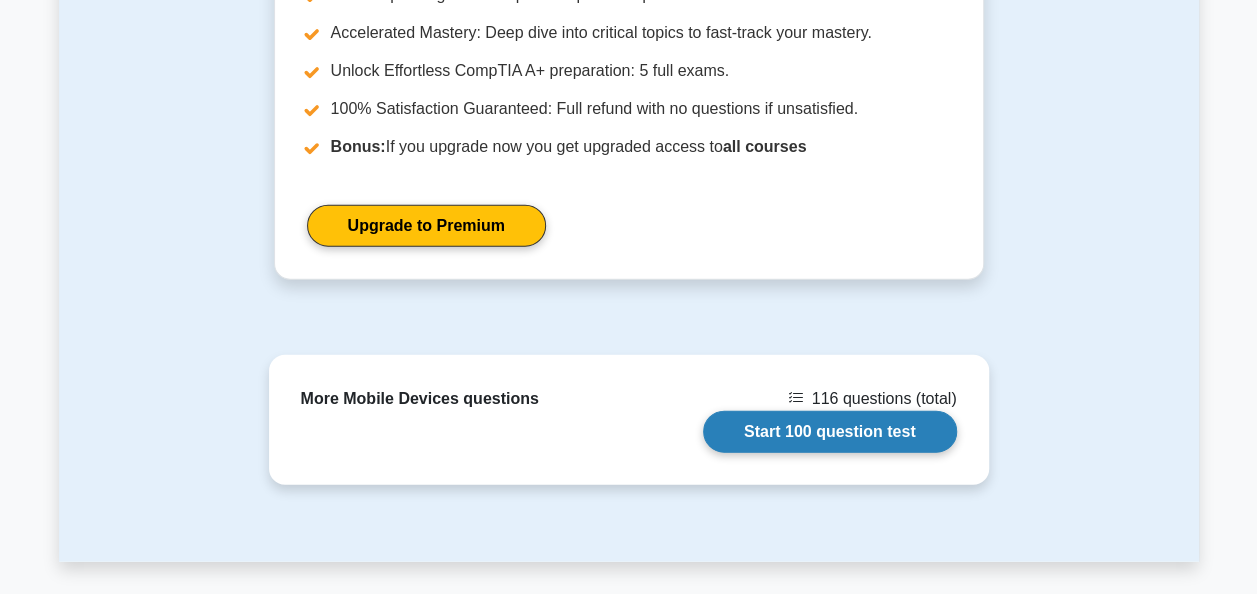 click on "Start 100 question test" at bounding box center [830, 432] 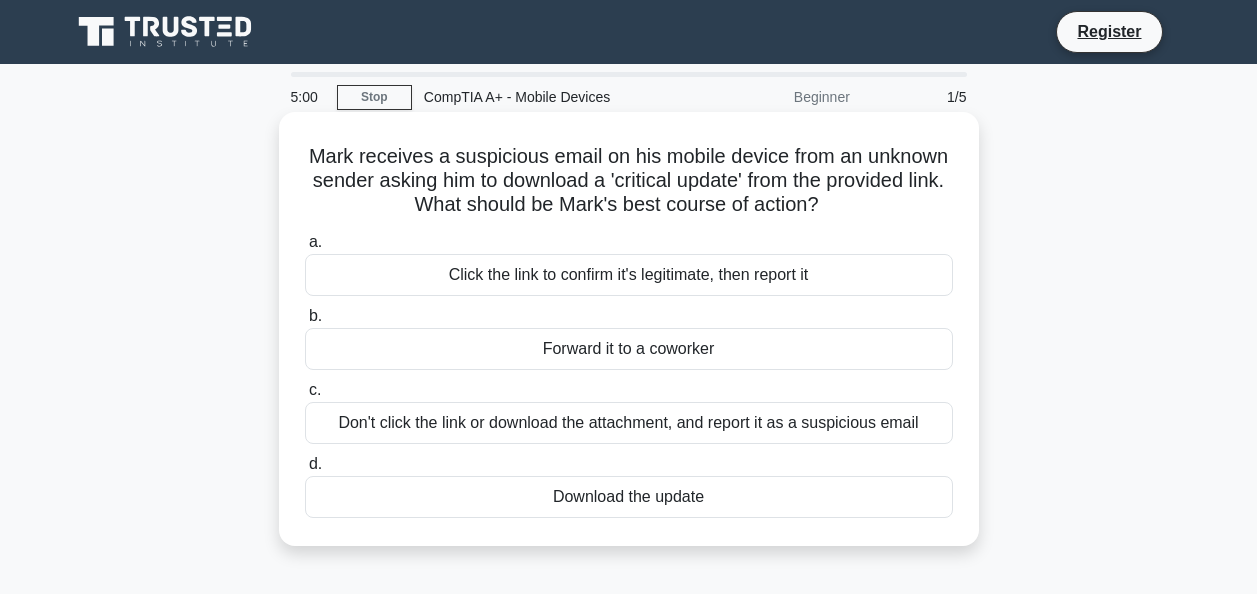 scroll, scrollTop: 0, scrollLeft: 0, axis: both 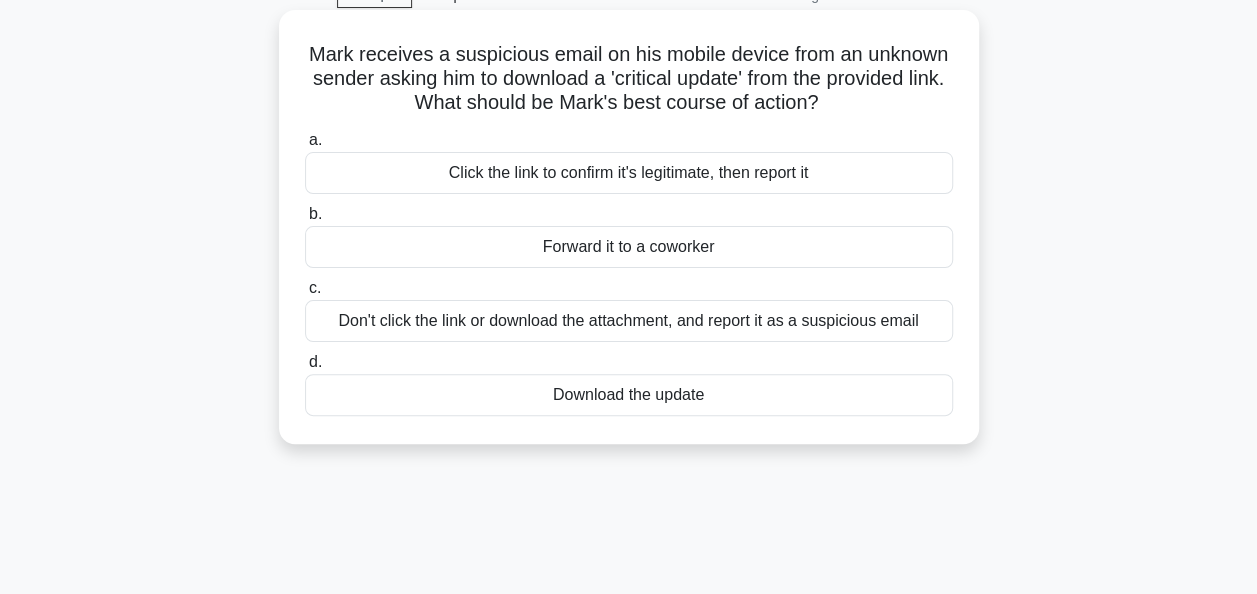 click on "Don't click the link or download the attachment, and report it as a suspicious email" at bounding box center [629, 321] 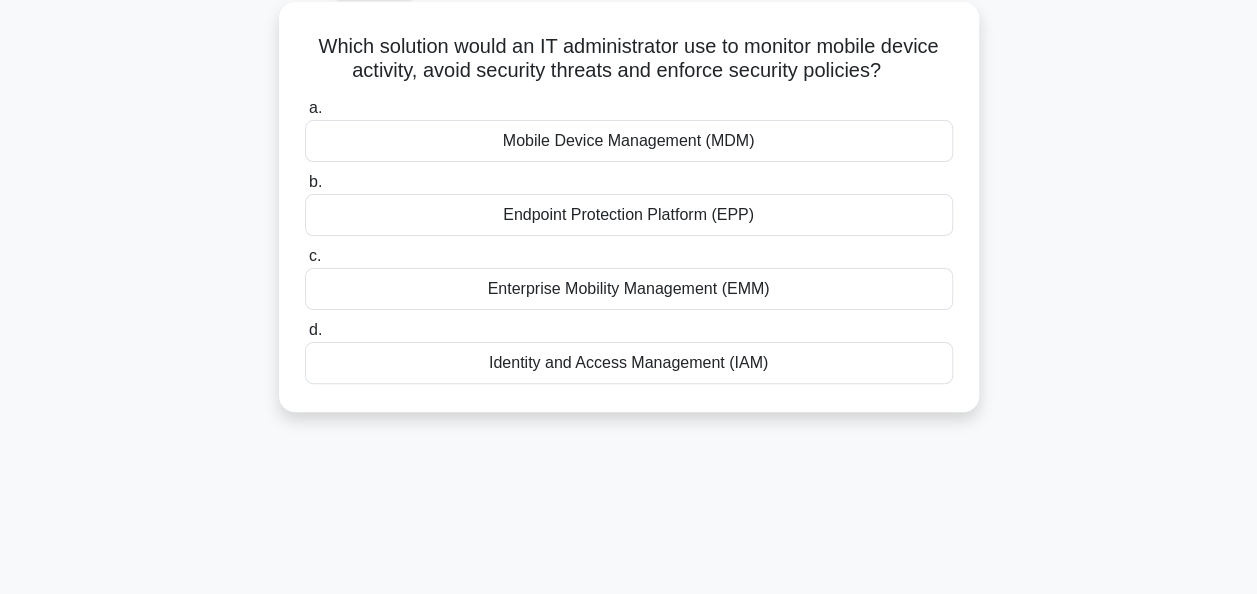 scroll, scrollTop: 123, scrollLeft: 0, axis: vertical 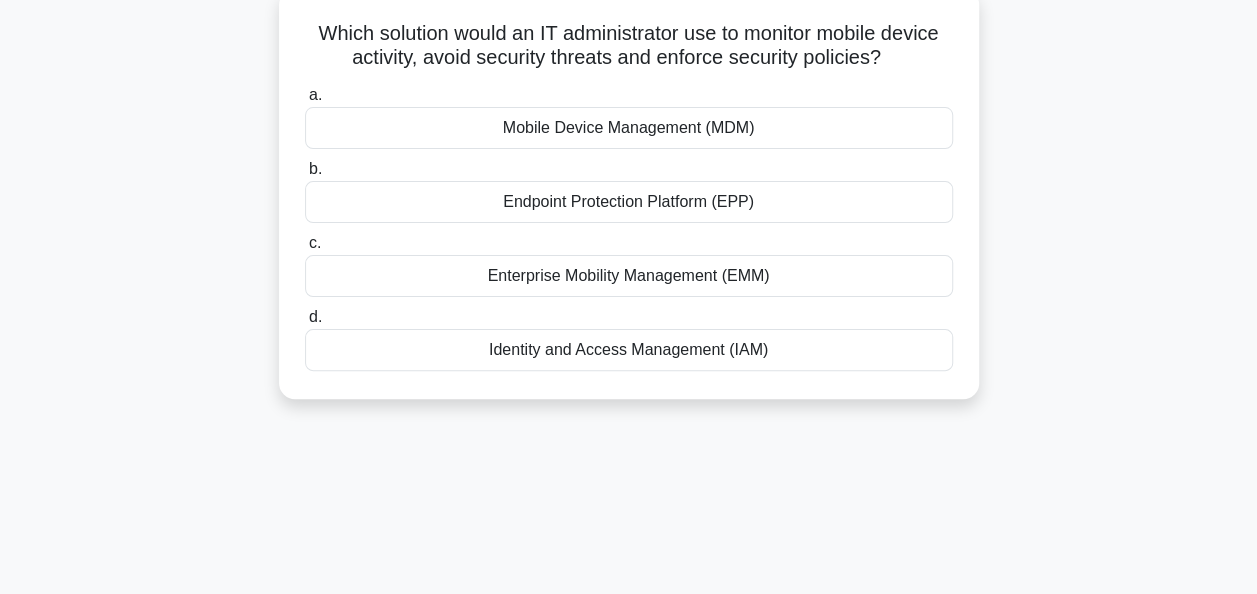 click on "Identity and Access Management (IAM)" at bounding box center [629, 350] 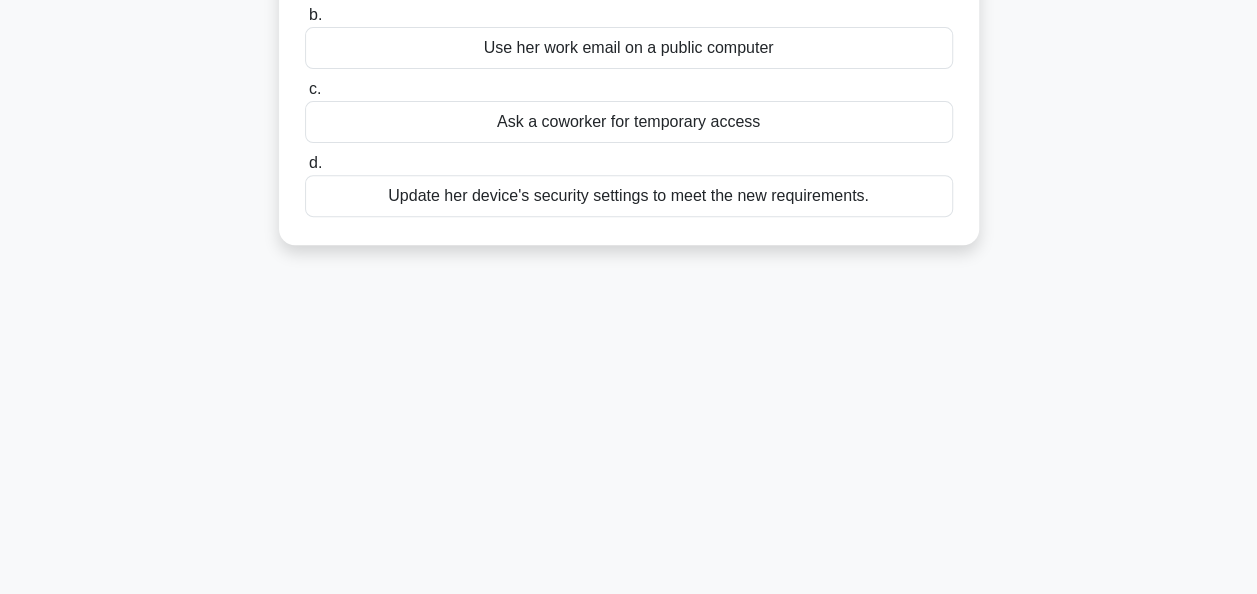 scroll, scrollTop: 315, scrollLeft: 0, axis: vertical 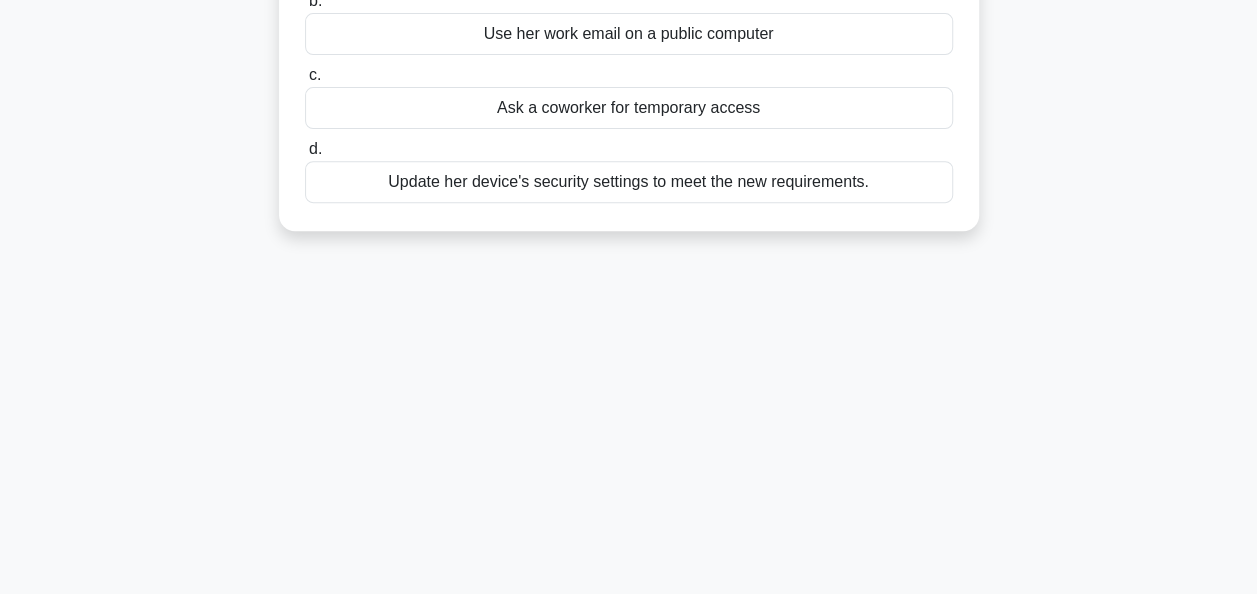 click on "Update her device's security settings to meet the new requirements." at bounding box center (629, 182) 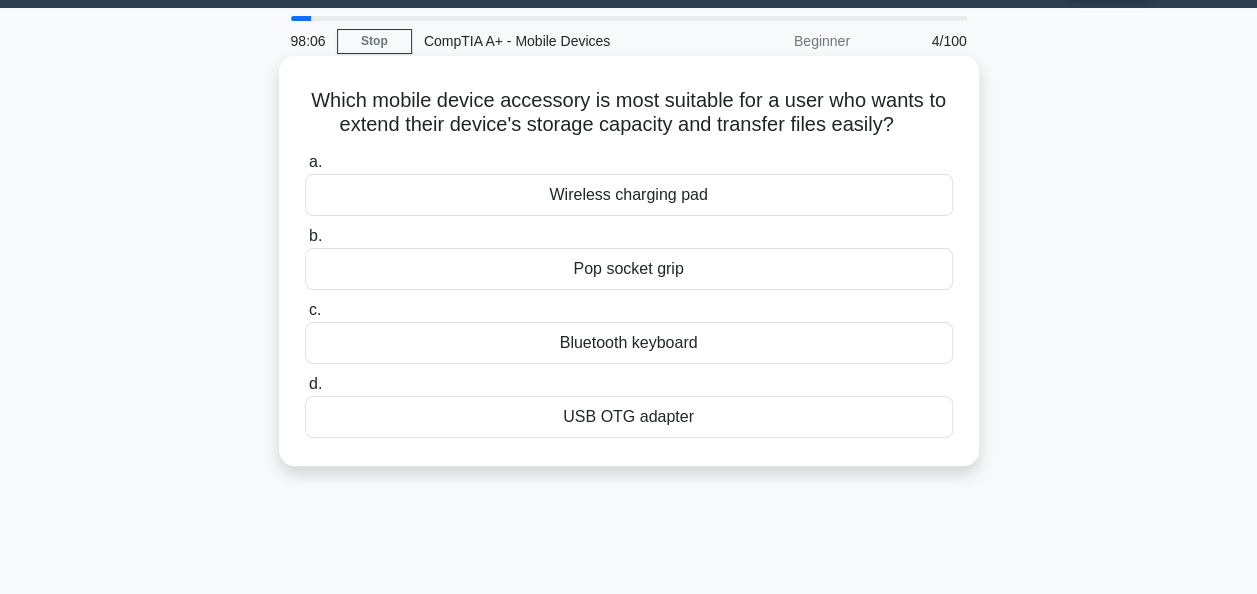 scroll, scrollTop: 80, scrollLeft: 0, axis: vertical 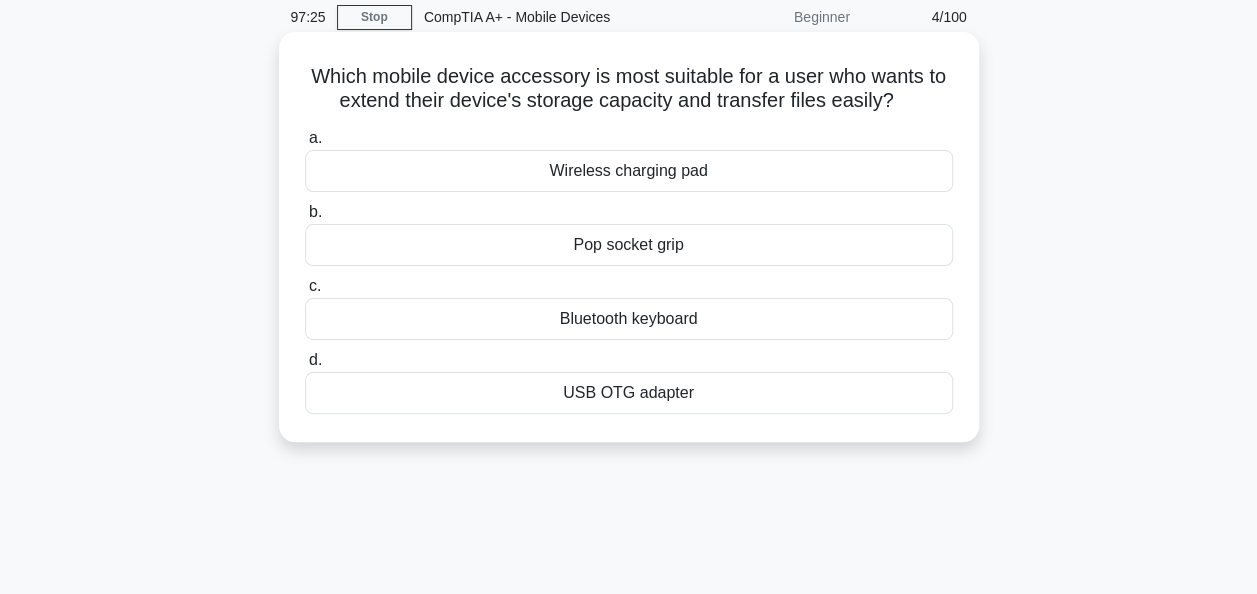 click on "Bluetooth keyboard" at bounding box center [629, 319] 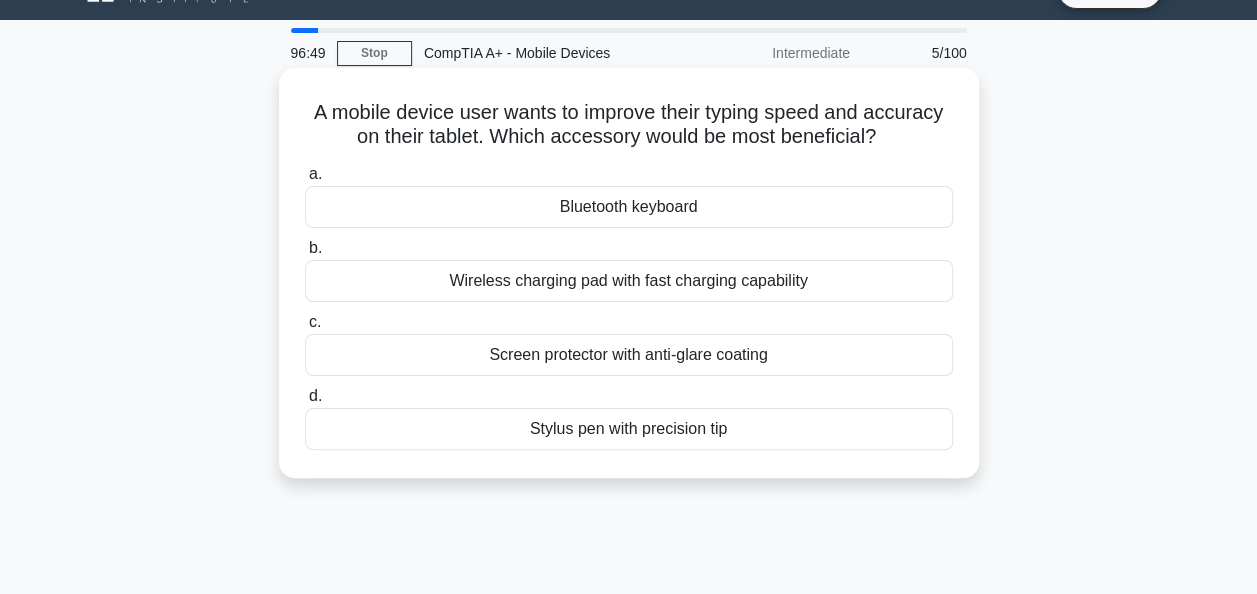 scroll, scrollTop: 0, scrollLeft: 0, axis: both 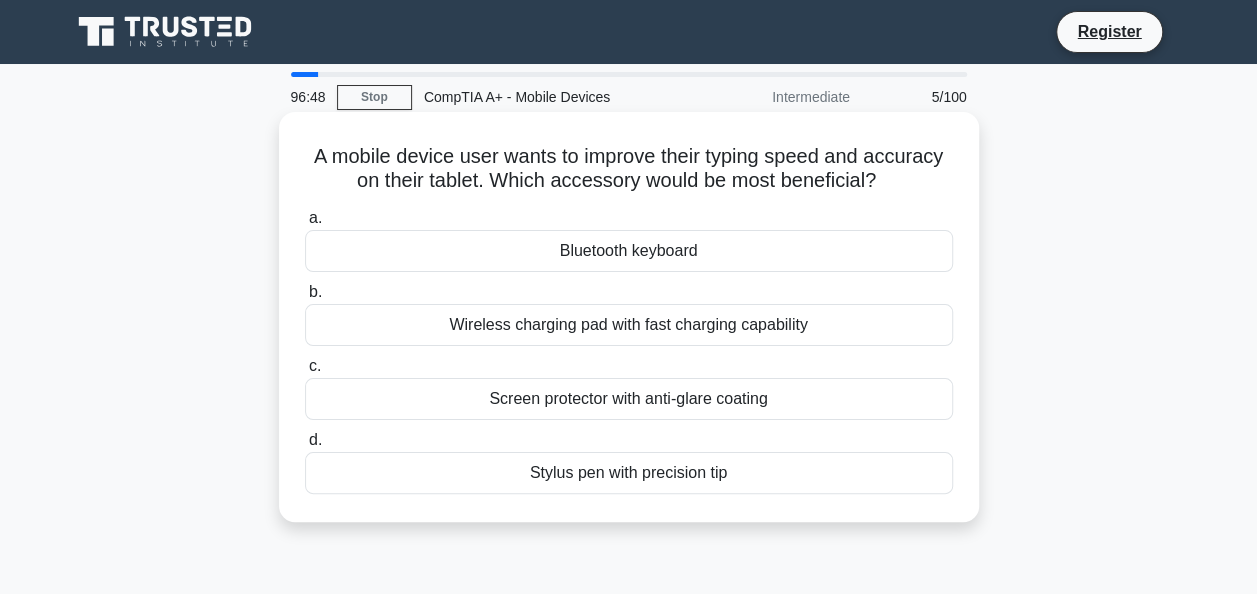 click on "Bluetooth keyboard" at bounding box center (629, 251) 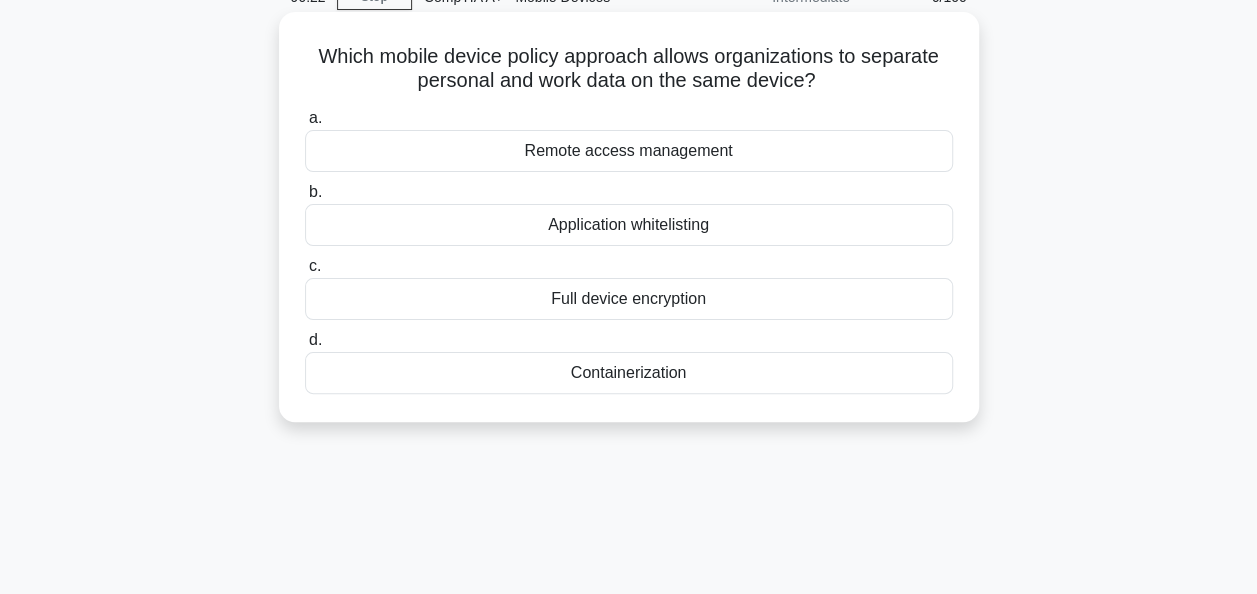 scroll, scrollTop: 0, scrollLeft: 0, axis: both 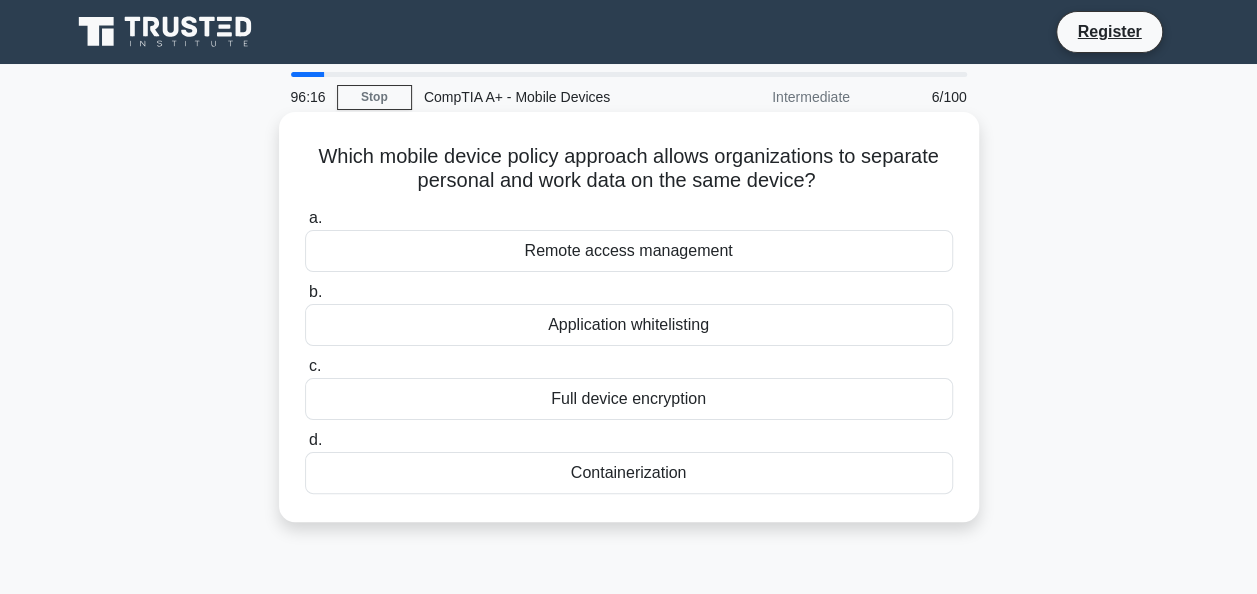 click on "Remote access management" at bounding box center [629, 251] 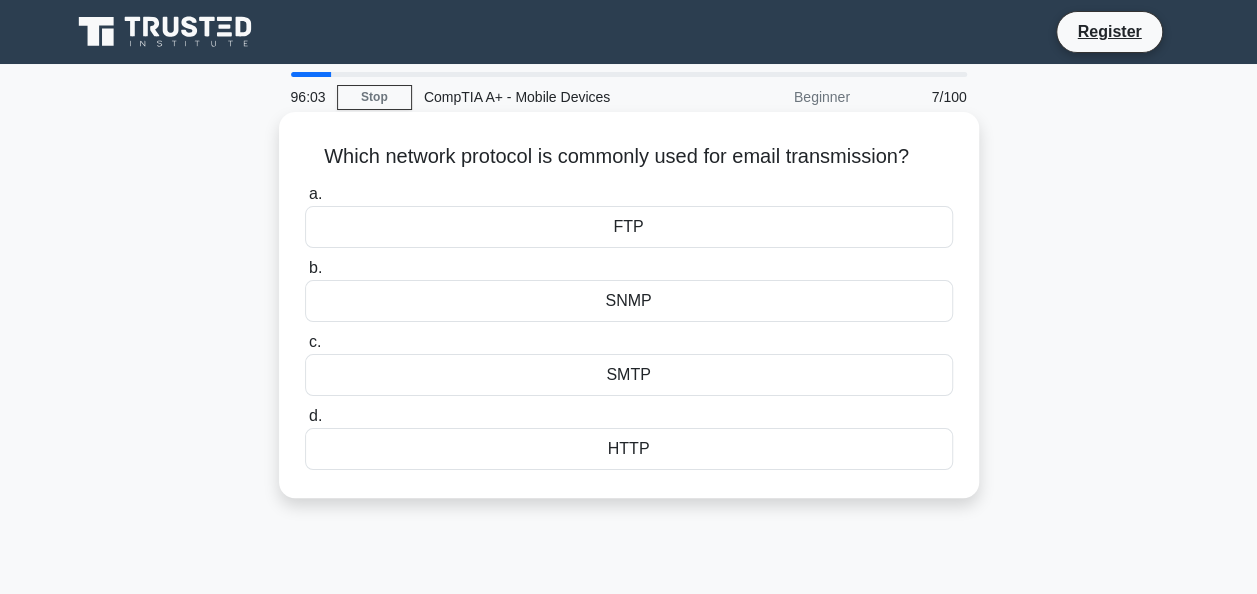 click on "SMTP" at bounding box center (629, 375) 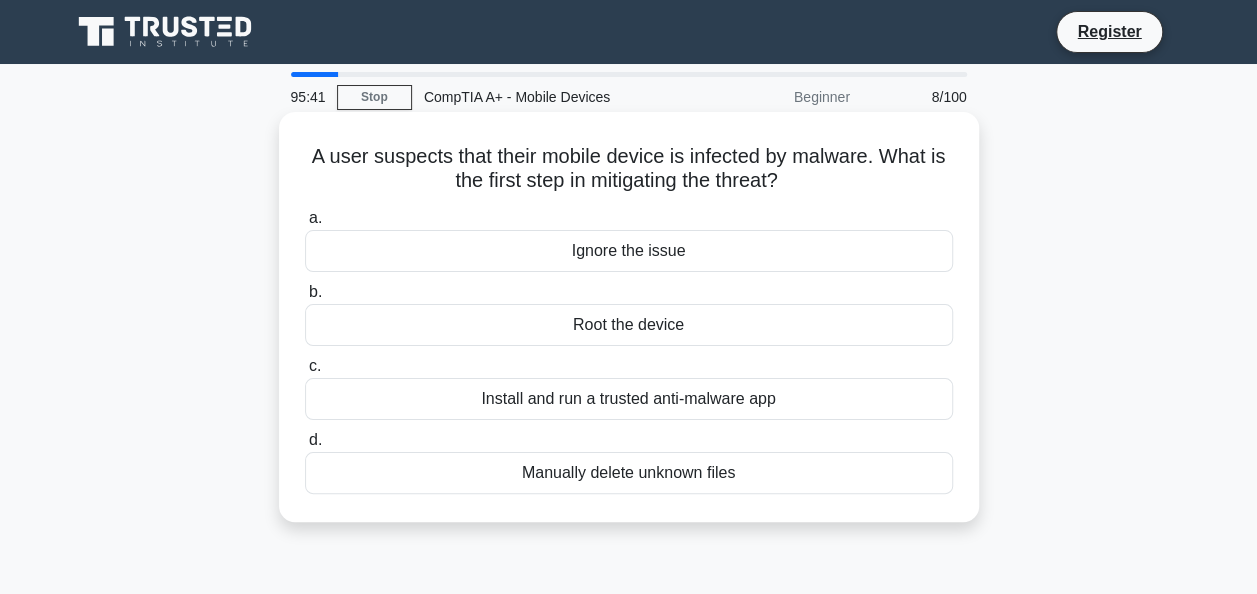 click on "Install and run a trusted anti-malware app" at bounding box center (629, 399) 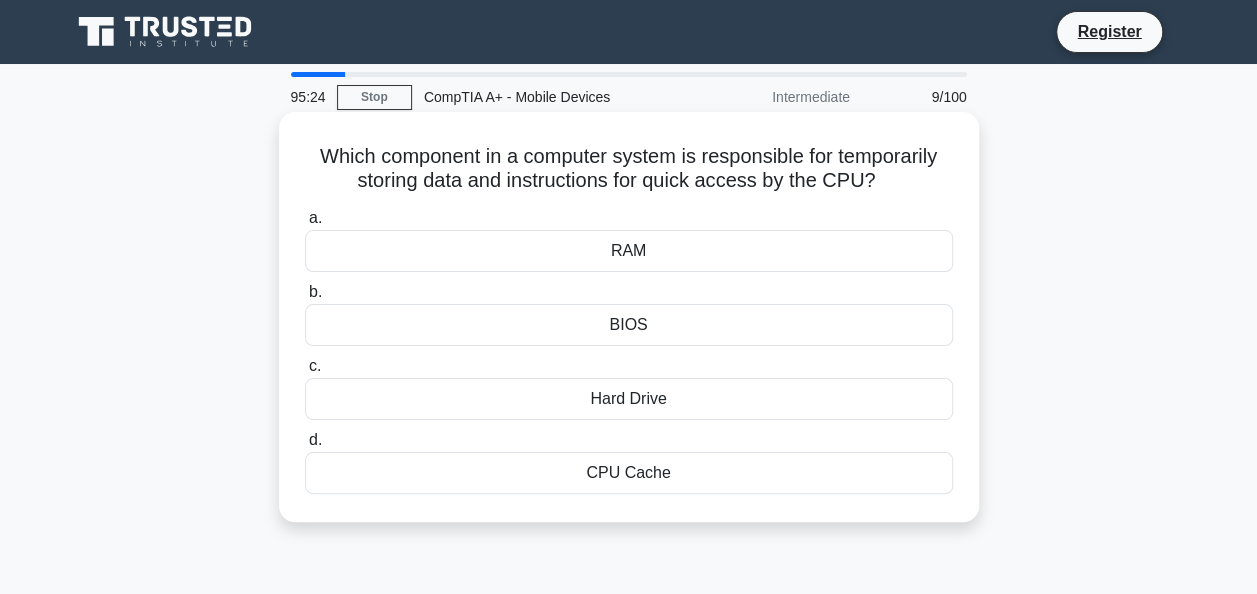 click on "BIOS" at bounding box center [629, 325] 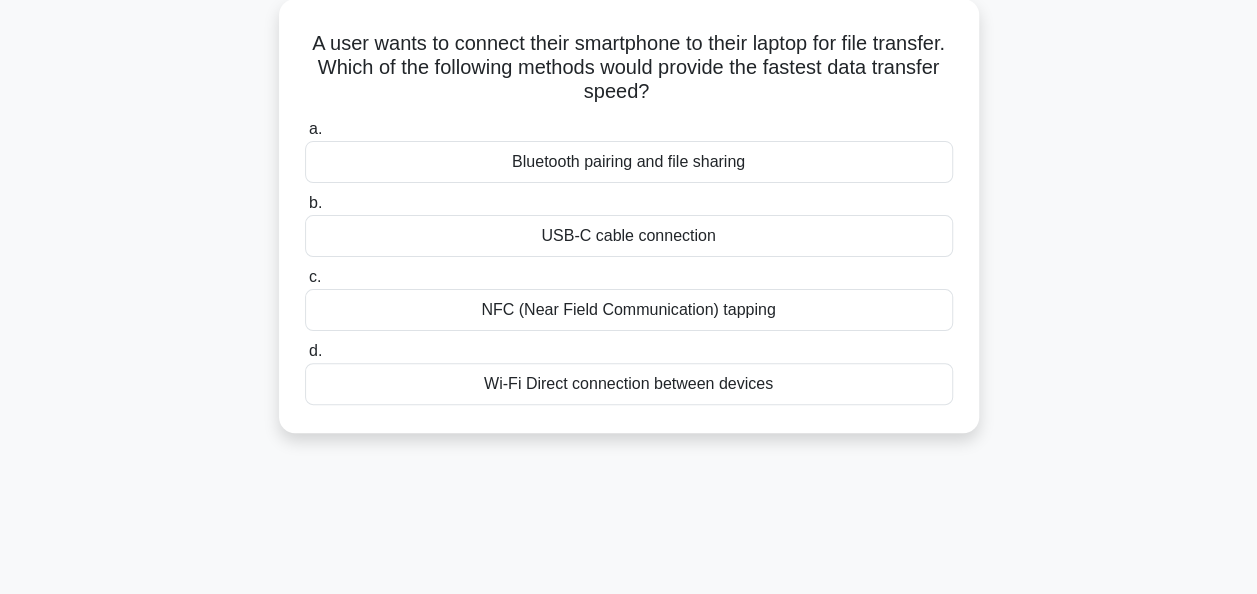 scroll, scrollTop: 116, scrollLeft: 0, axis: vertical 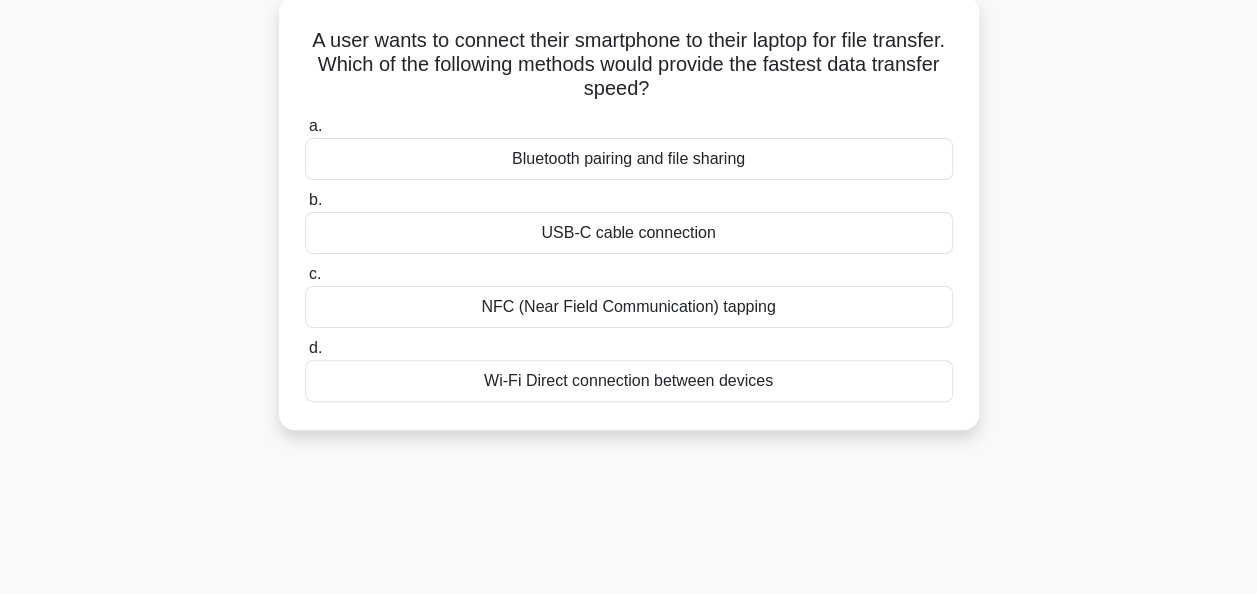 click on "USB-C cable connection" at bounding box center (629, 233) 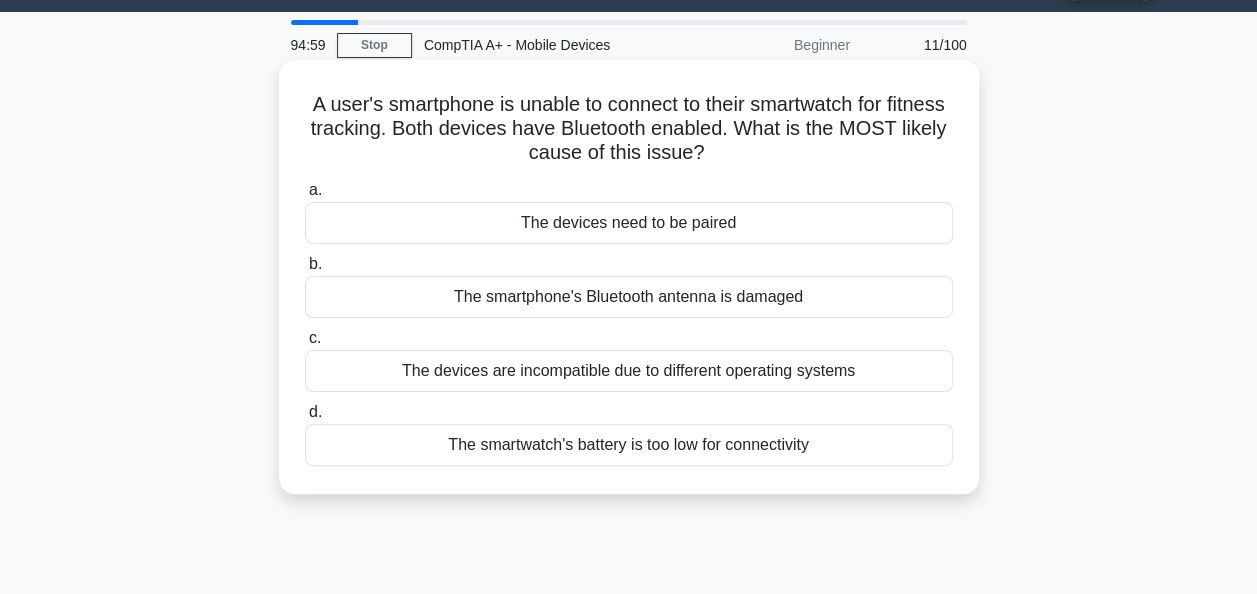 scroll, scrollTop: 0, scrollLeft: 0, axis: both 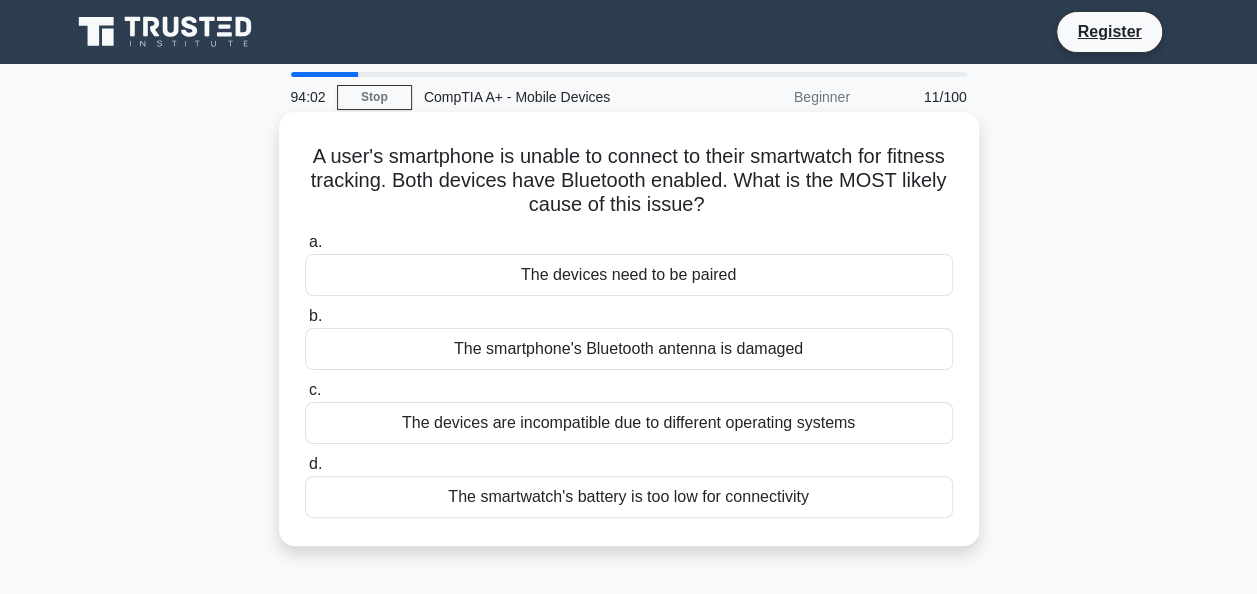 click on "The devices need to be paired" at bounding box center [629, 275] 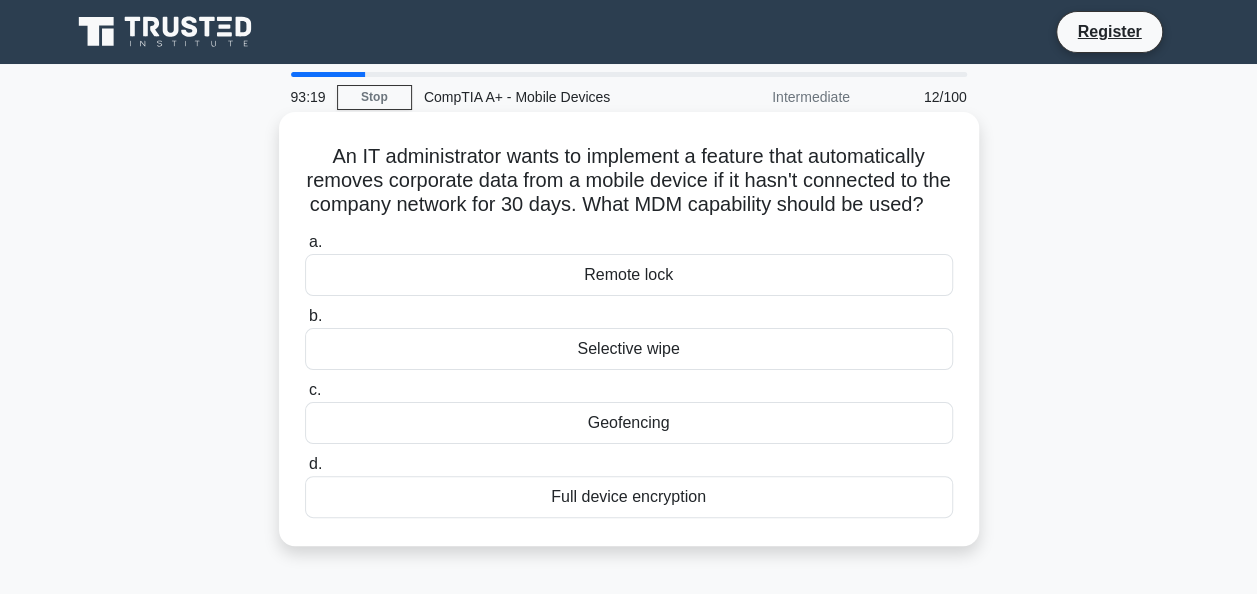 click on "Selective wipe" at bounding box center [629, 349] 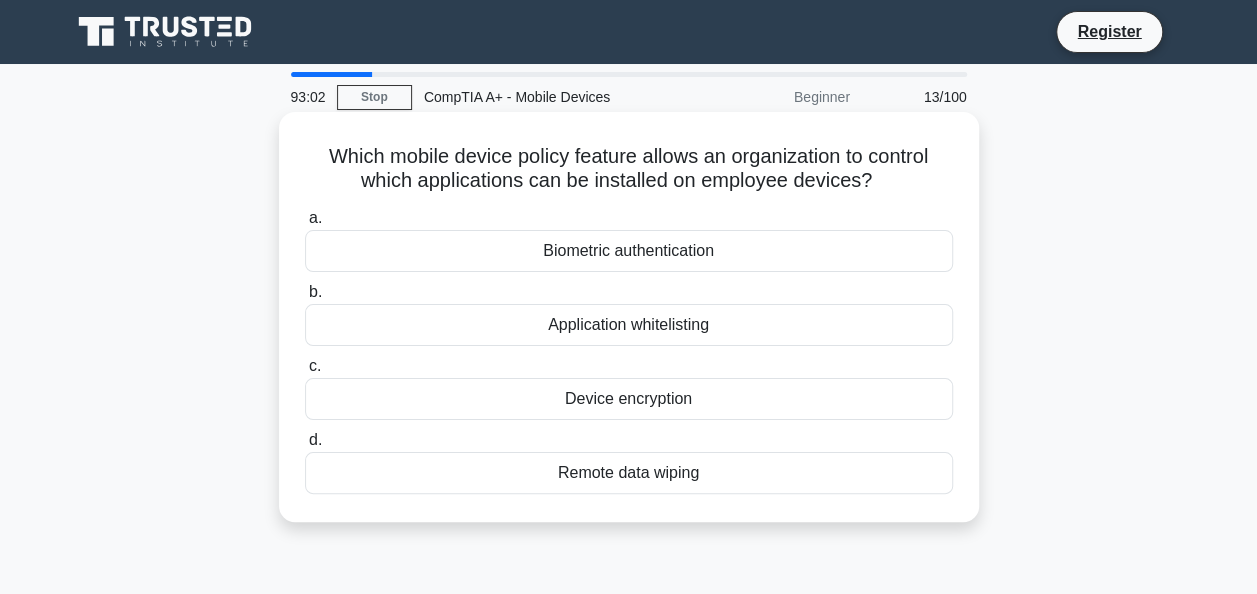 click on "Biometric authentication" at bounding box center (629, 251) 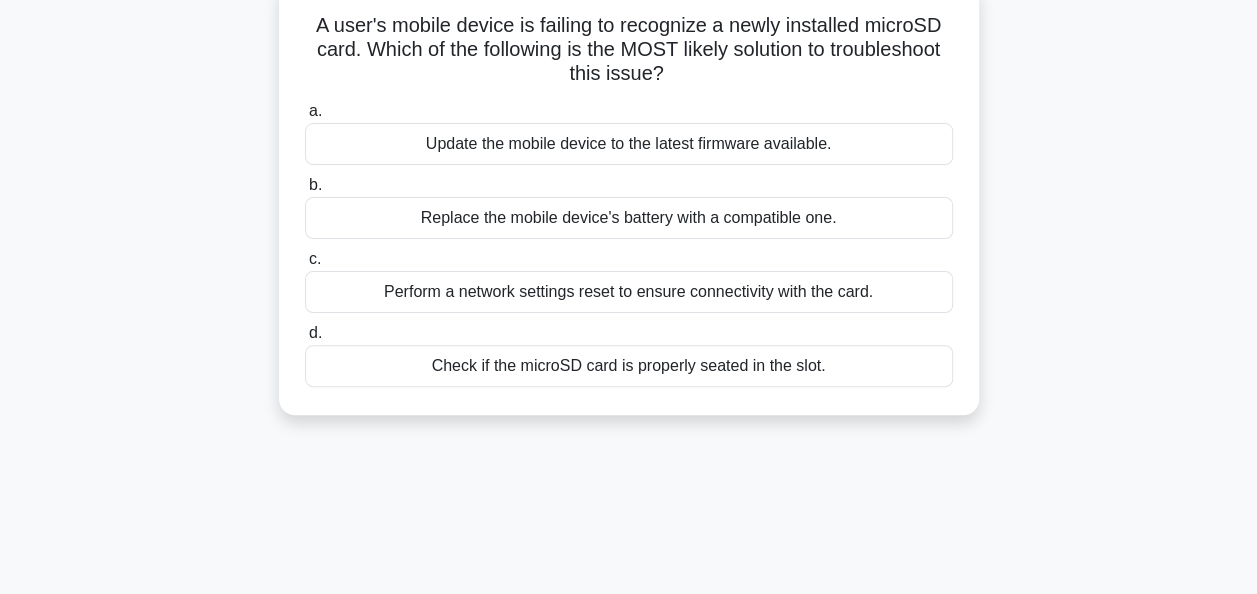 scroll, scrollTop: 152, scrollLeft: 0, axis: vertical 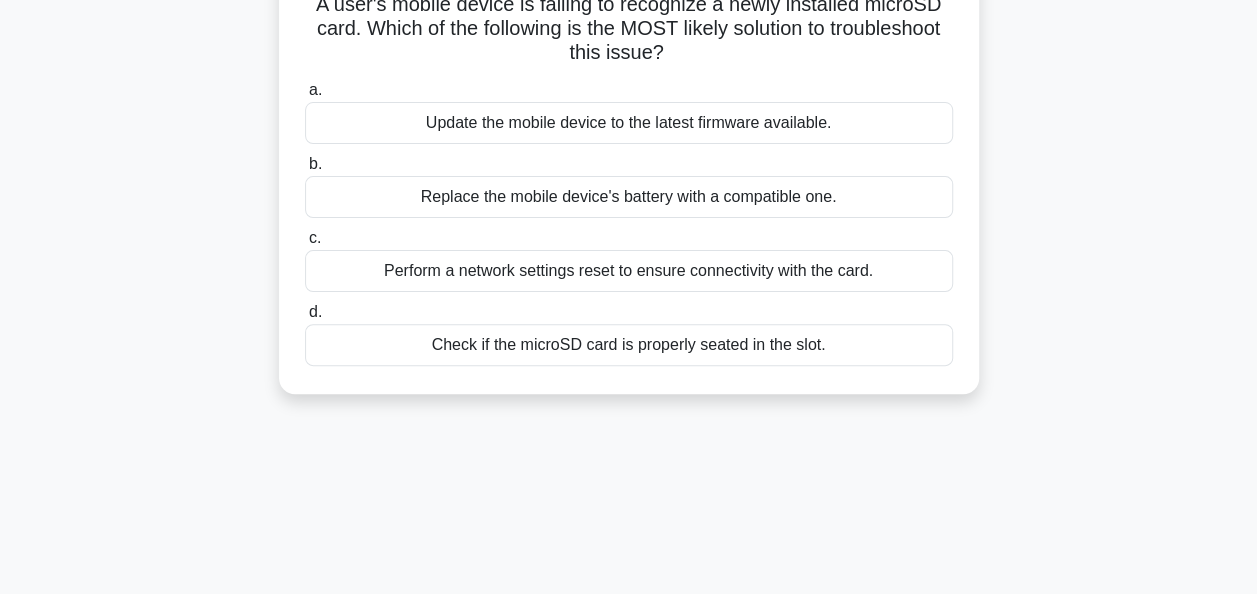 click on "Check if the microSD card is properly seated in the slot." at bounding box center [629, 345] 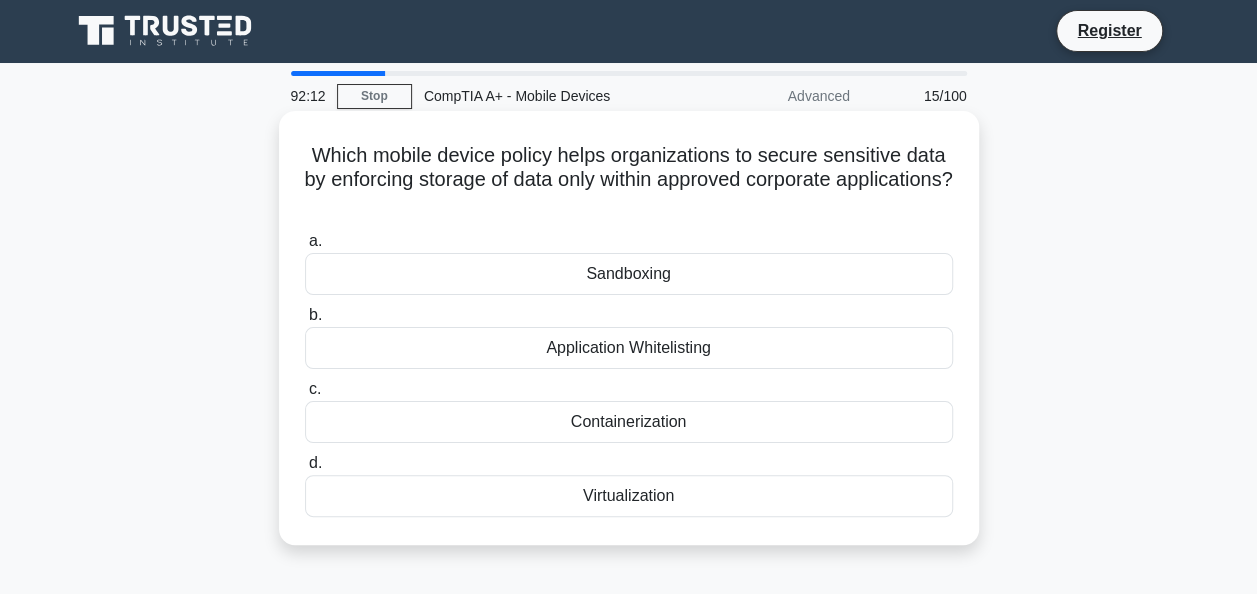 scroll, scrollTop: 0, scrollLeft: 0, axis: both 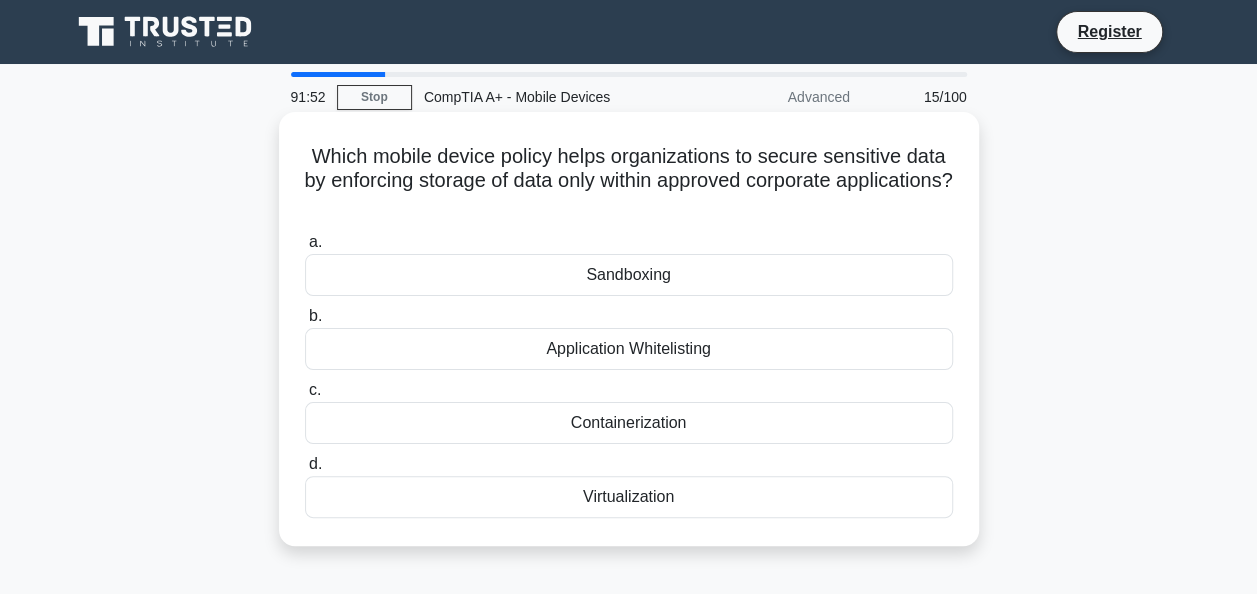click on "Sandboxing" at bounding box center [629, 275] 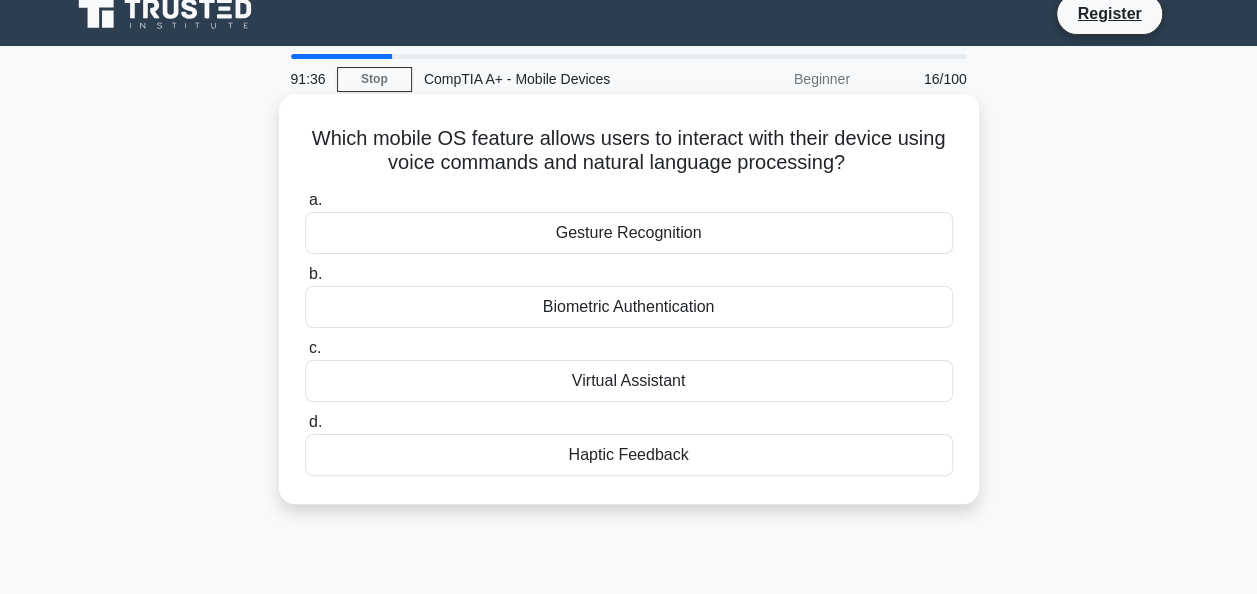 scroll, scrollTop: 20, scrollLeft: 0, axis: vertical 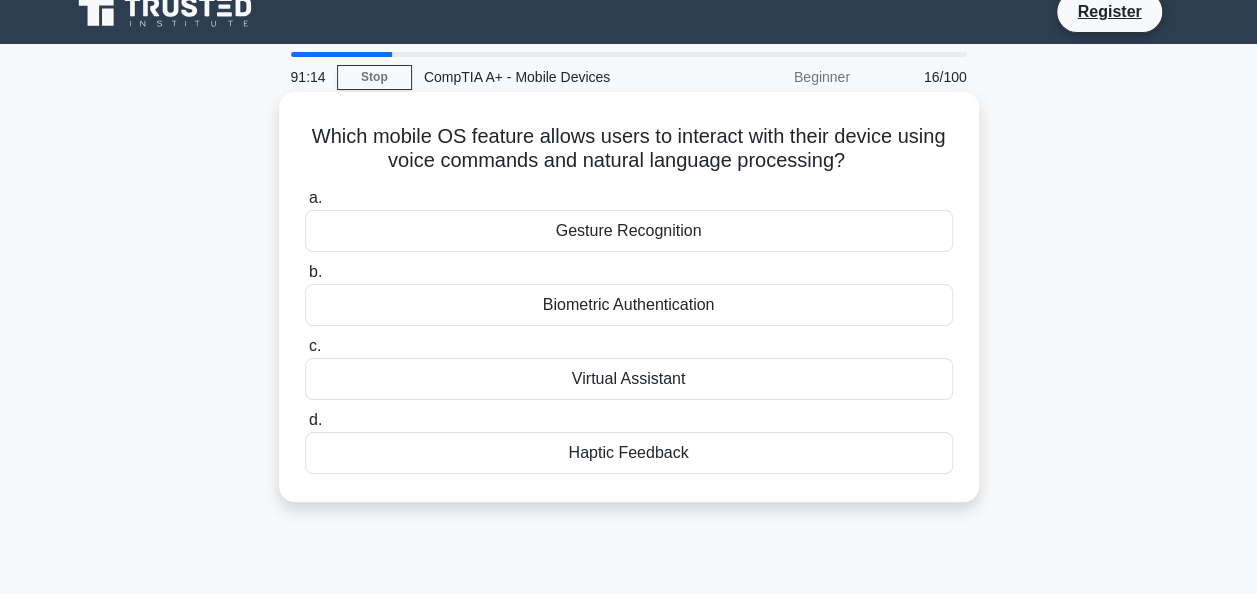 click on "Virtual Assistant" at bounding box center [629, 379] 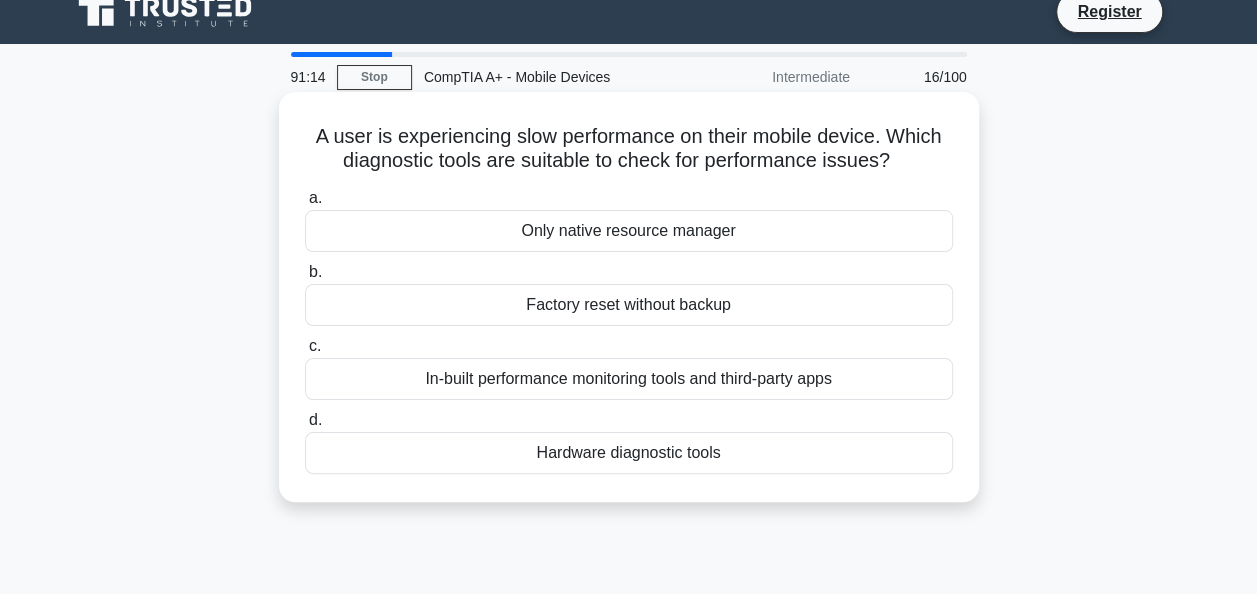 scroll, scrollTop: 0, scrollLeft: 0, axis: both 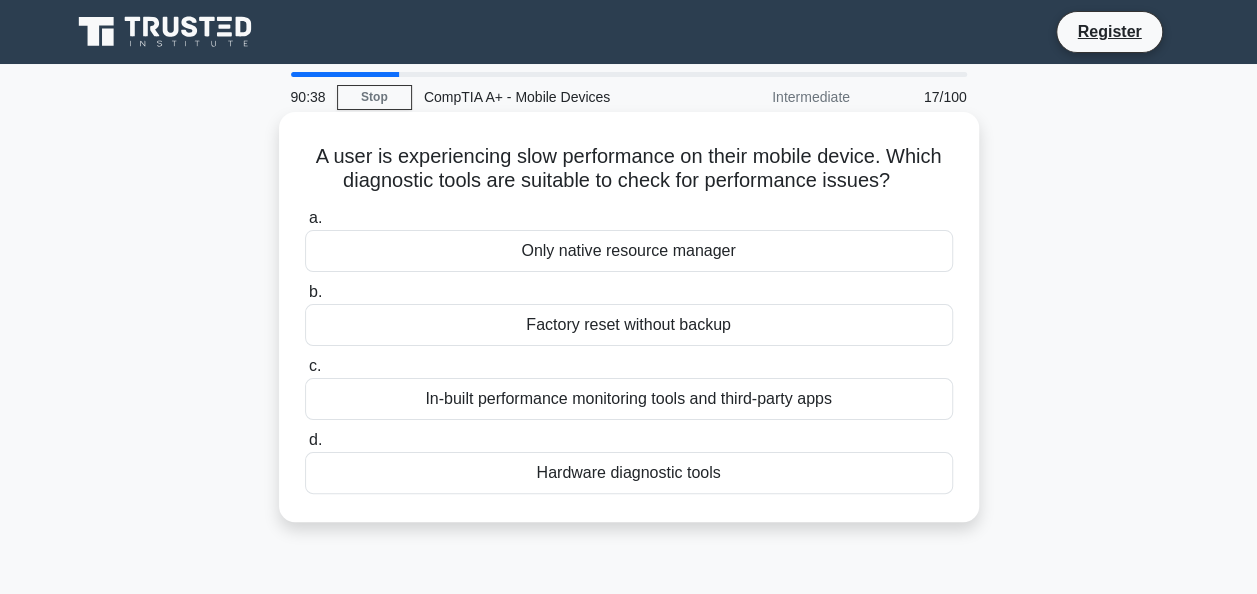click on "In-built performance monitoring tools and third-party apps" at bounding box center (629, 399) 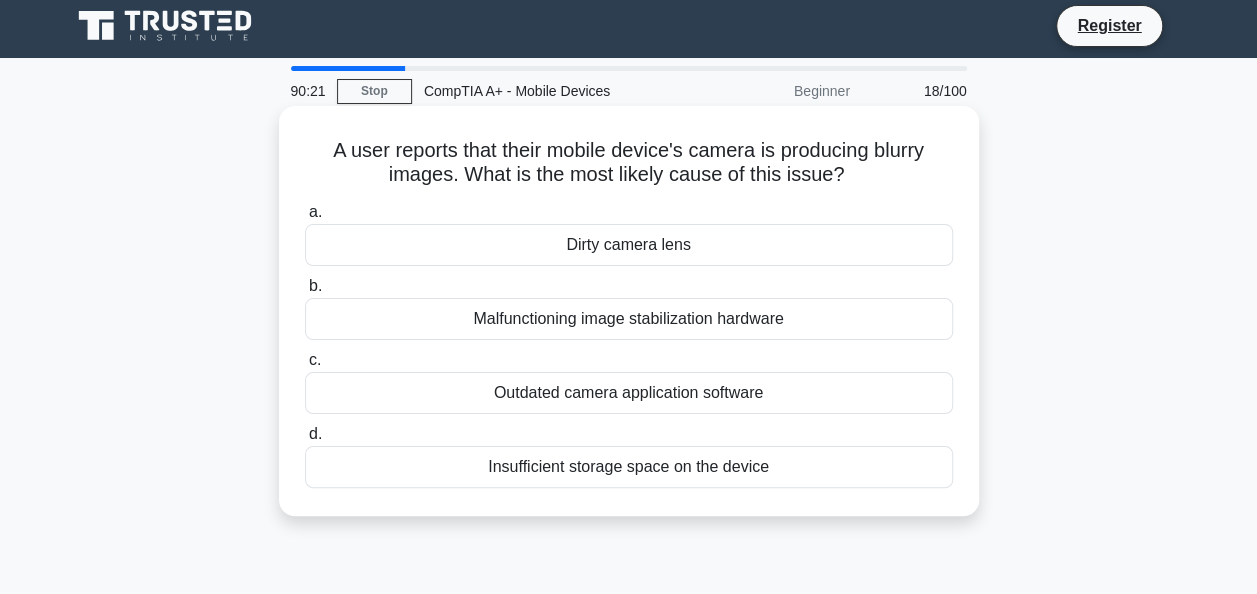 scroll, scrollTop: 10, scrollLeft: 0, axis: vertical 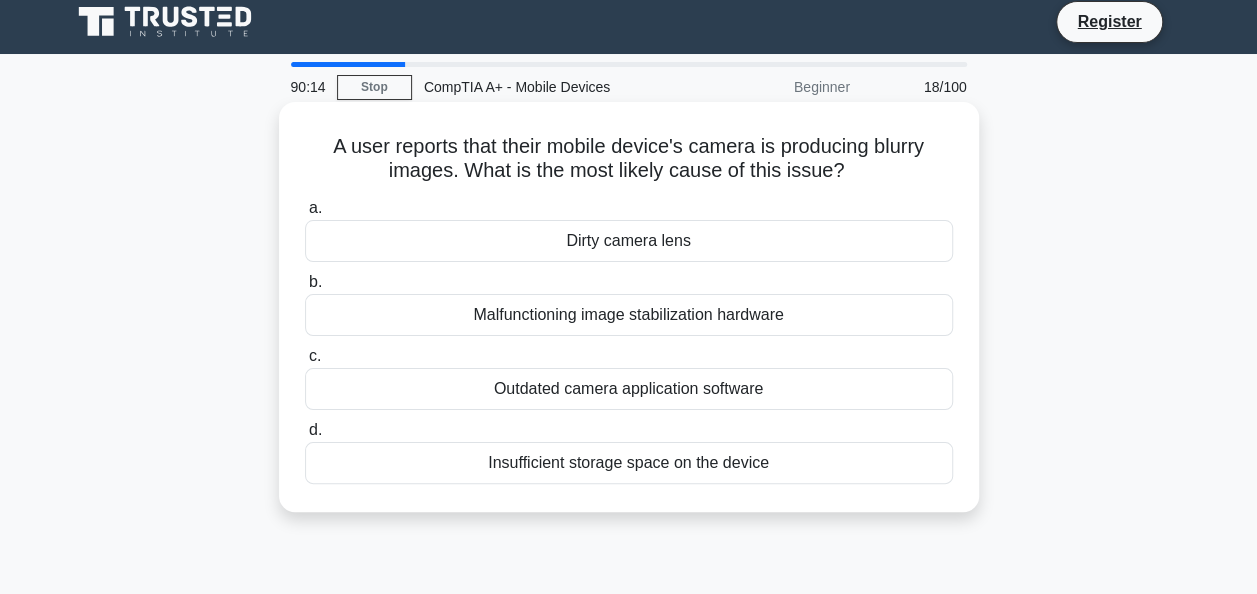 click on "Dirty camera lens" at bounding box center (629, 241) 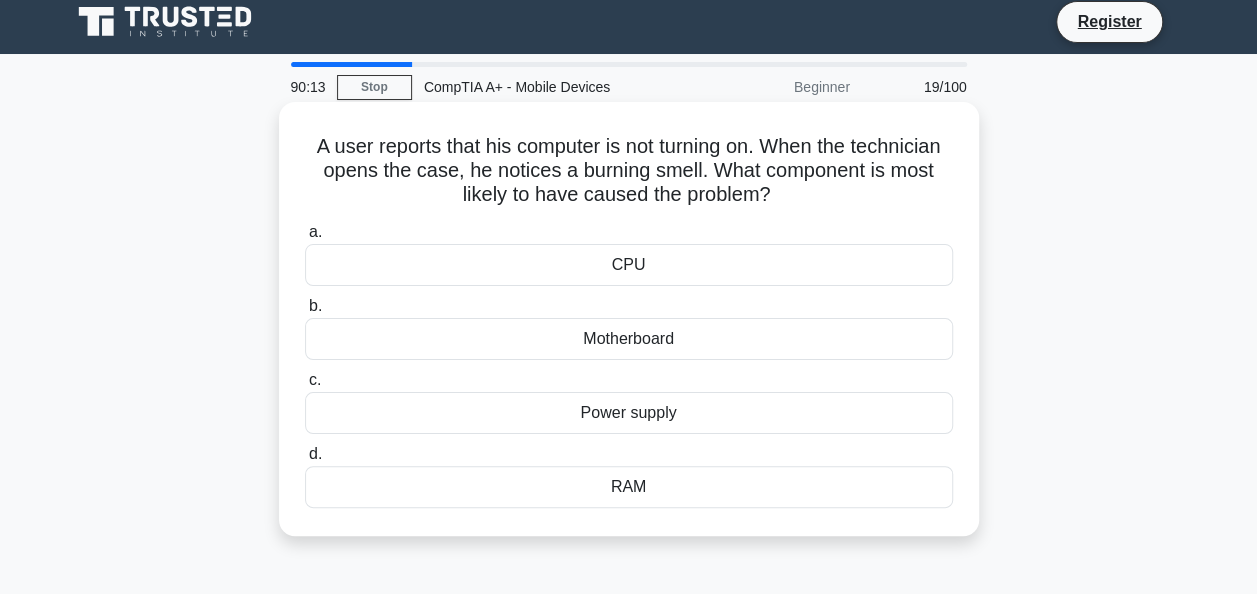 scroll, scrollTop: 0, scrollLeft: 0, axis: both 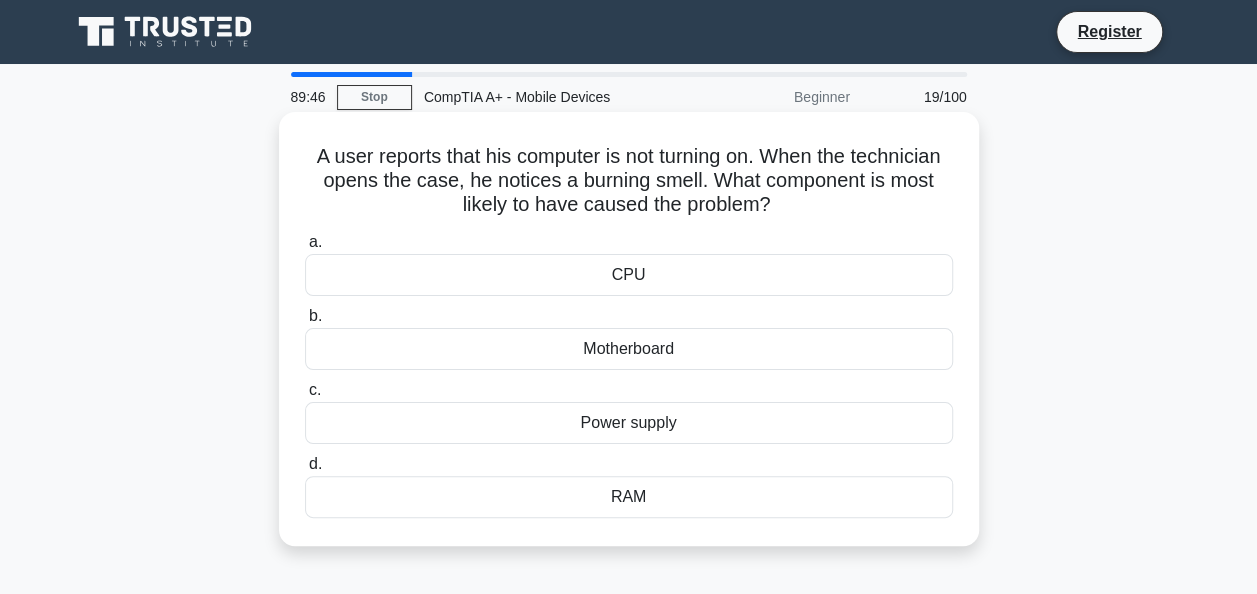 click on "Power supply" at bounding box center [629, 423] 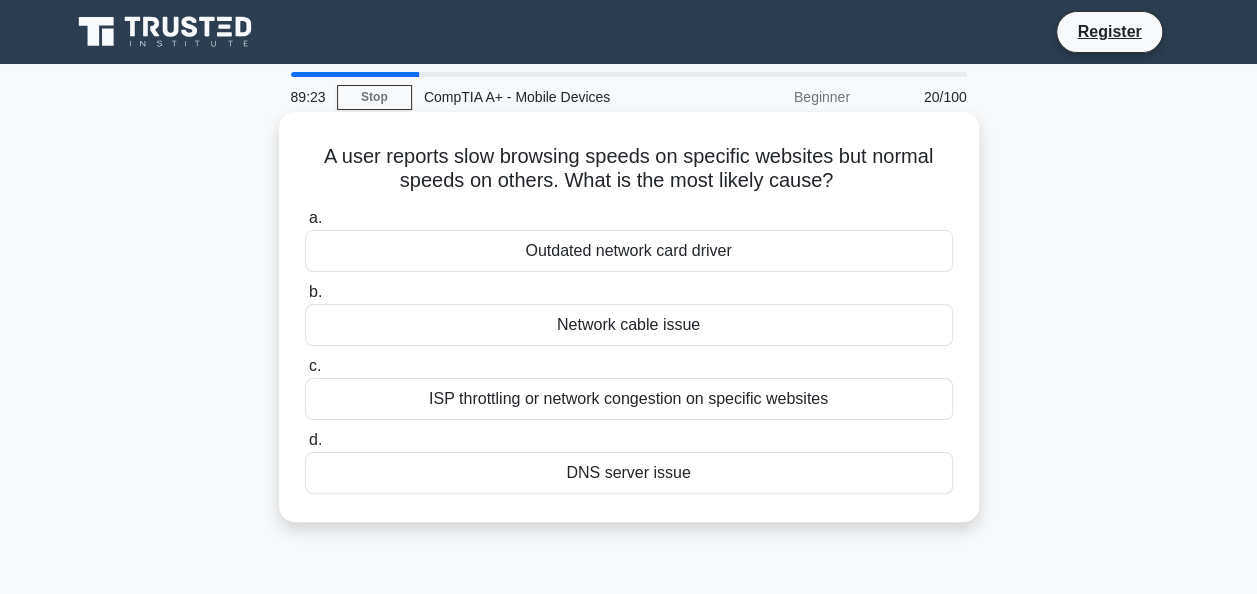 click on "DNS server issue" at bounding box center (629, 473) 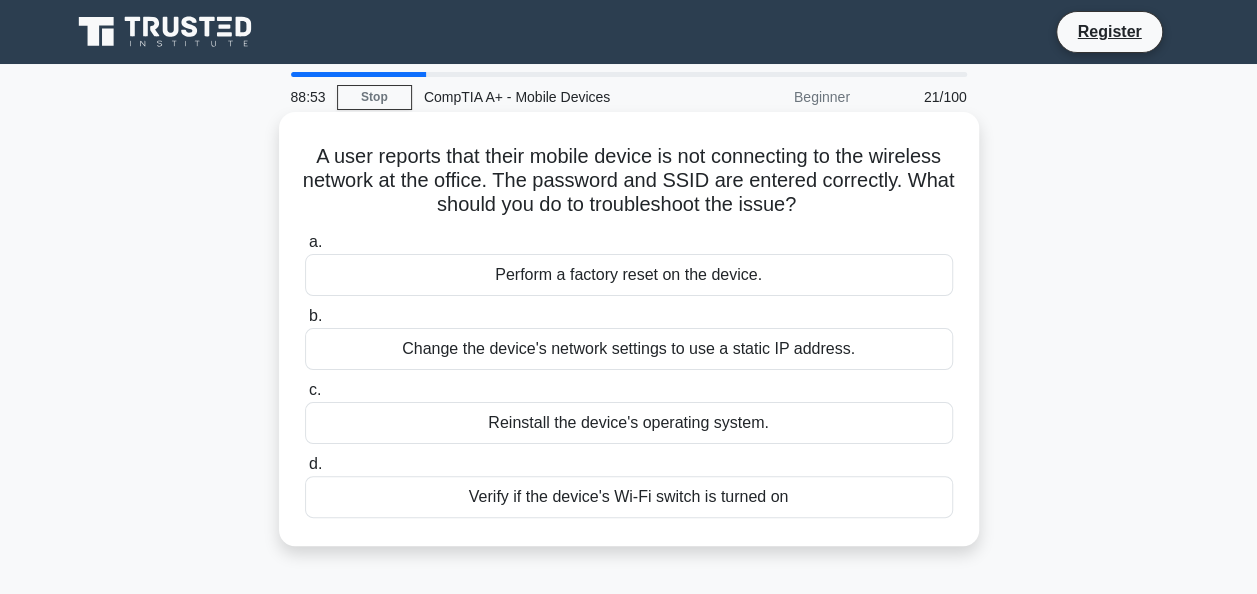 click on "Verify if the device's Wi-Fi switch is turned on" at bounding box center [629, 497] 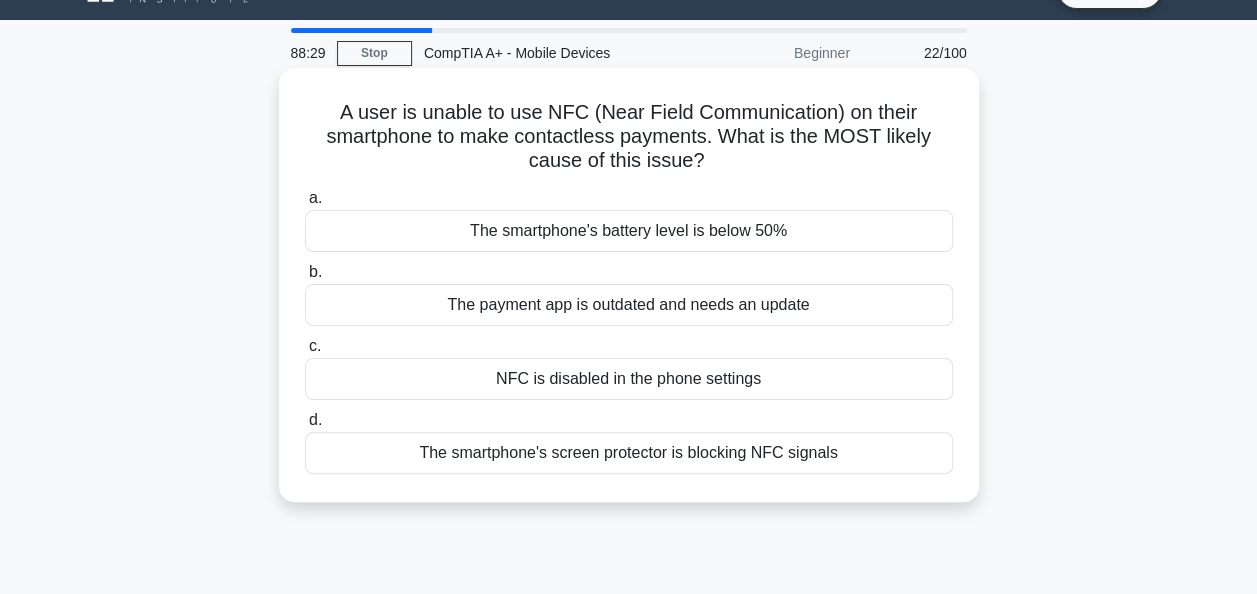 scroll, scrollTop: 46, scrollLeft: 0, axis: vertical 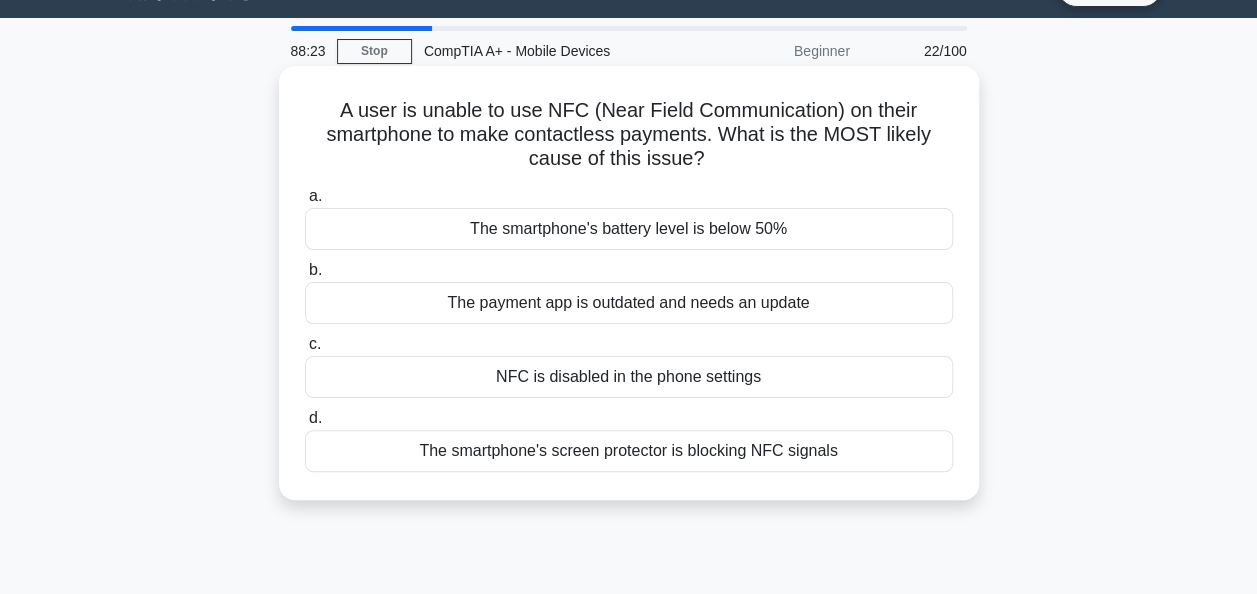 click on "NFC is disabled in the phone settings" at bounding box center (629, 377) 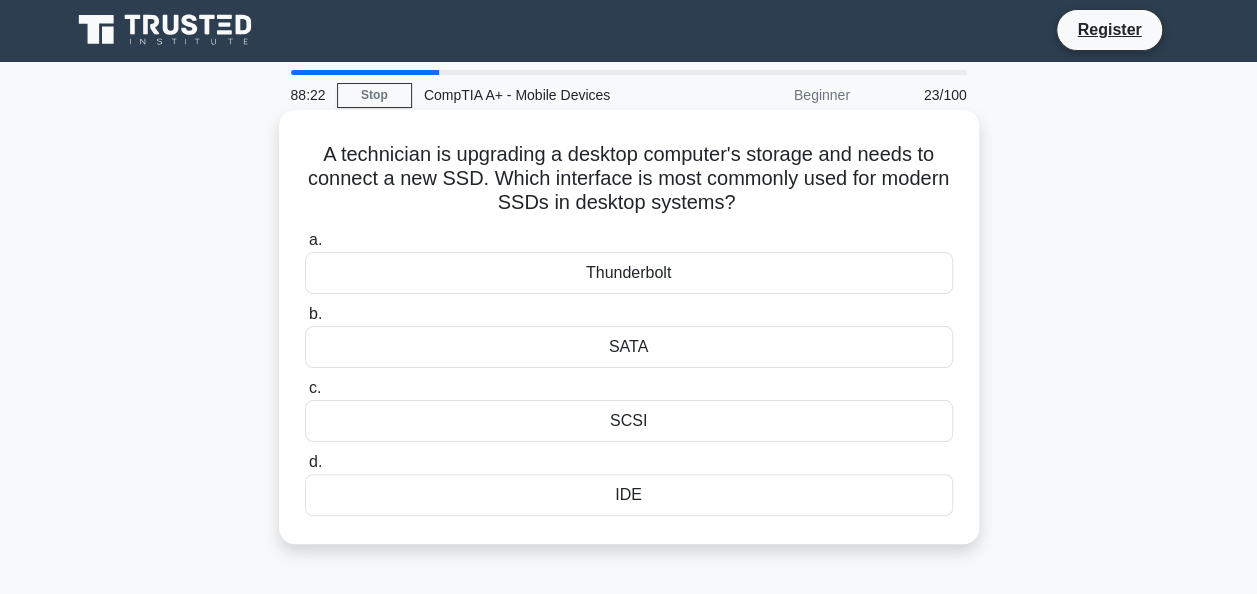 scroll, scrollTop: 0, scrollLeft: 0, axis: both 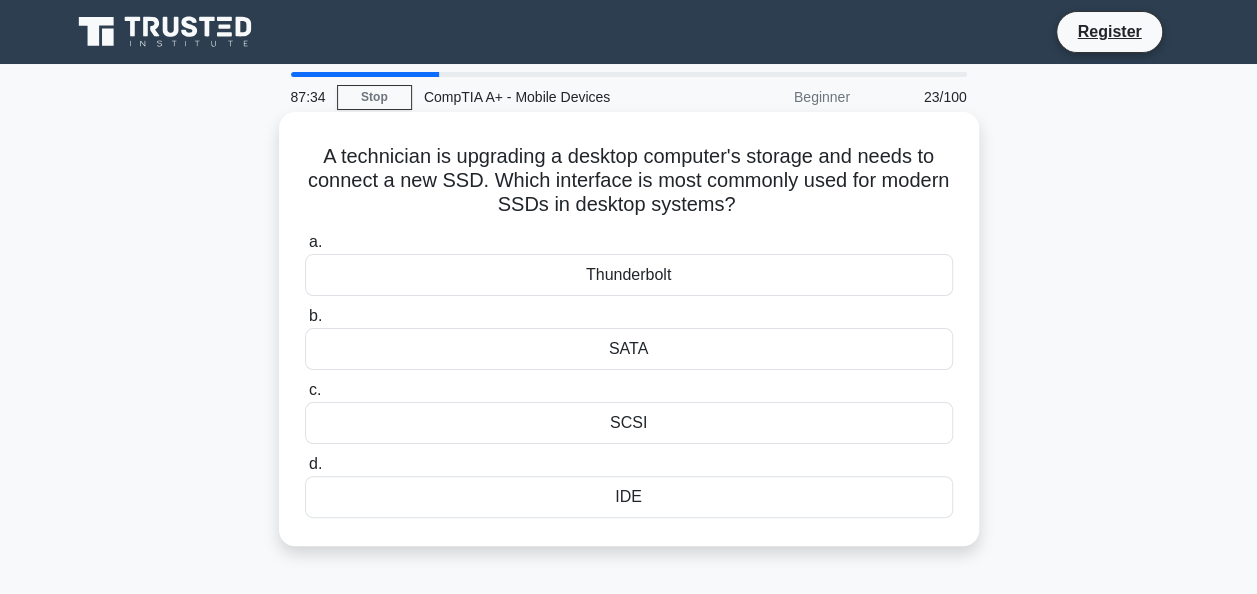 click on "SATA" at bounding box center (629, 349) 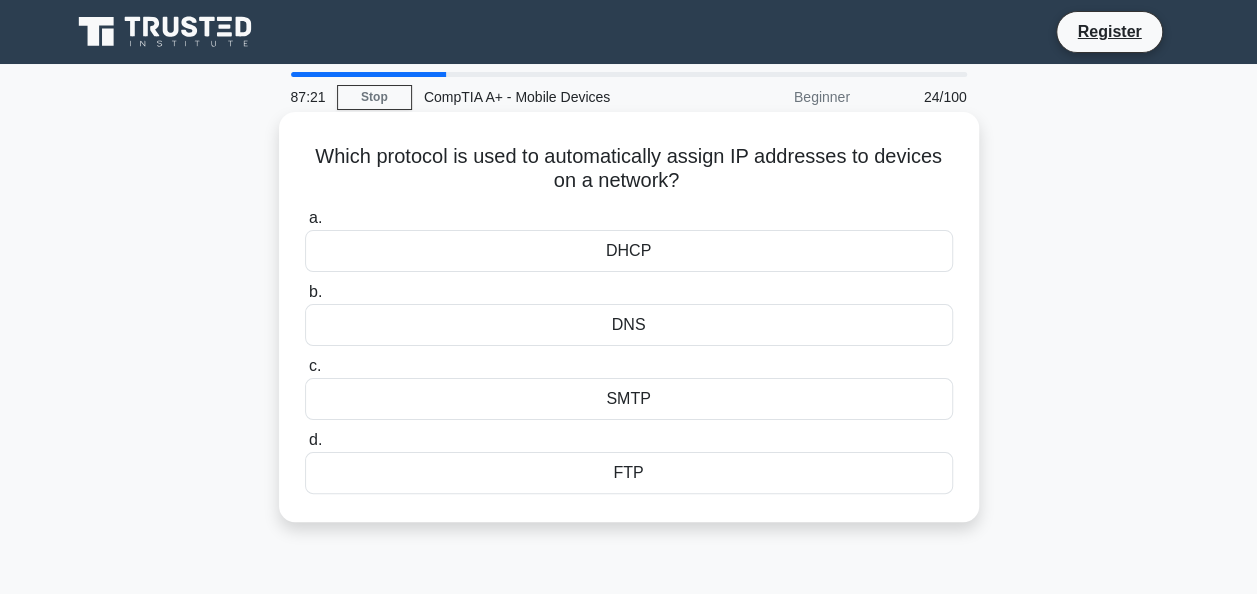 click on "DHCP" at bounding box center [629, 251] 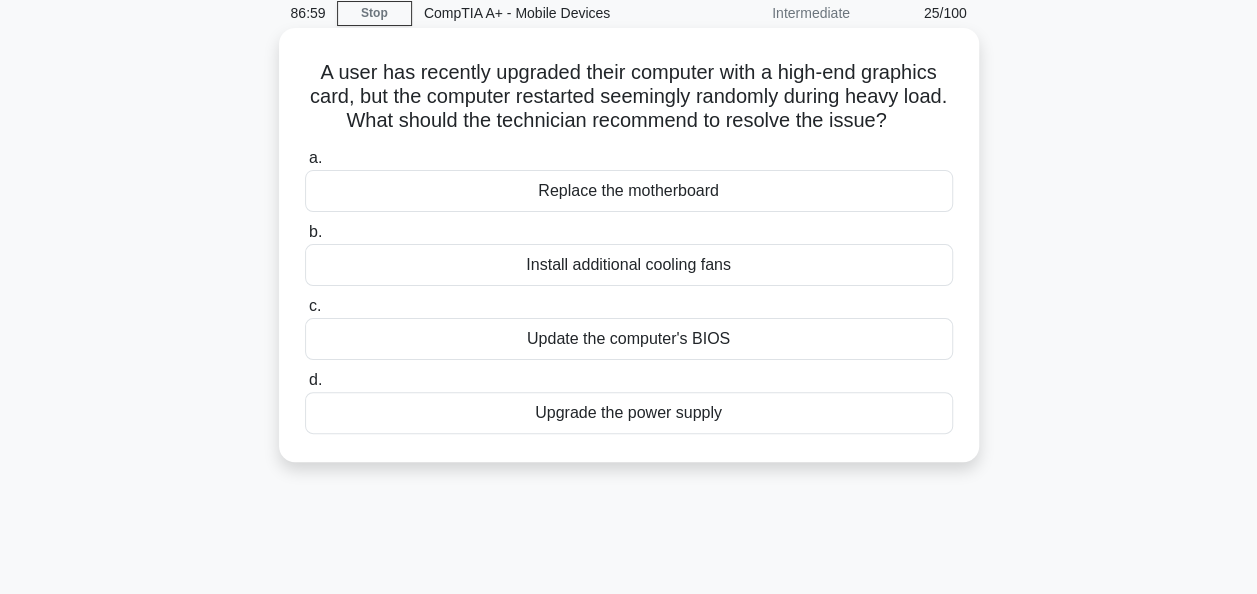 scroll, scrollTop: 96, scrollLeft: 0, axis: vertical 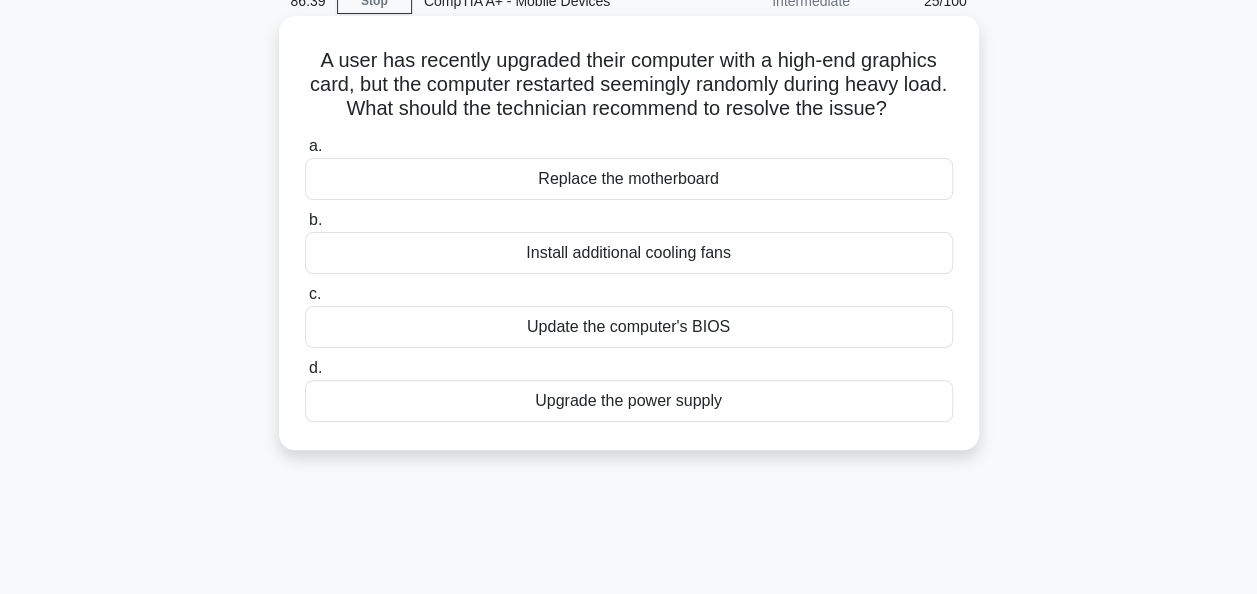 click on "Upgrade the power supply" at bounding box center (629, 401) 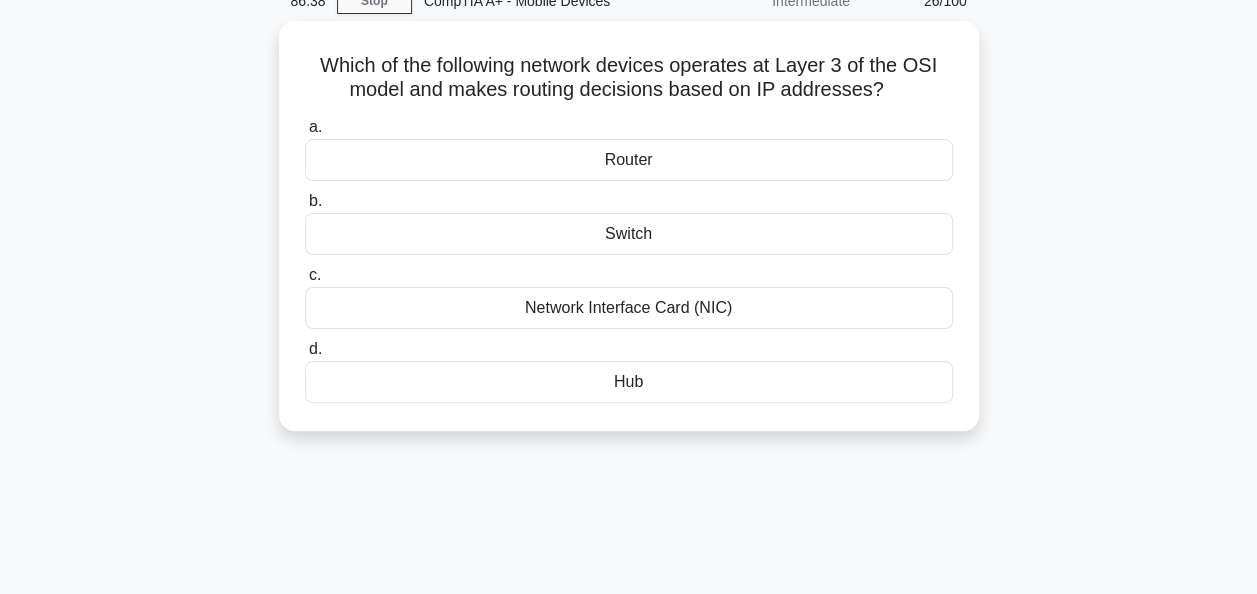 scroll, scrollTop: 0, scrollLeft: 0, axis: both 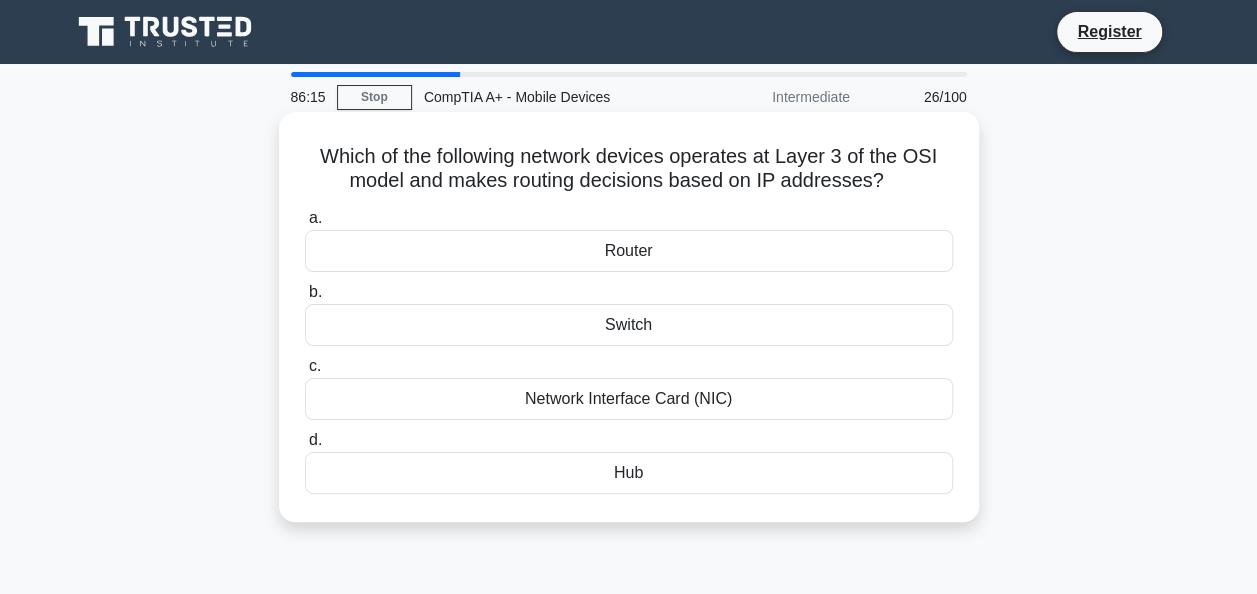 click on "Network Interface Card (NIC)" at bounding box center [629, 399] 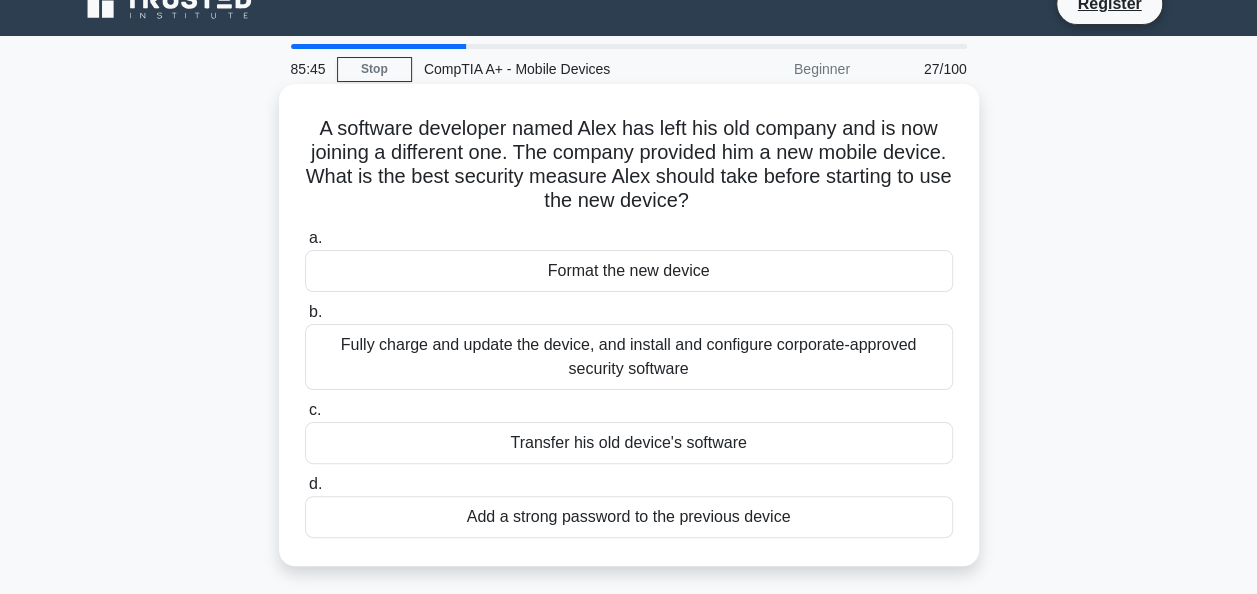 scroll, scrollTop: 50, scrollLeft: 0, axis: vertical 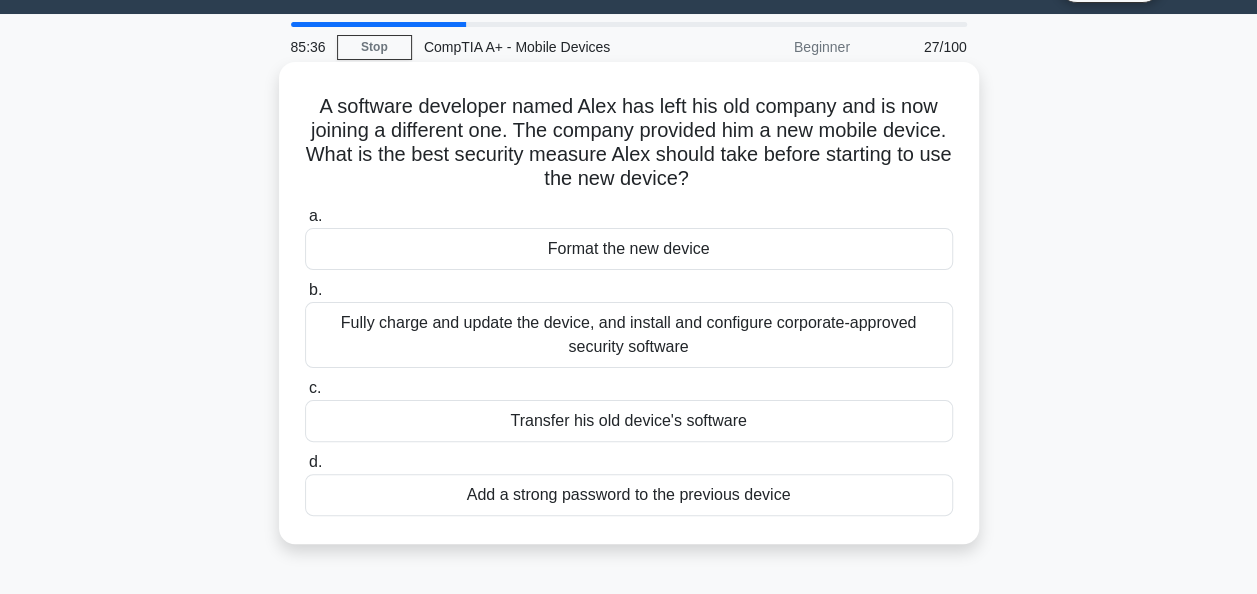 click on "Fully charge and update the device, and install and configure corporate-approved security software" at bounding box center [629, 335] 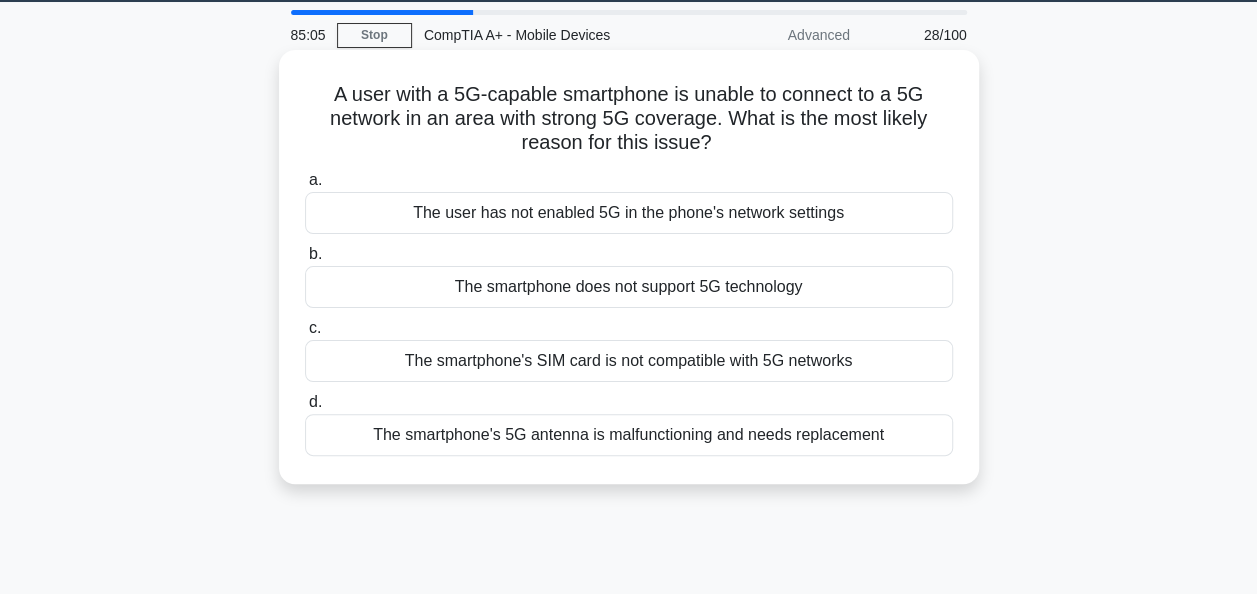 scroll, scrollTop: 63, scrollLeft: 0, axis: vertical 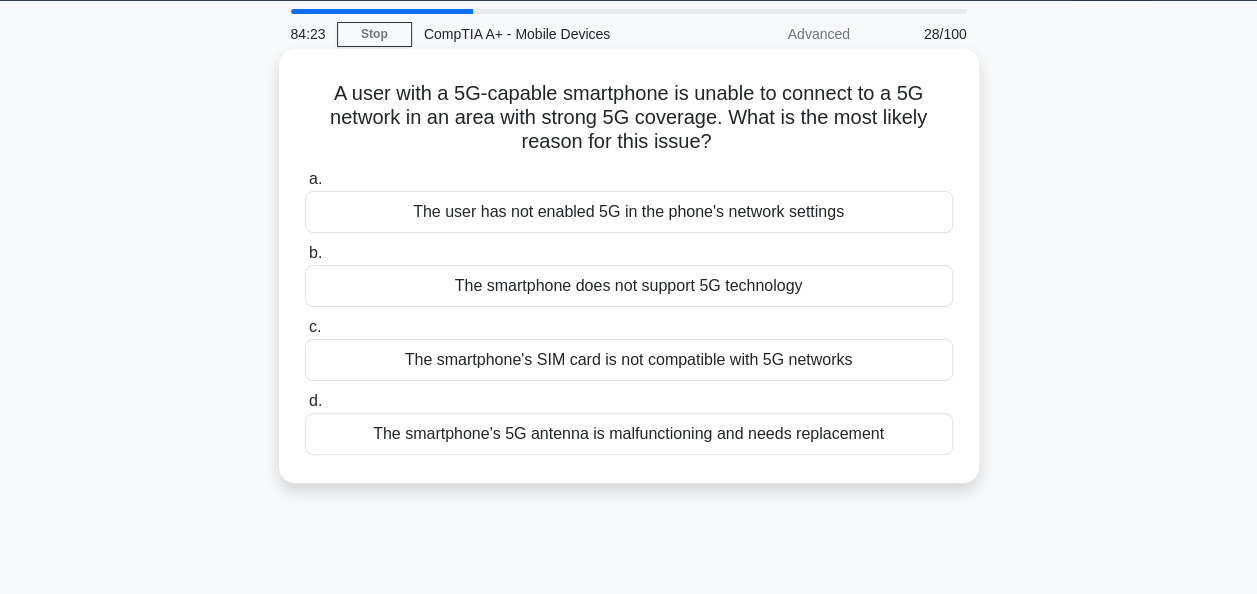 click on "The user has not enabled 5G in the phone's network settings" at bounding box center [629, 212] 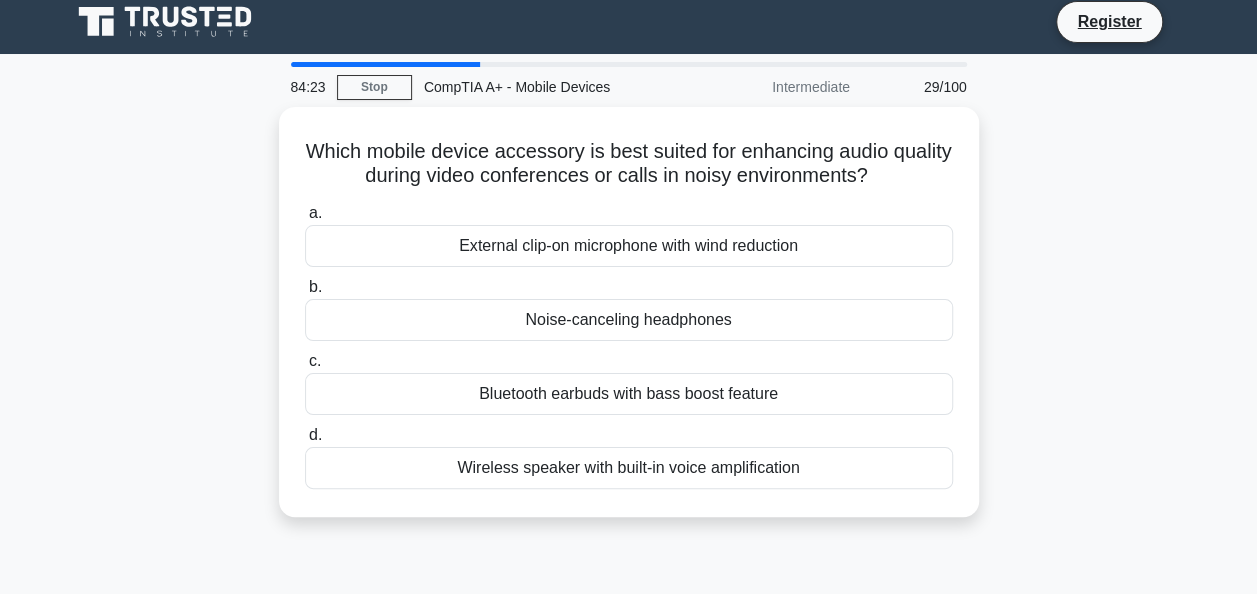 scroll, scrollTop: 0, scrollLeft: 0, axis: both 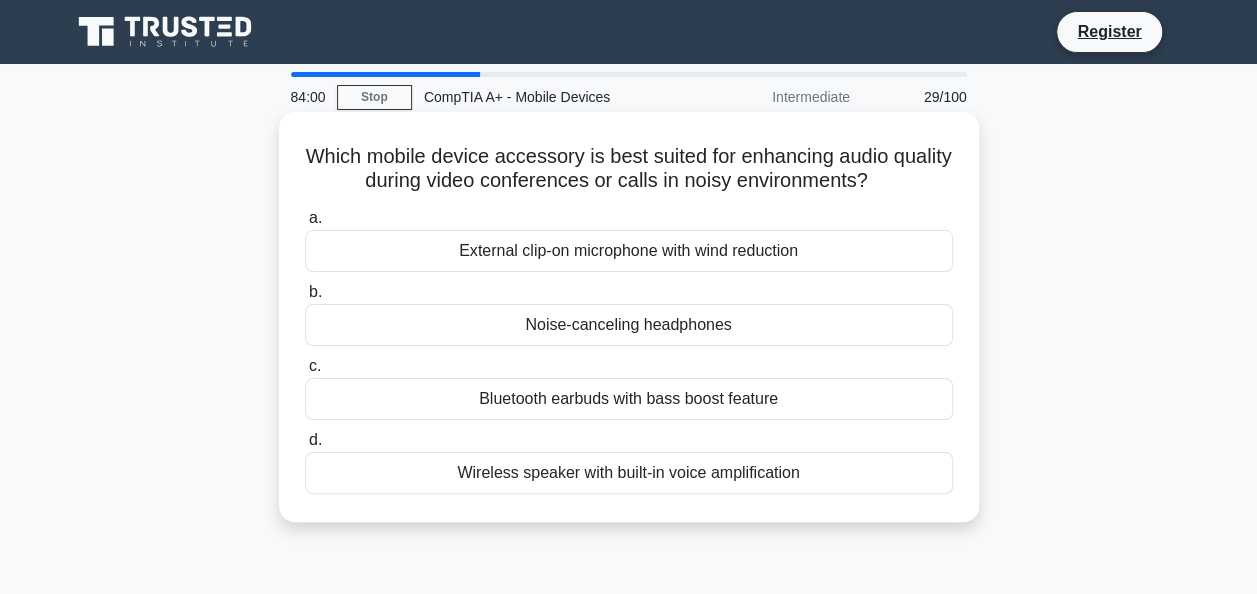click on "Noise-canceling headphones" at bounding box center (629, 325) 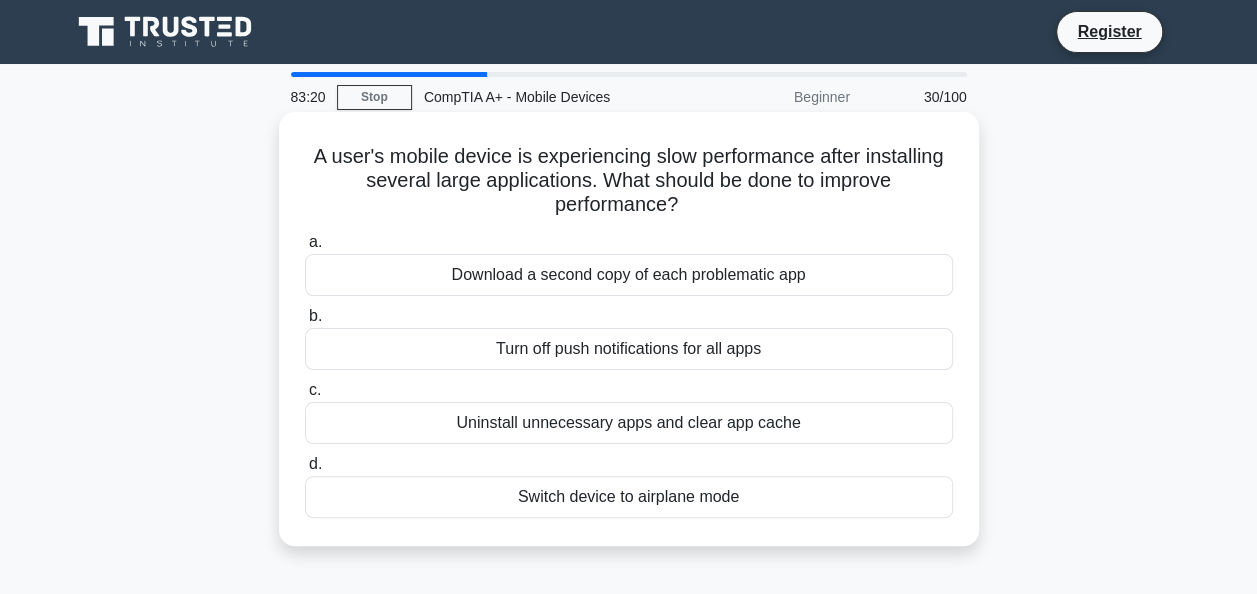 click on "Uninstall unnecessary apps and clear app cache" at bounding box center [629, 423] 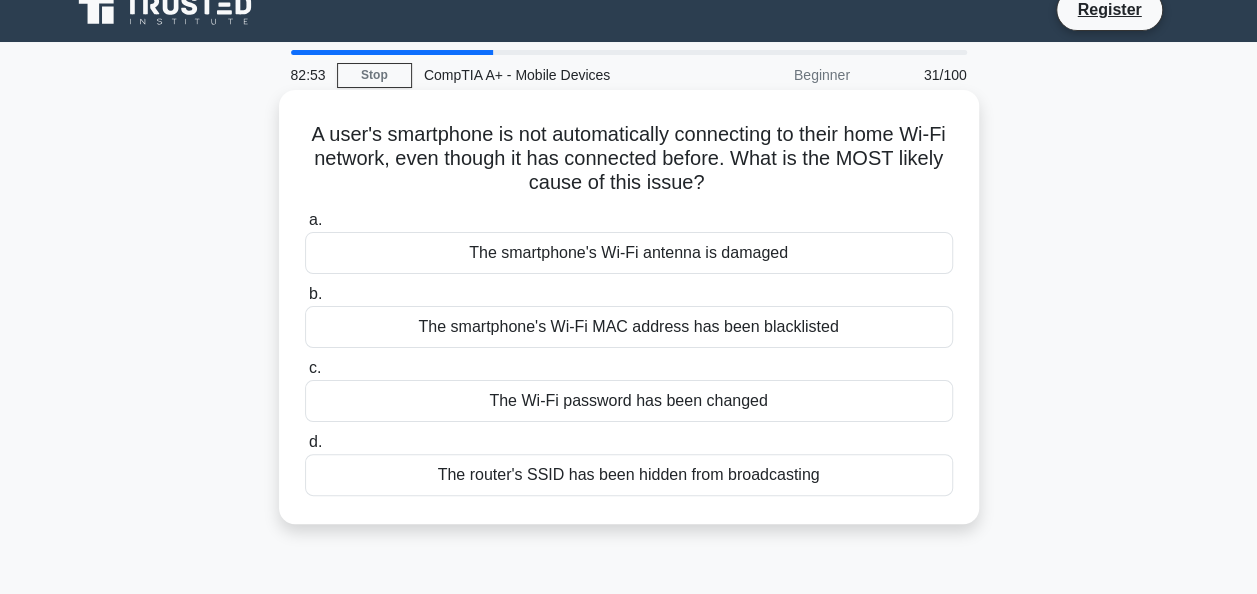 scroll, scrollTop: 23, scrollLeft: 0, axis: vertical 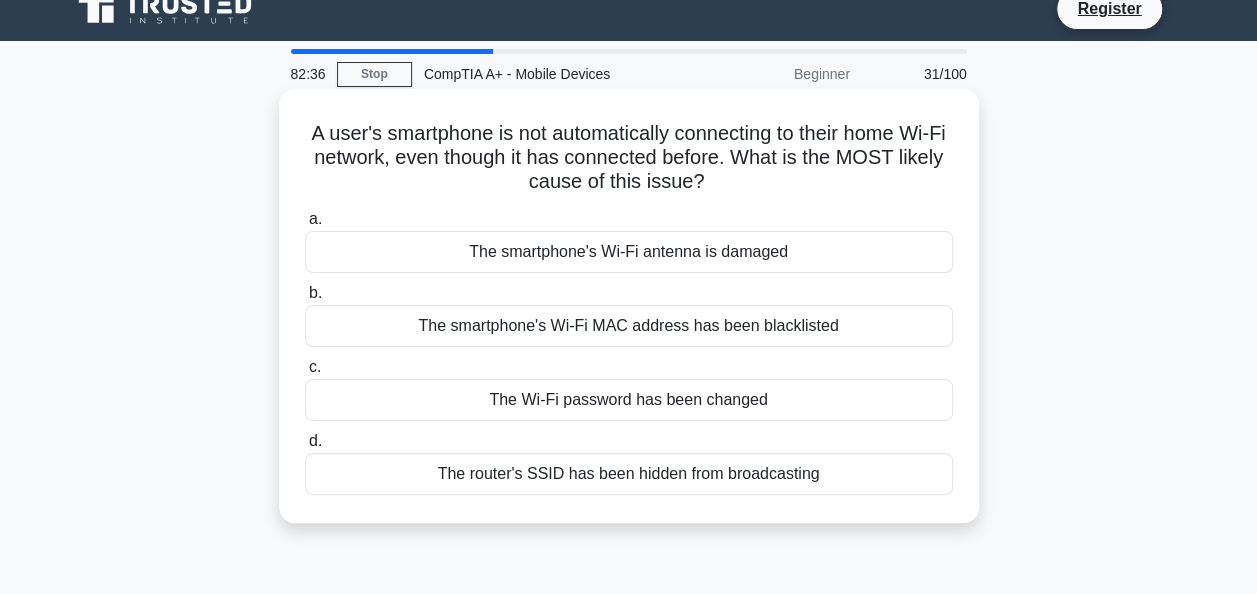 click on "The Wi-Fi password has been changed" at bounding box center [629, 400] 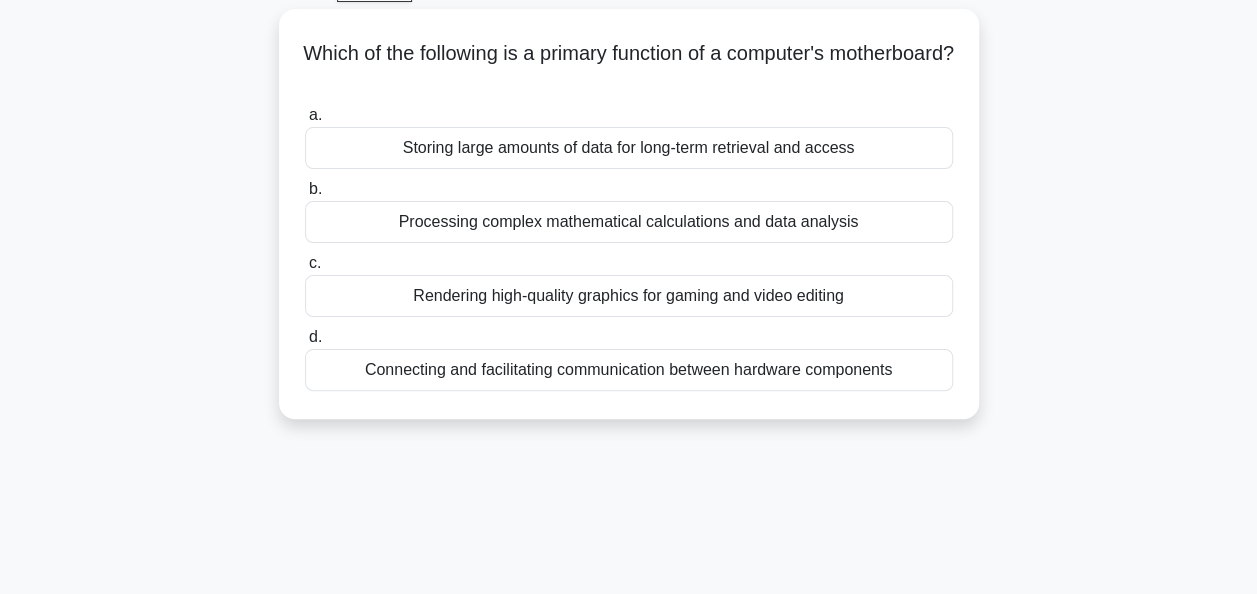 scroll, scrollTop: 110, scrollLeft: 0, axis: vertical 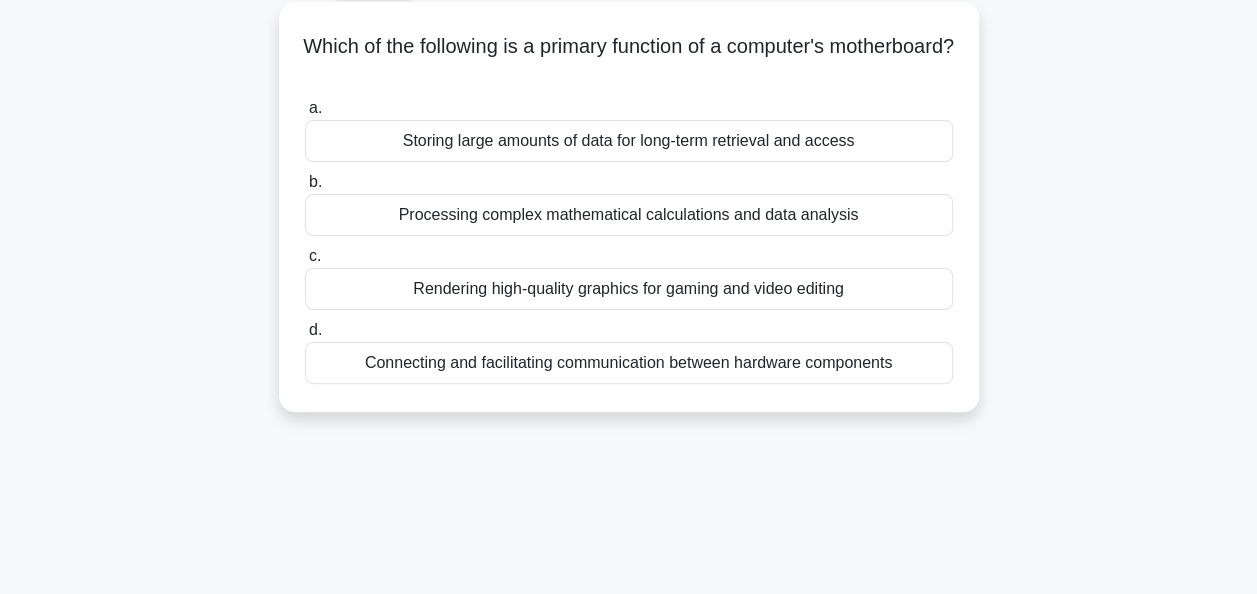 click on "Connecting and facilitating communication between hardware components" at bounding box center (629, 363) 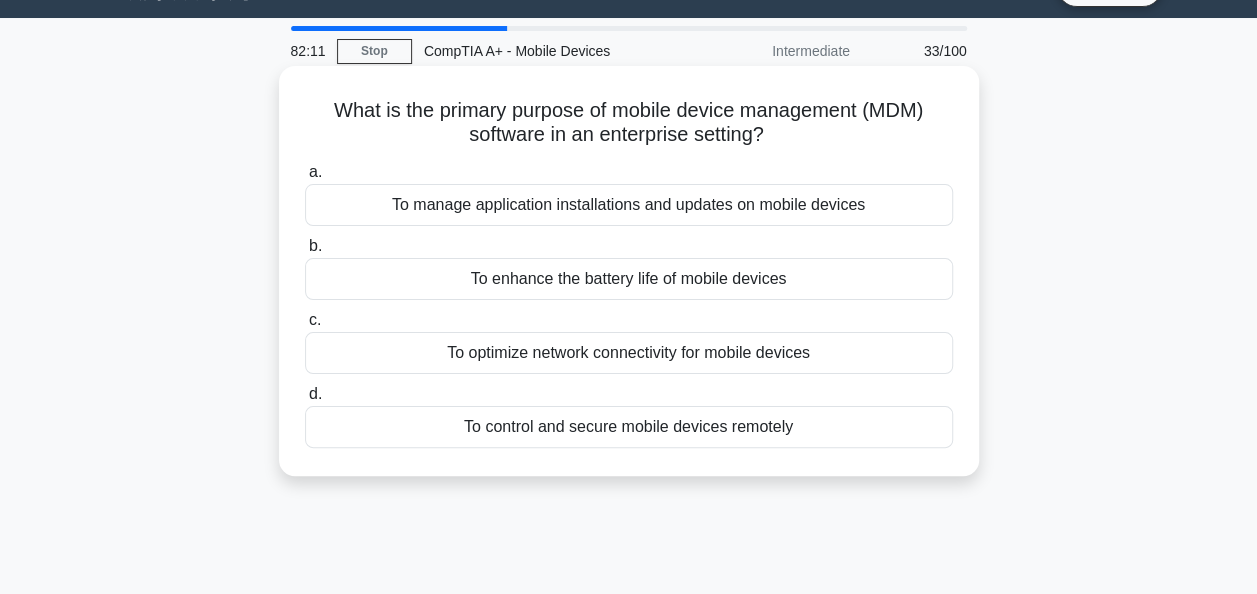 scroll, scrollTop: 0, scrollLeft: 0, axis: both 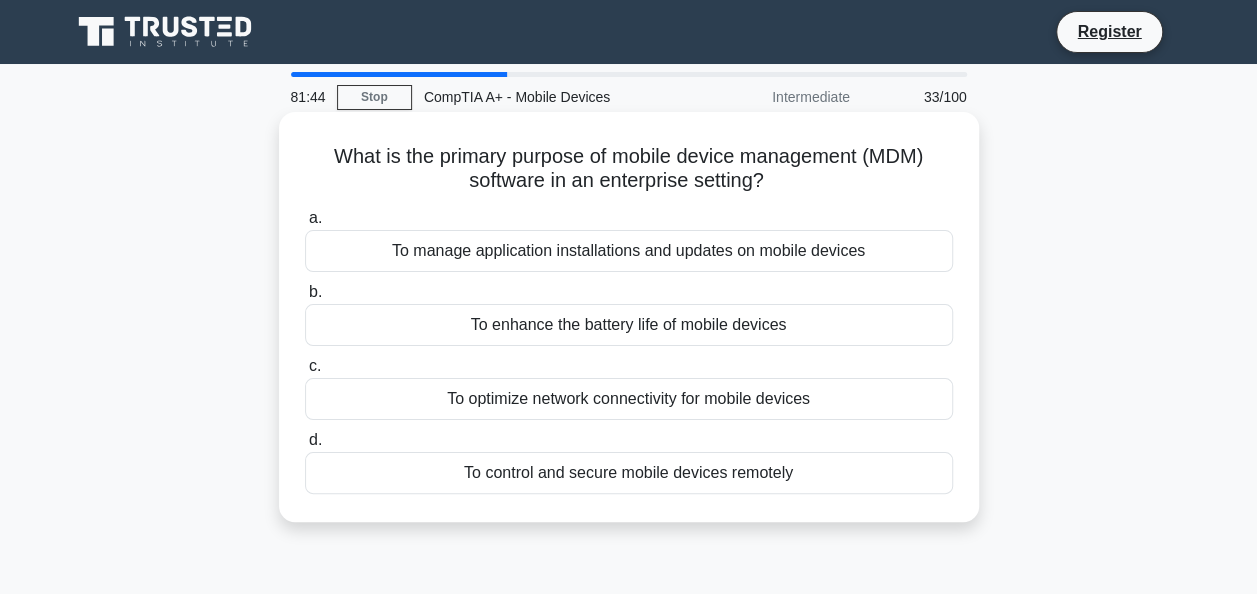 click on "To control and secure mobile devices remotely" at bounding box center (629, 473) 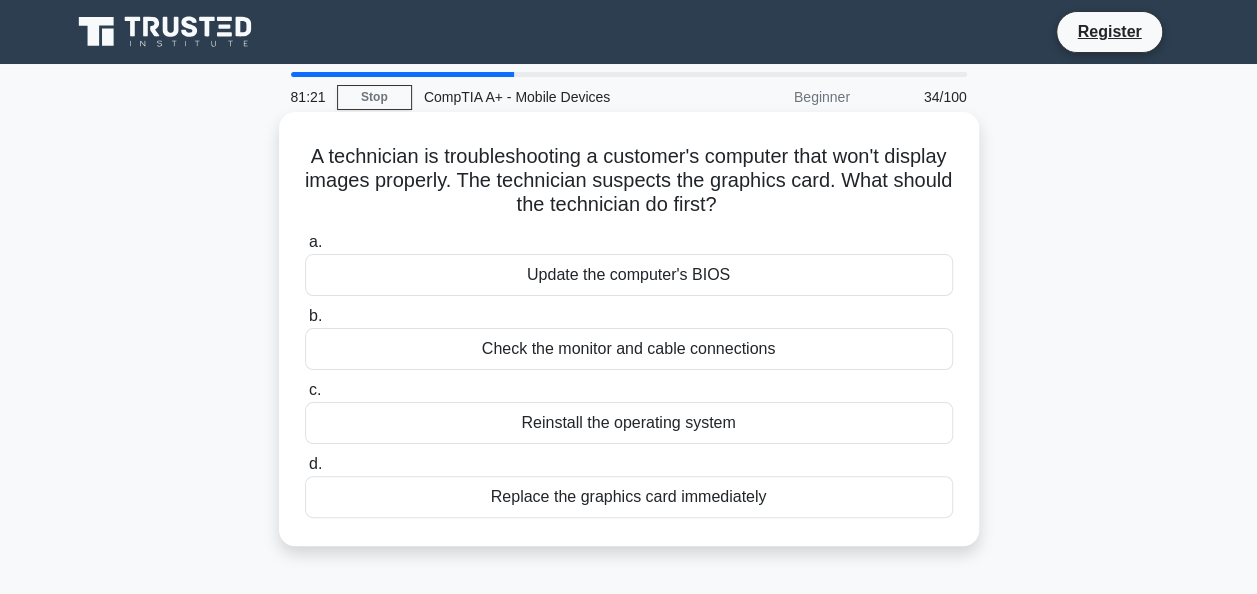 click on "Check the monitor and cable connections" at bounding box center [629, 349] 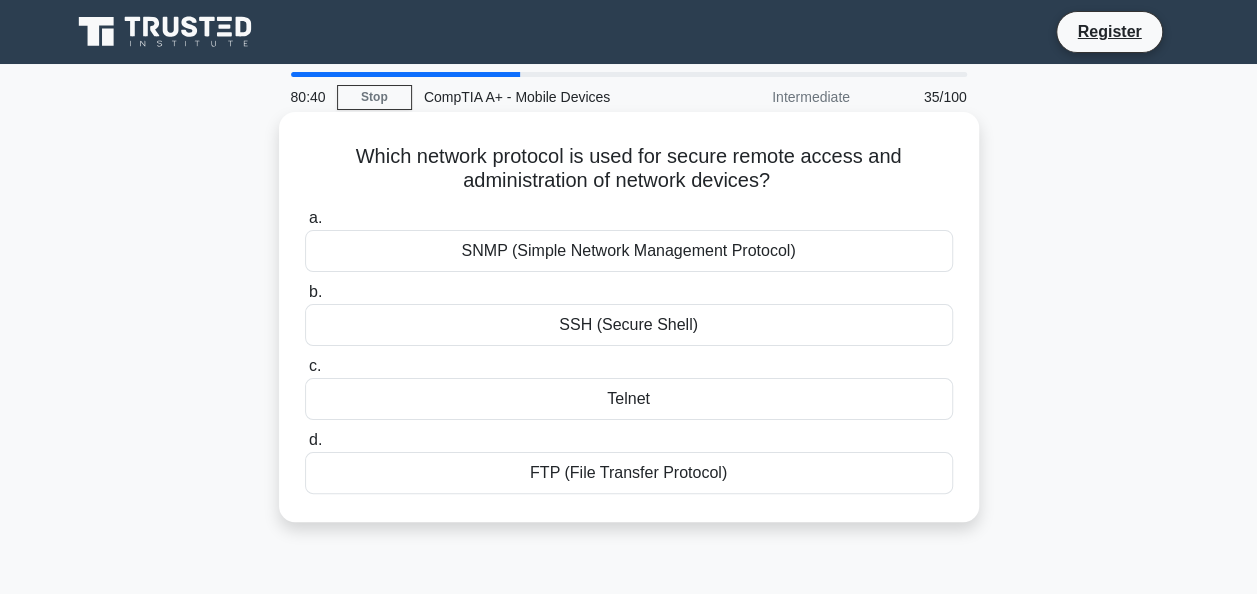 click on "SSH (Secure Shell)" at bounding box center (629, 325) 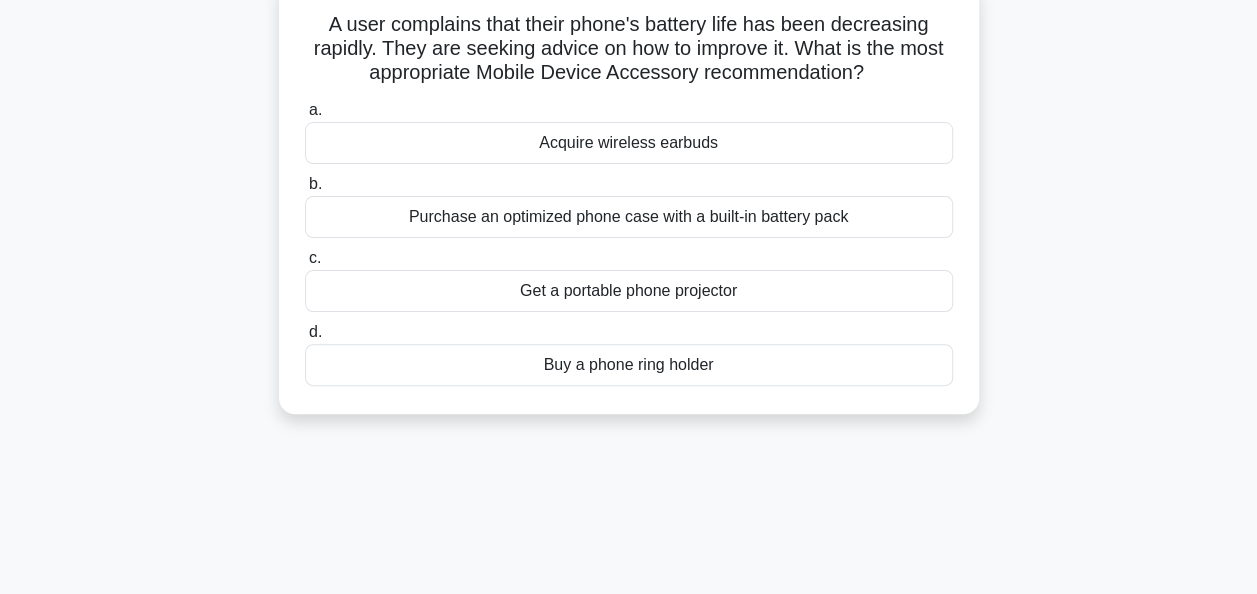 scroll, scrollTop: 133, scrollLeft: 0, axis: vertical 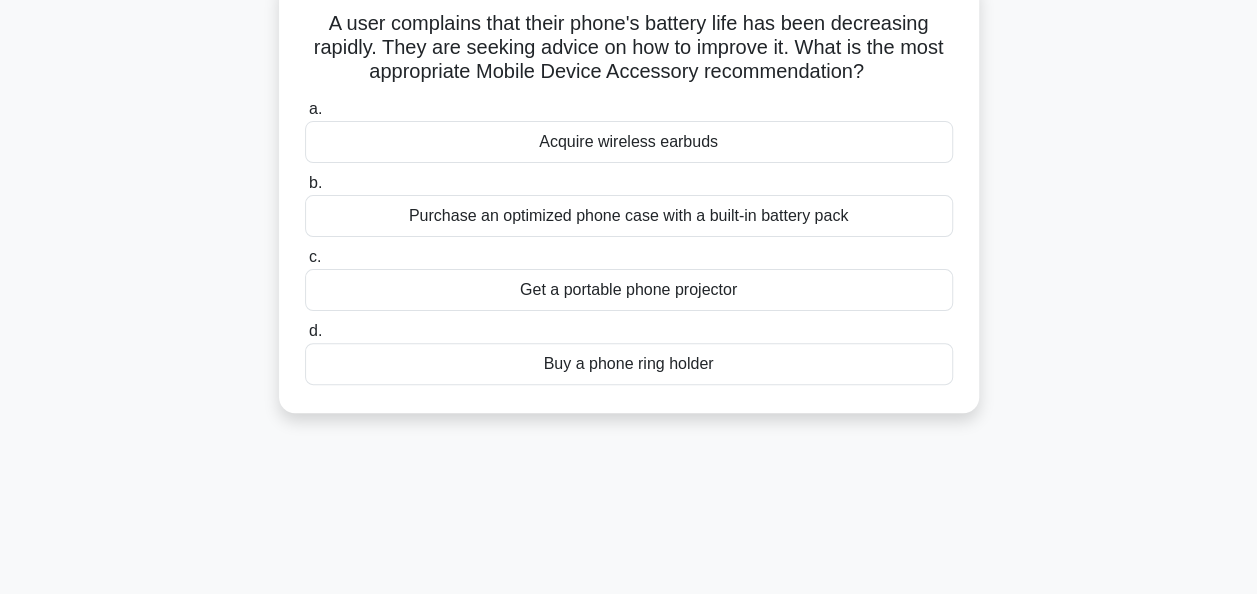 click on "Purchase an optimized phone case with a built-in battery pack" at bounding box center (629, 216) 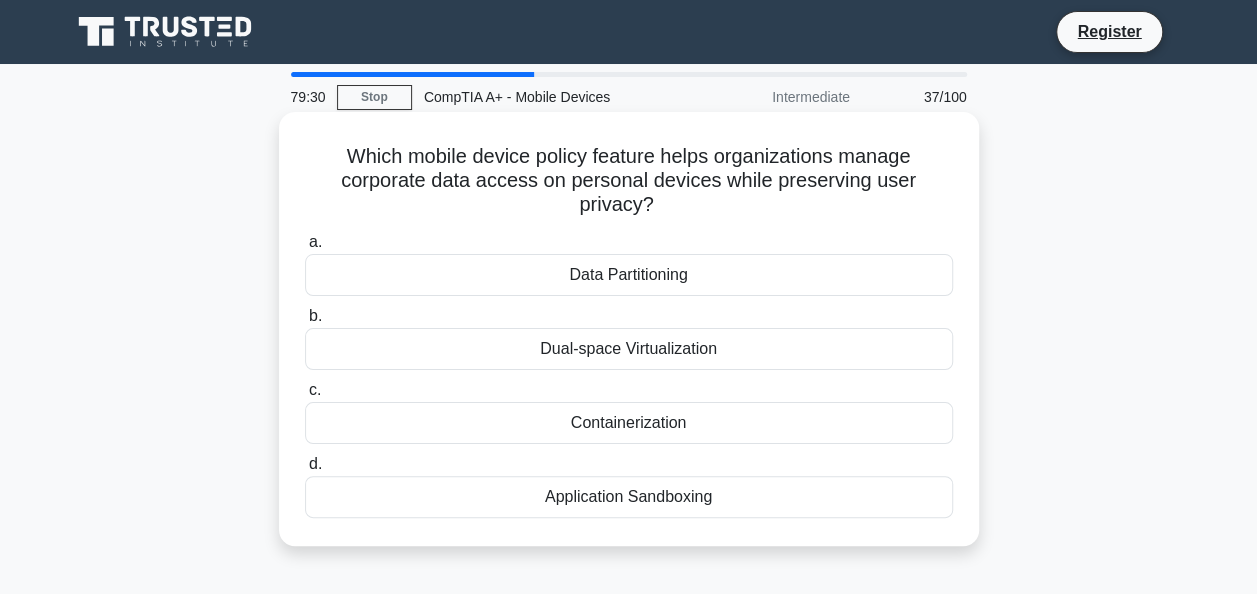 scroll, scrollTop: 0, scrollLeft: 0, axis: both 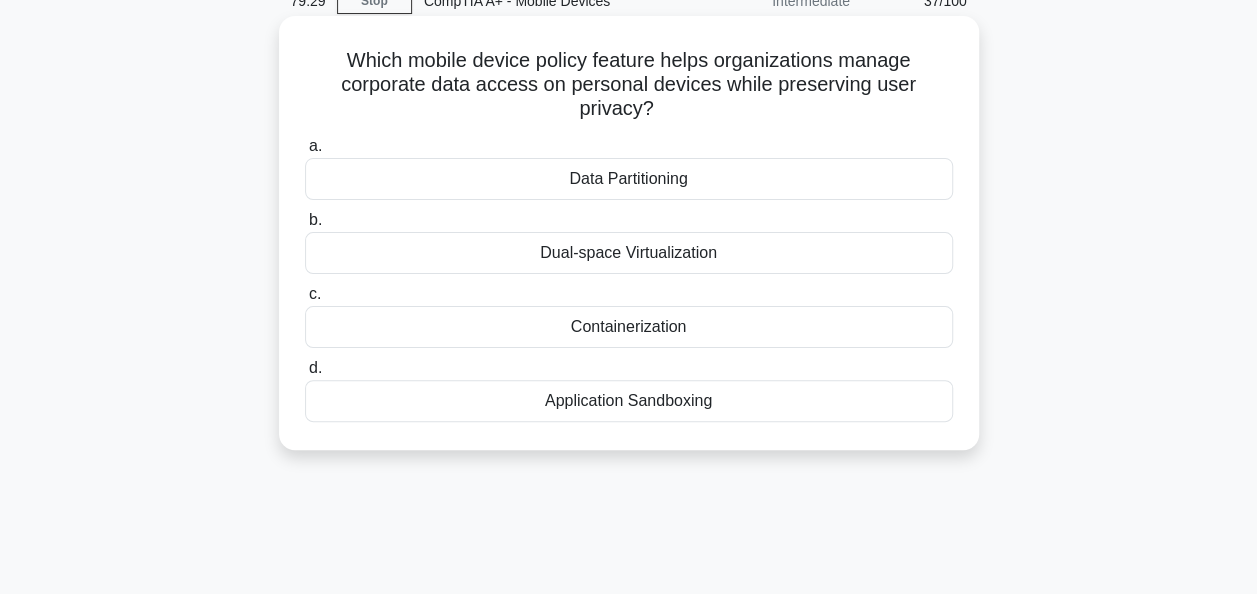 click on "Containerization" at bounding box center (629, 327) 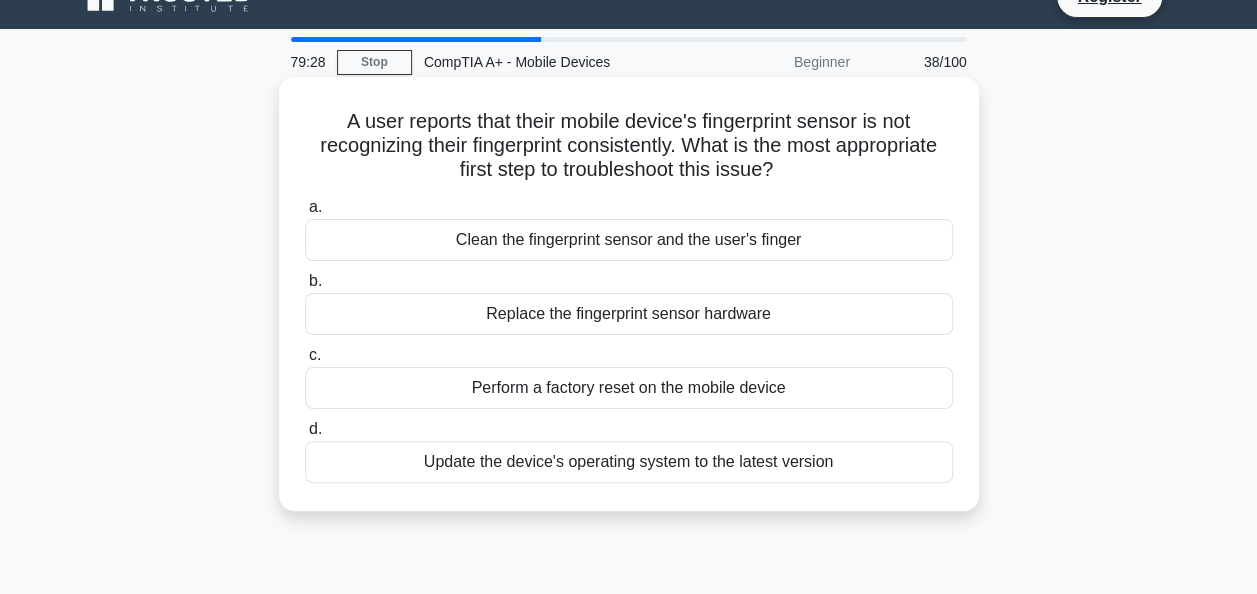 scroll, scrollTop: 0, scrollLeft: 0, axis: both 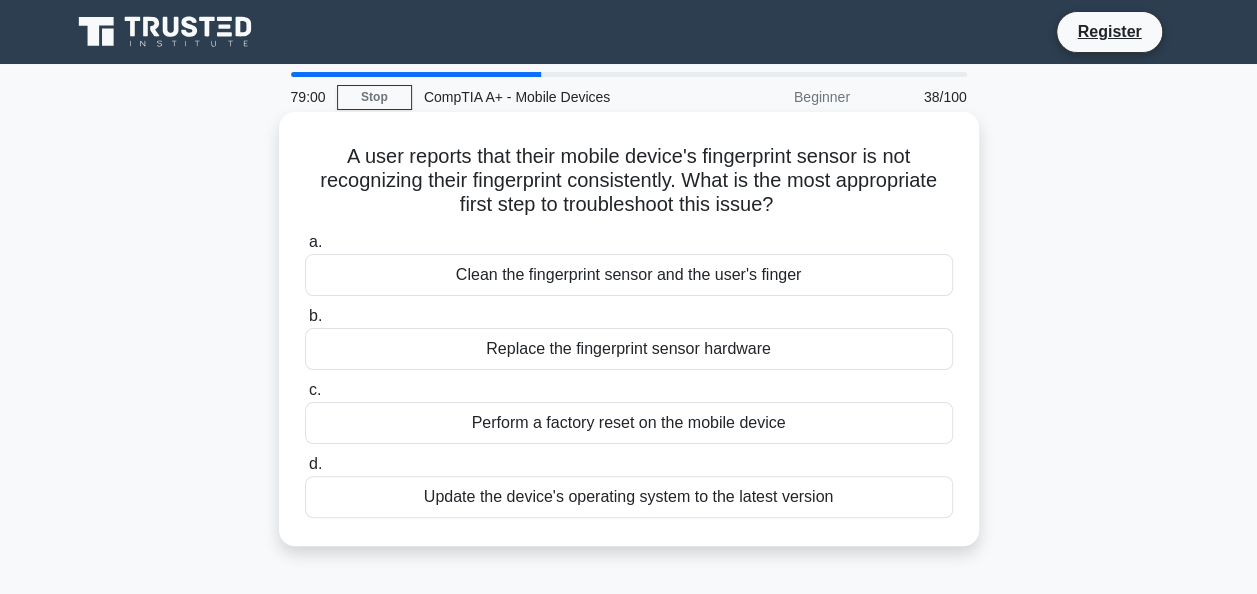 click on "Clean the fingerprint sensor and the user's finger" at bounding box center [629, 275] 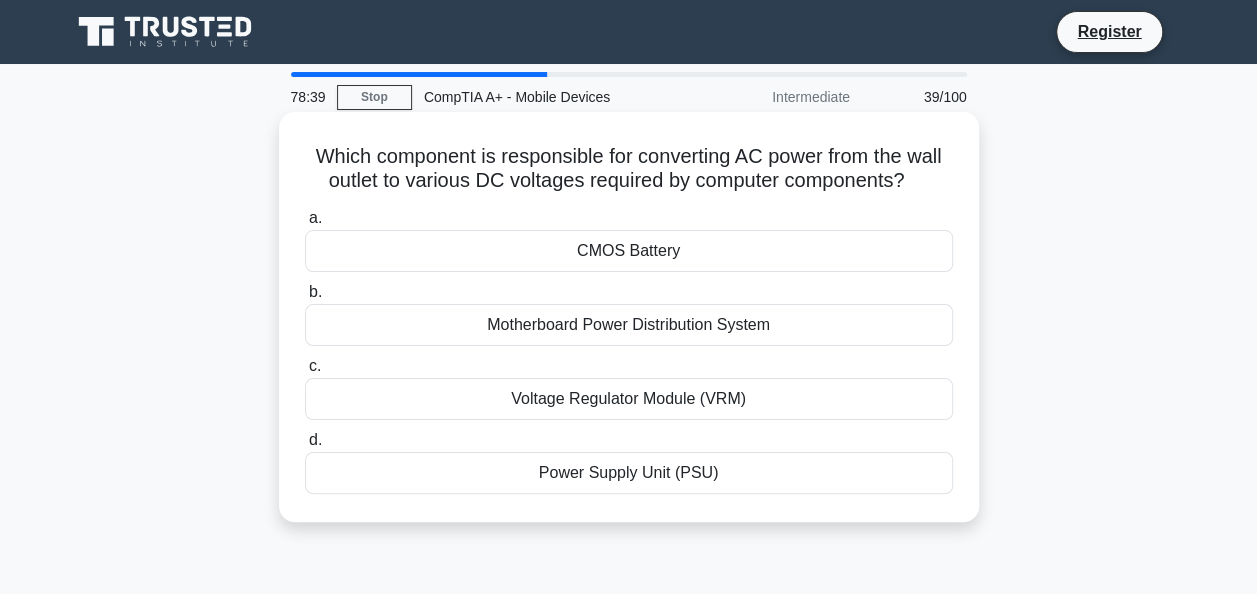 click on "CMOS Battery" at bounding box center (629, 251) 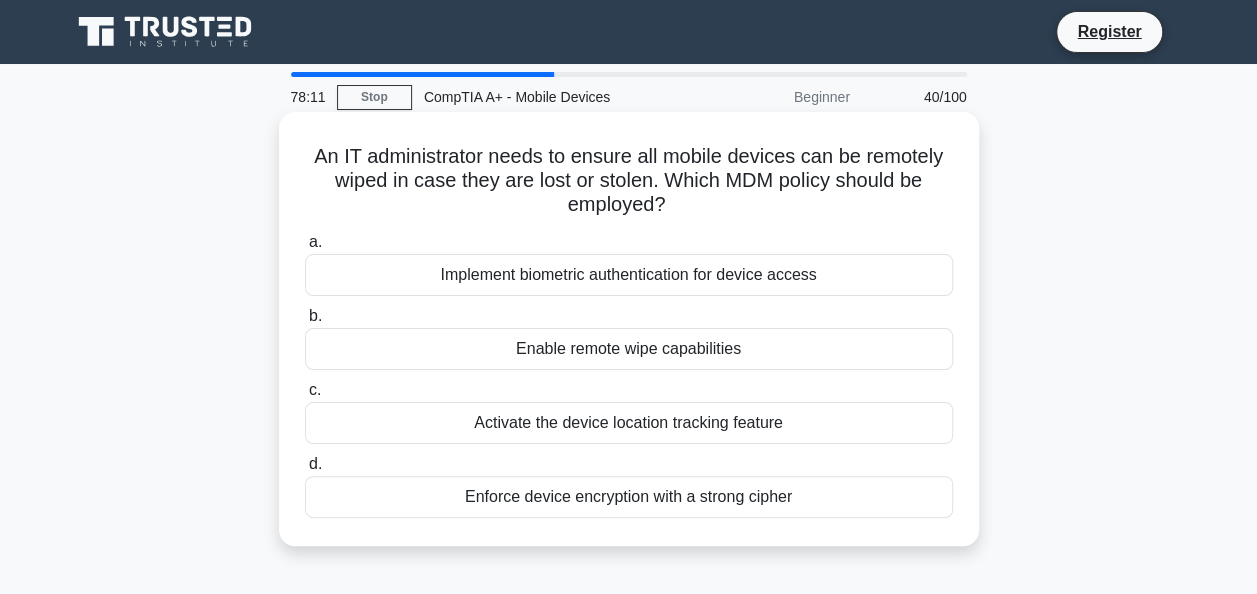 click on "Enforce device encryption with a strong cipher" at bounding box center (629, 497) 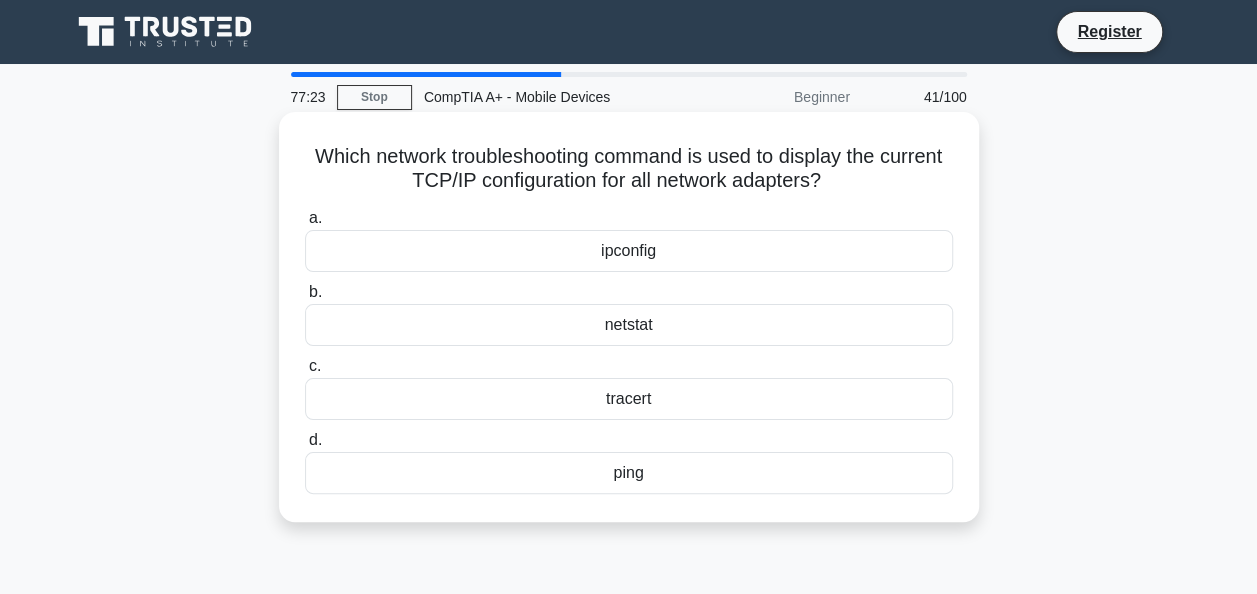 click on "netstat" at bounding box center [629, 325] 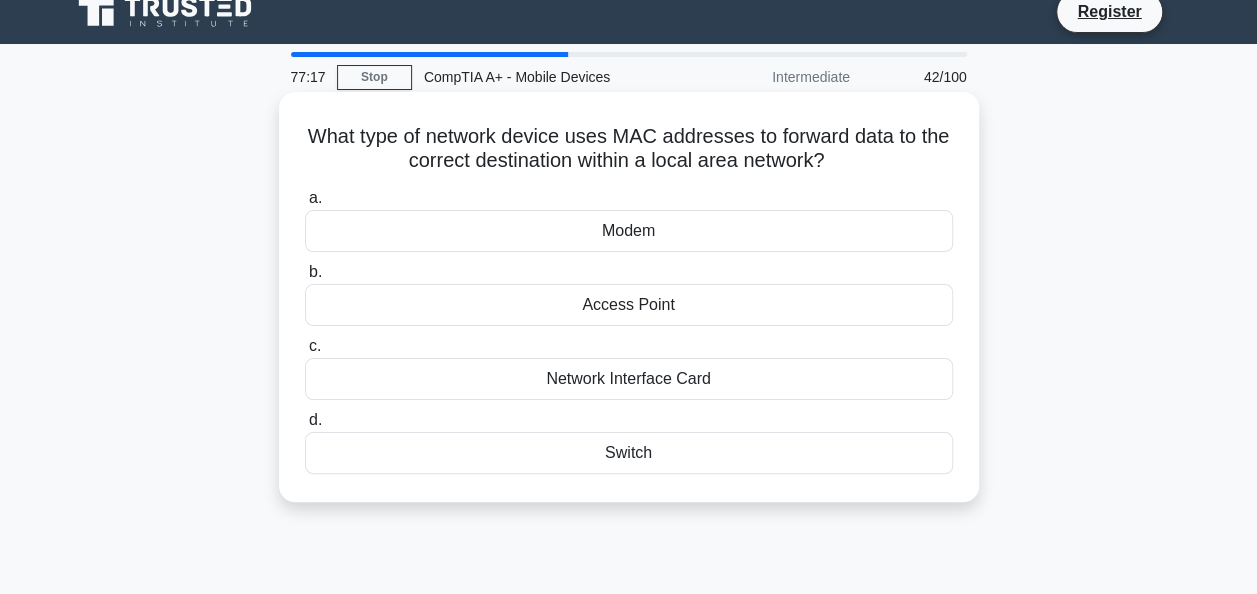 scroll, scrollTop: 0, scrollLeft: 0, axis: both 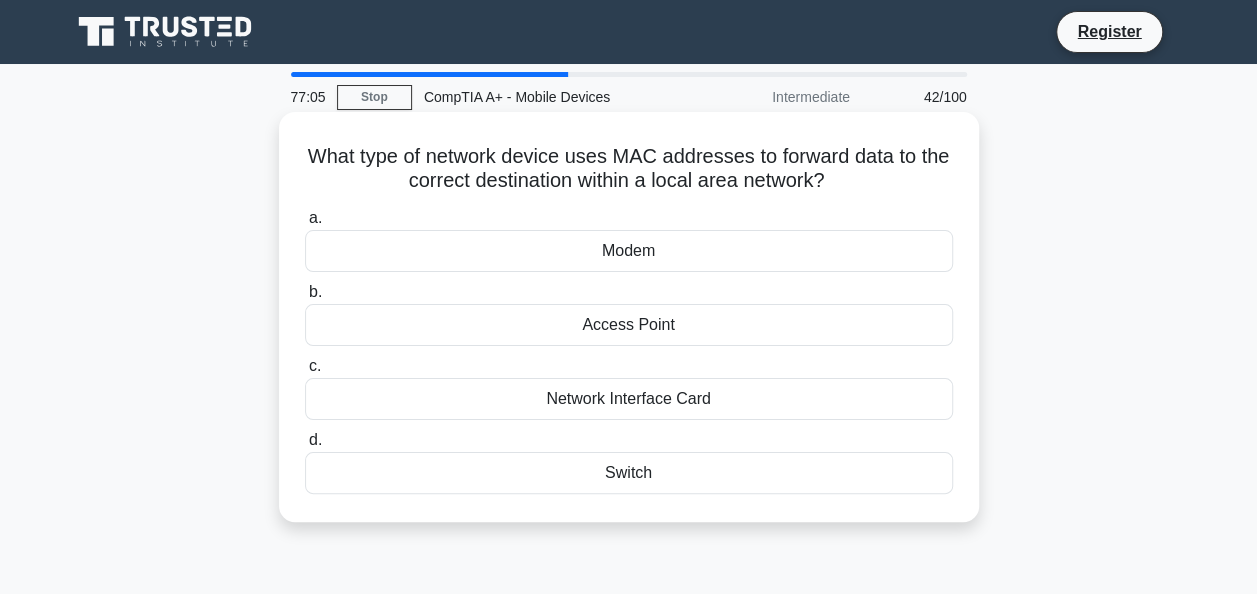 click on "Switch" at bounding box center (629, 473) 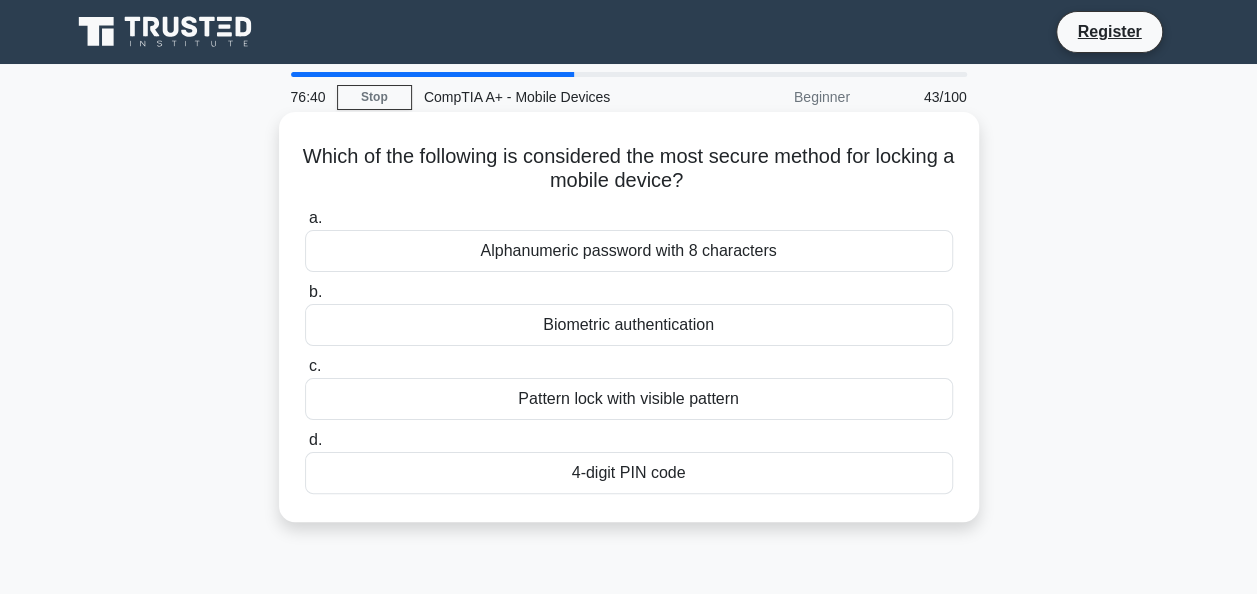 click on "4-digit PIN code" at bounding box center [629, 473] 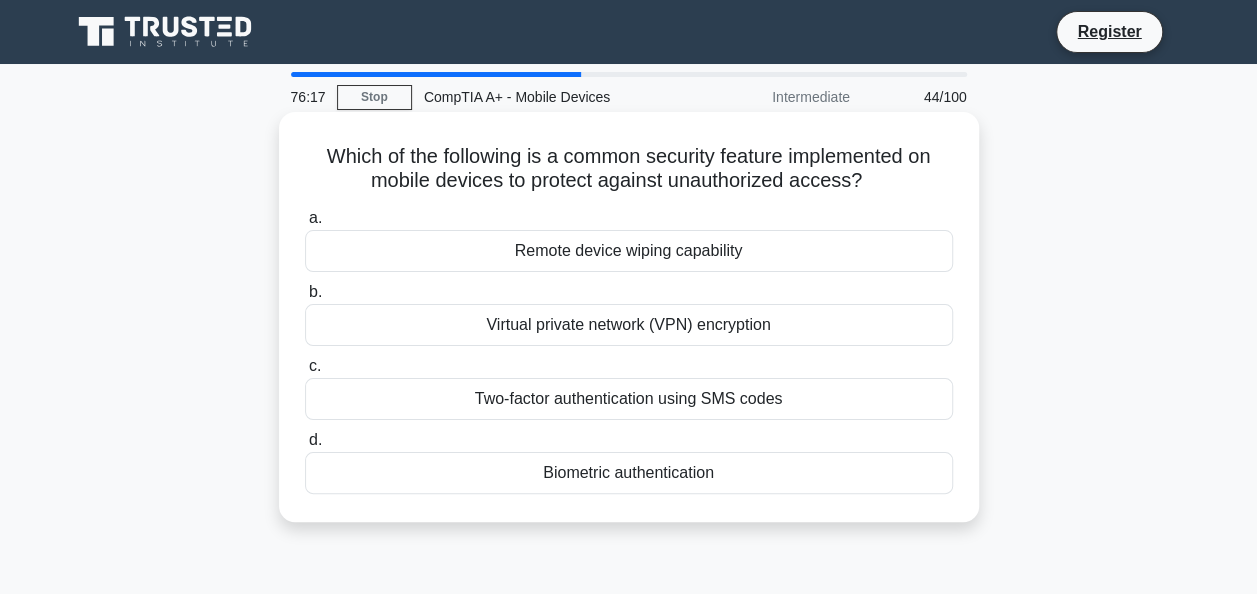 click on "Two-factor authentication using SMS codes" at bounding box center [629, 399] 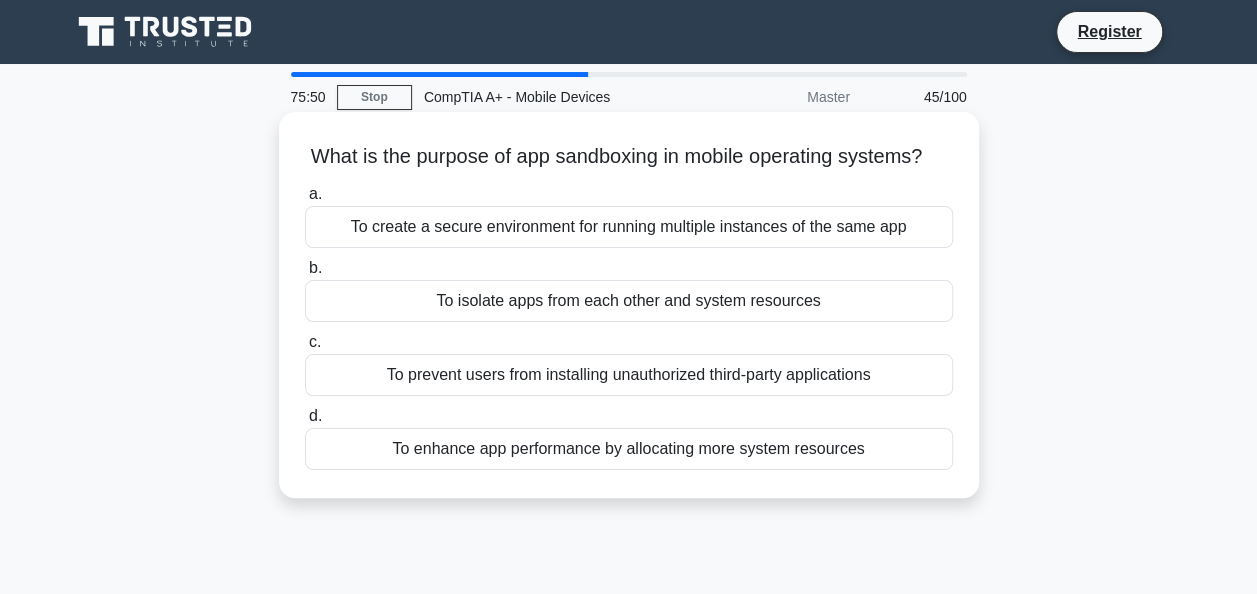 click on "To create a secure environment for running multiple instances of the same app" at bounding box center (629, 227) 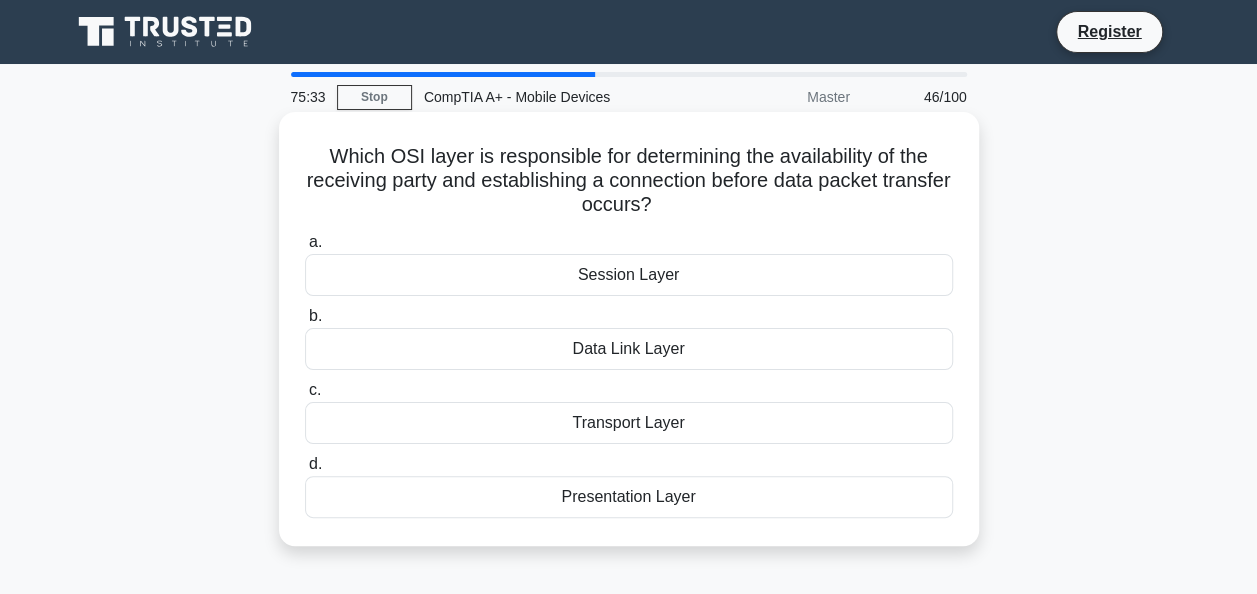 click on "Transport Layer" at bounding box center (629, 423) 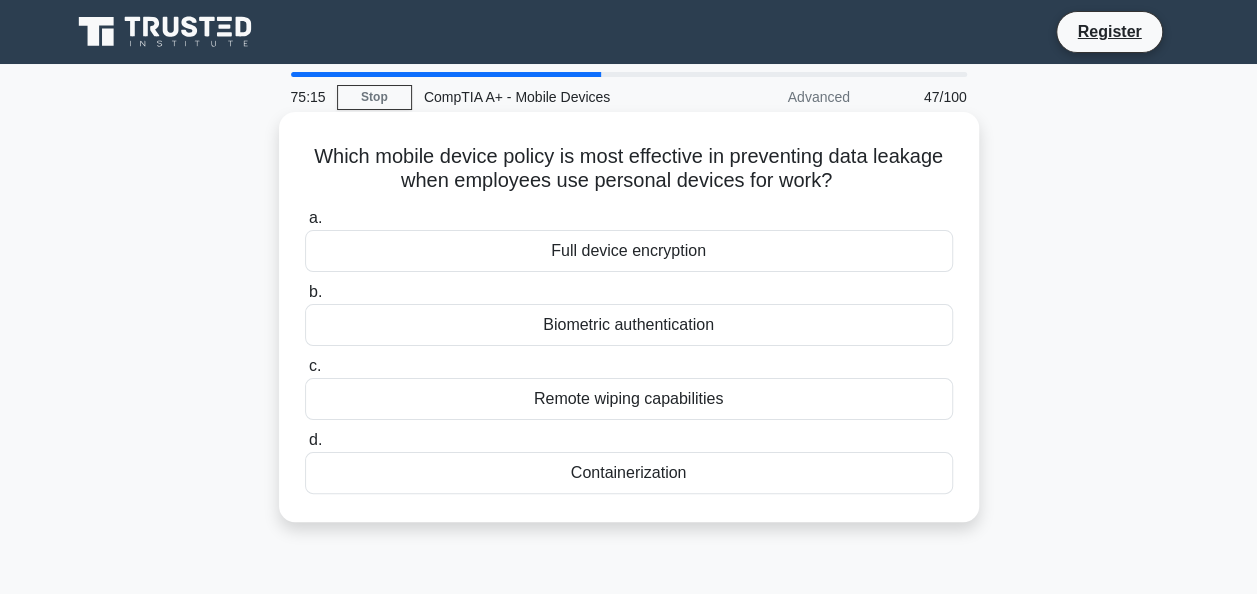 click on "Full device encryption" at bounding box center (629, 251) 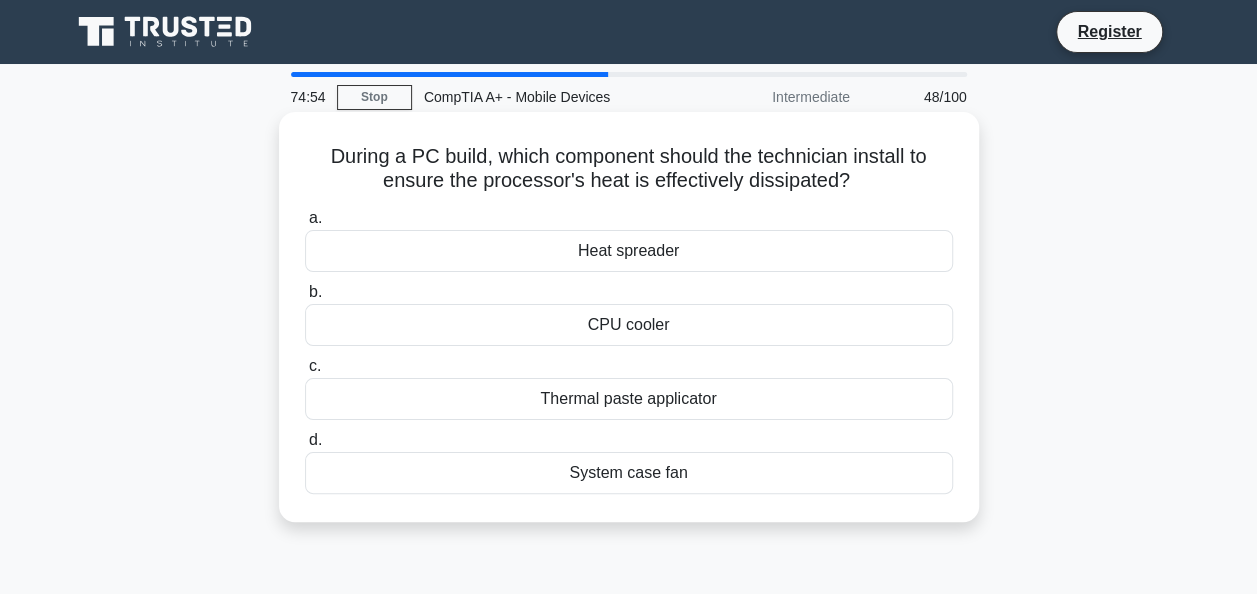 click on "Thermal paste applicator" at bounding box center (629, 399) 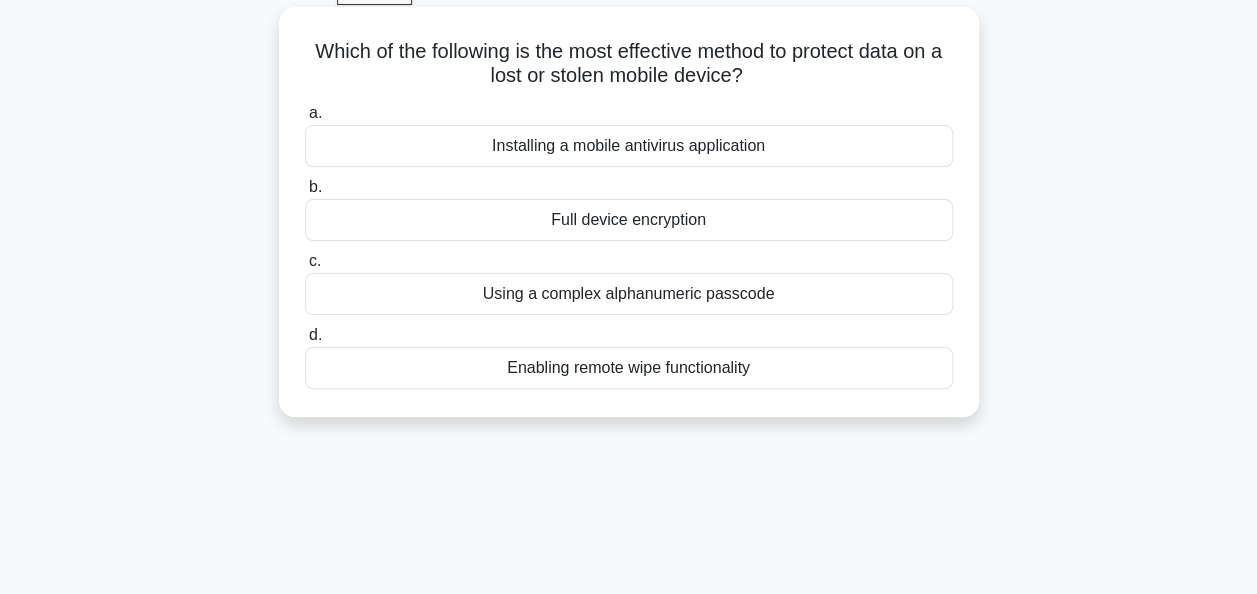 scroll, scrollTop: 106, scrollLeft: 0, axis: vertical 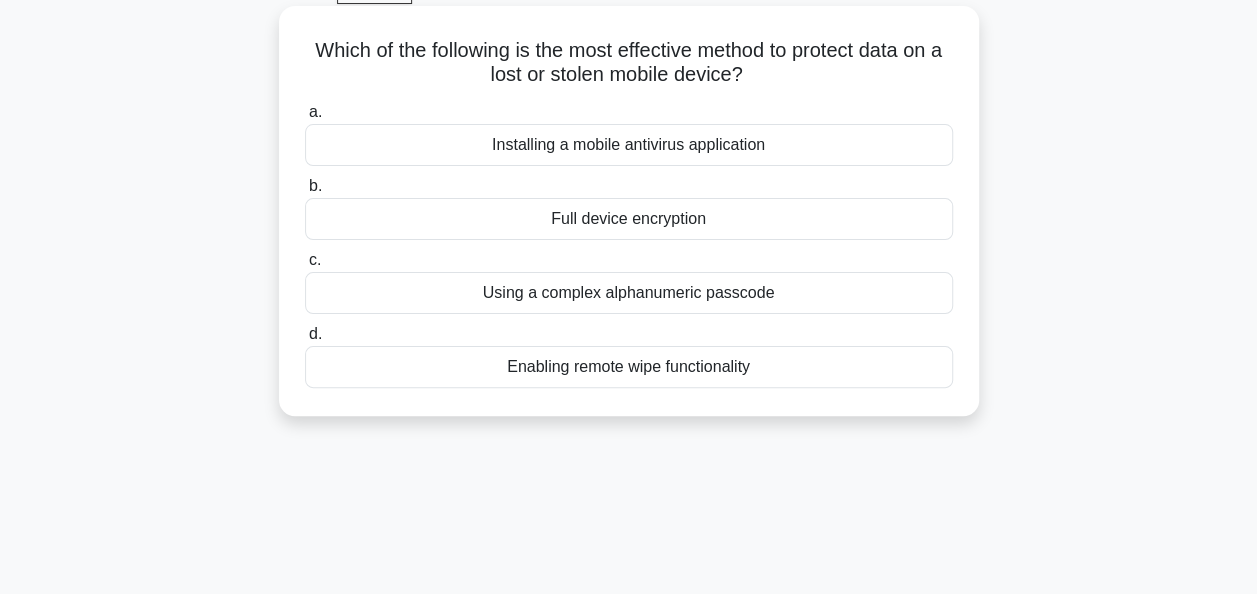 click on "Enabling remote wipe functionality" at bounding box center [629, 367] 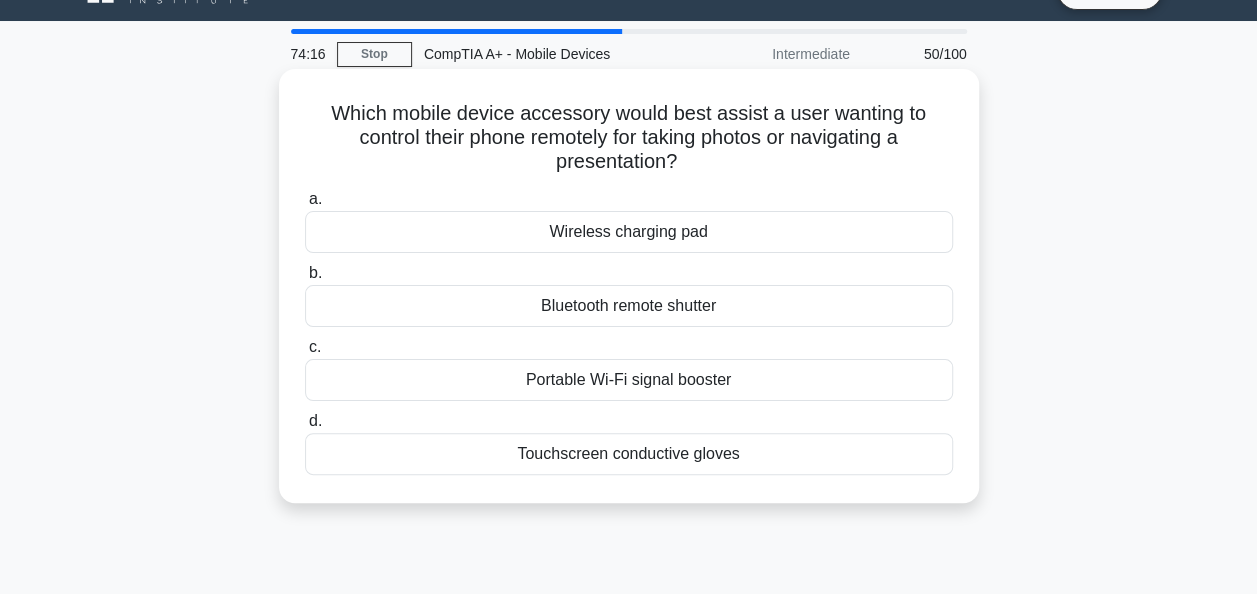 scroll, scrollTop: 0, scrollLeft: 0, axis: both 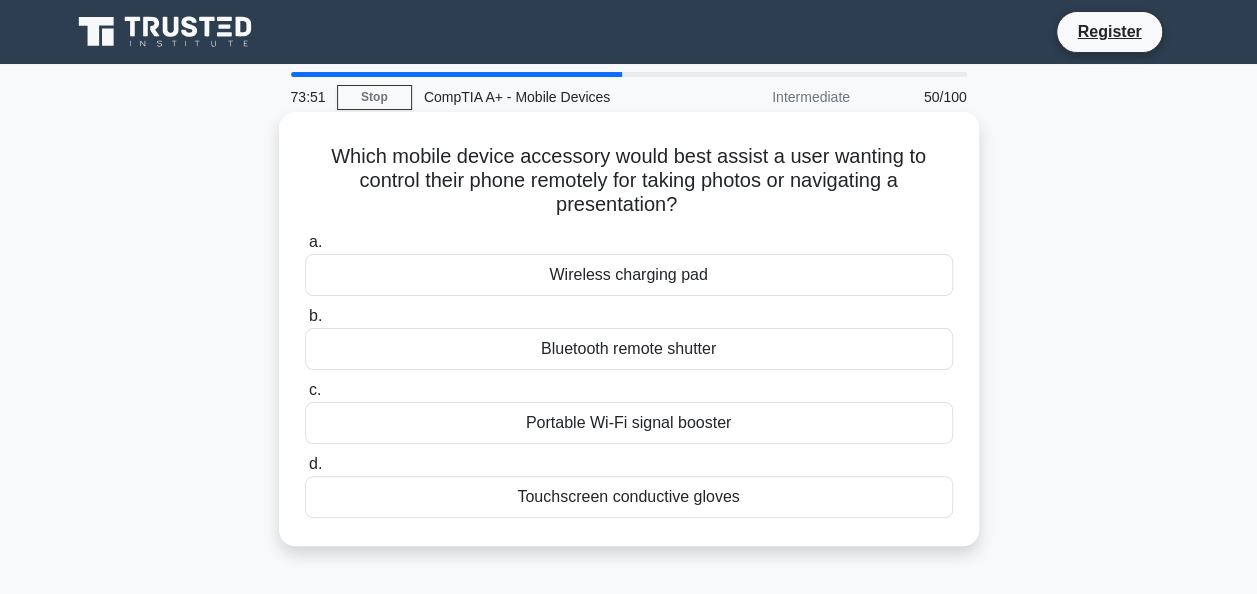 click on "Bluetooth remote shutter" at bounding box center [629, 349] 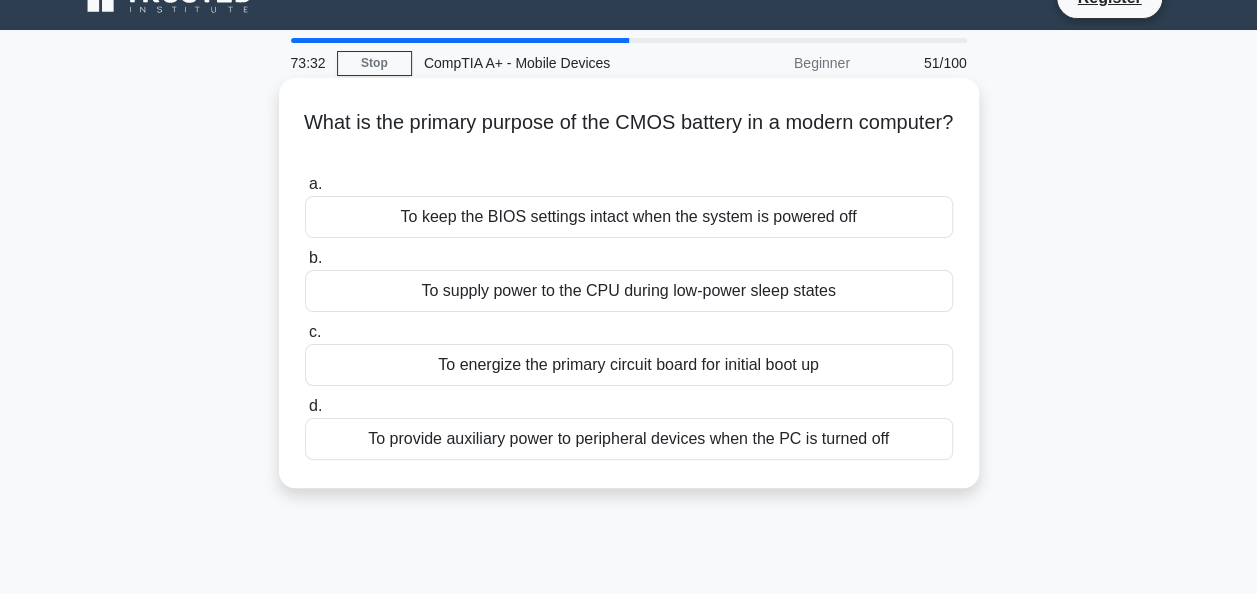 scroll, scrollTop: 36, scrollLeft: 0, axis: vertical 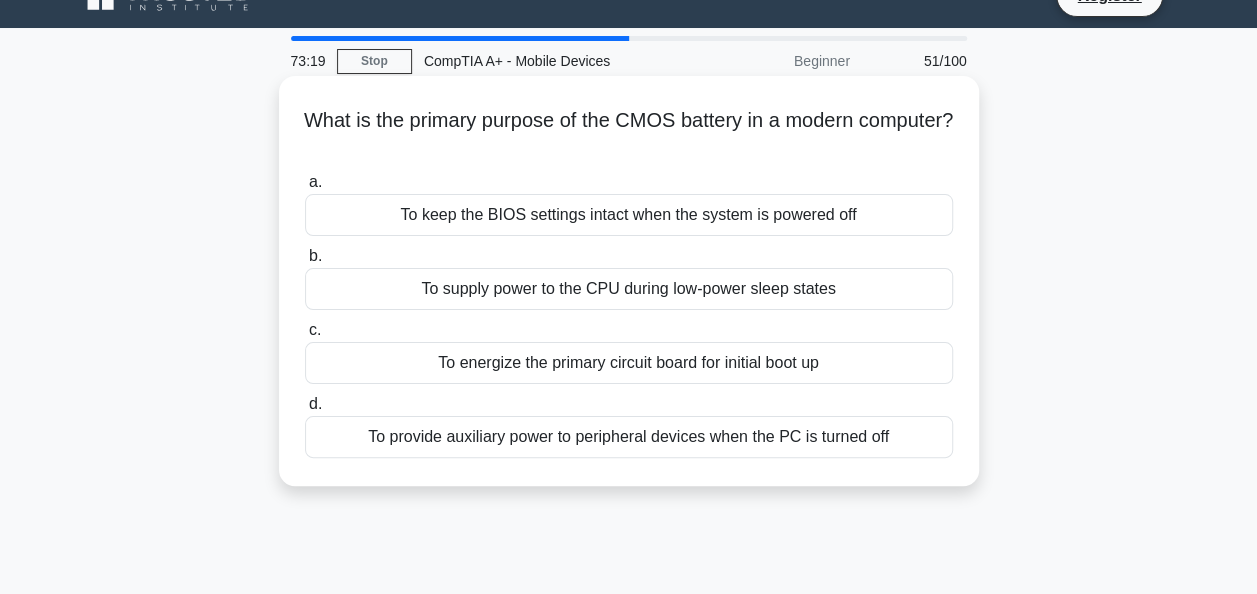 click on "To keep the BIOS settings intact when the system is powered off" at bounding box center [629, 215] 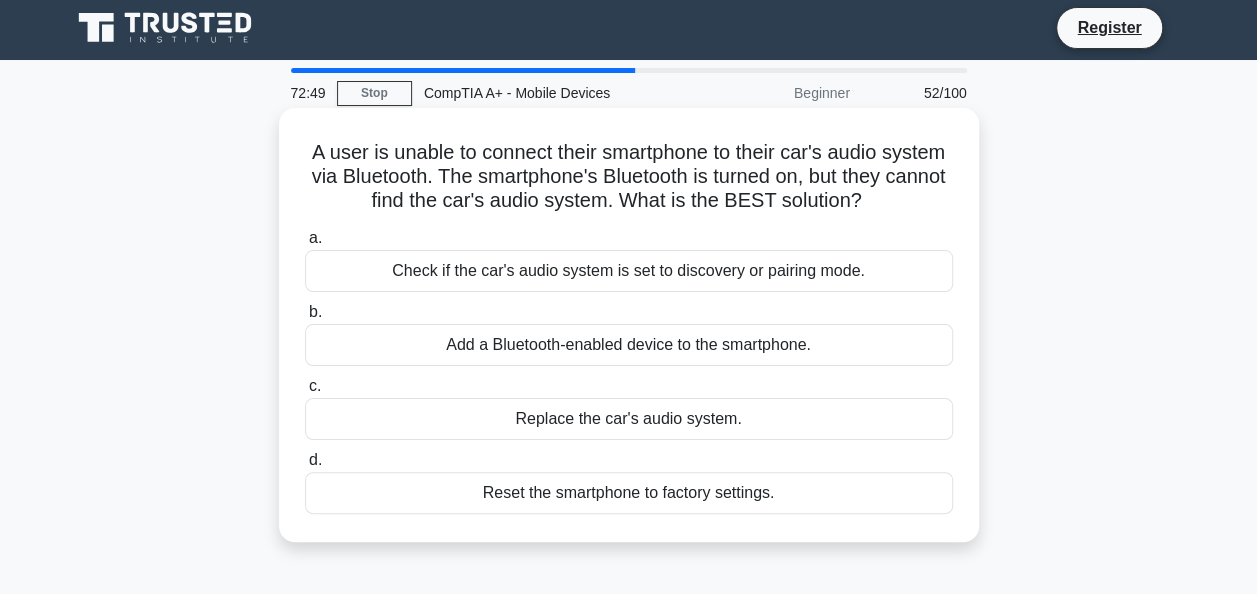 scroll, scrollTop: 10, scrollLeft: 0, axis: vertical 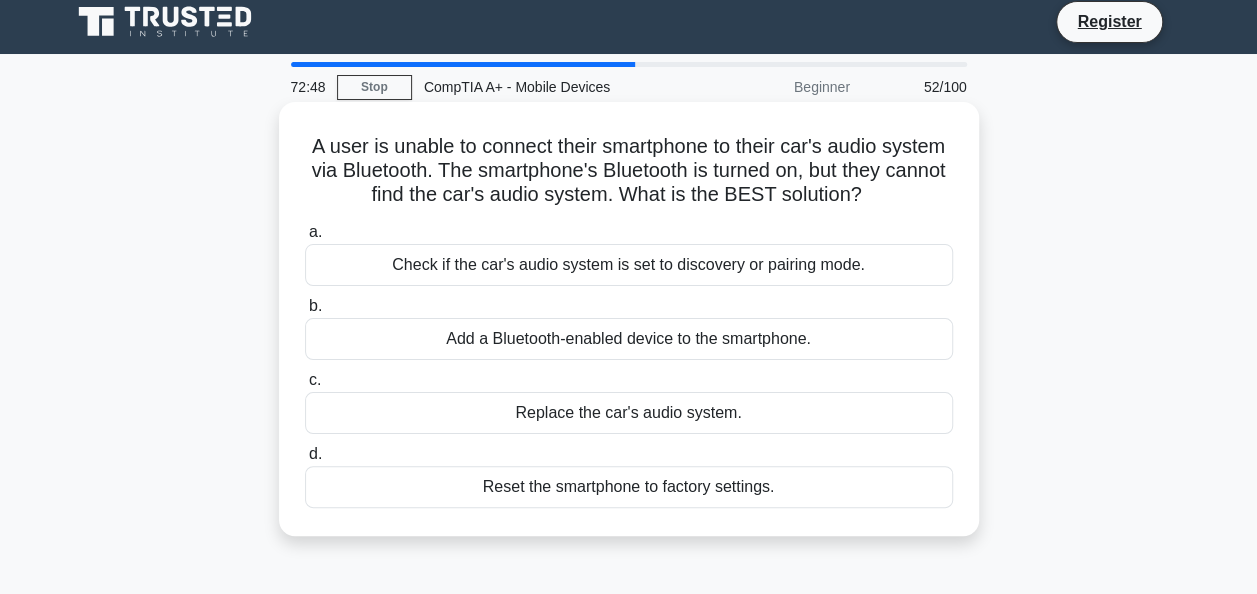 click on "Check if the car's audio system is set to discovery or pairing mode." at bounding box center [629, 265] 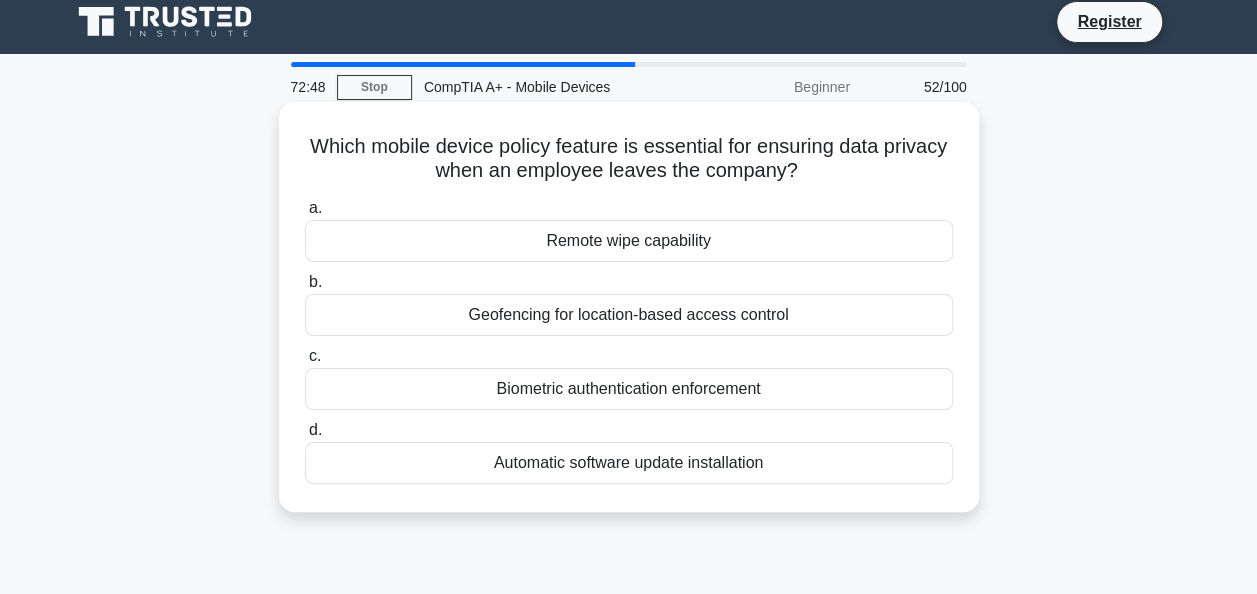 scroll, scrollTop: 0, scrollLeft: 0, axis: both 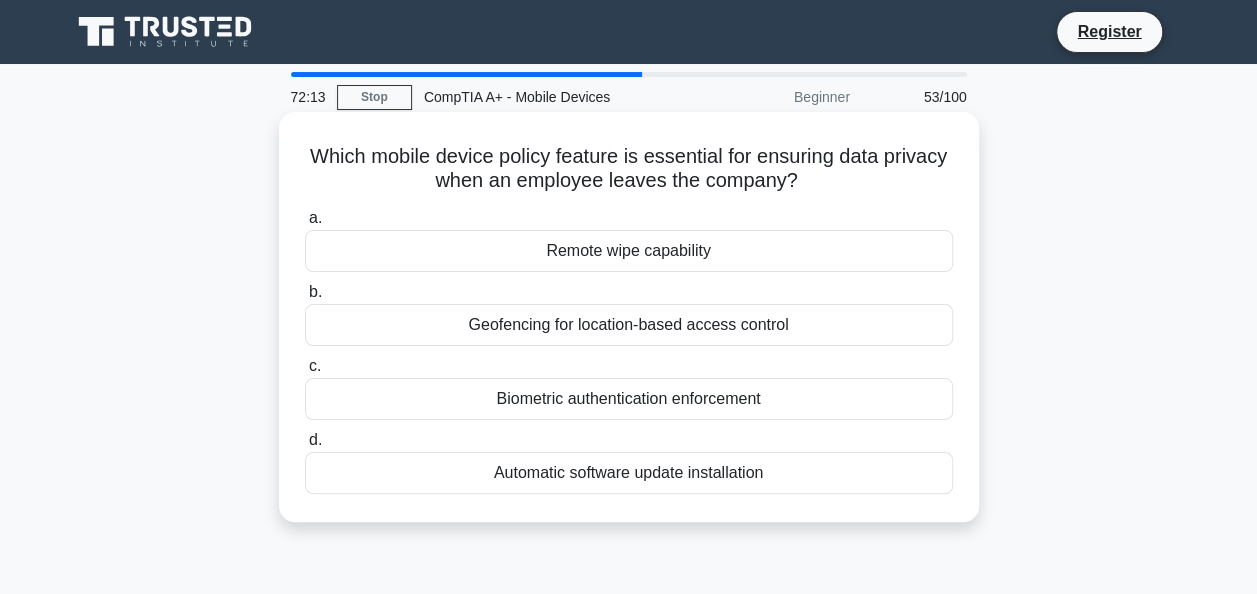 click on "Geofencing for location-based access control" at bounding box center (629, 325) 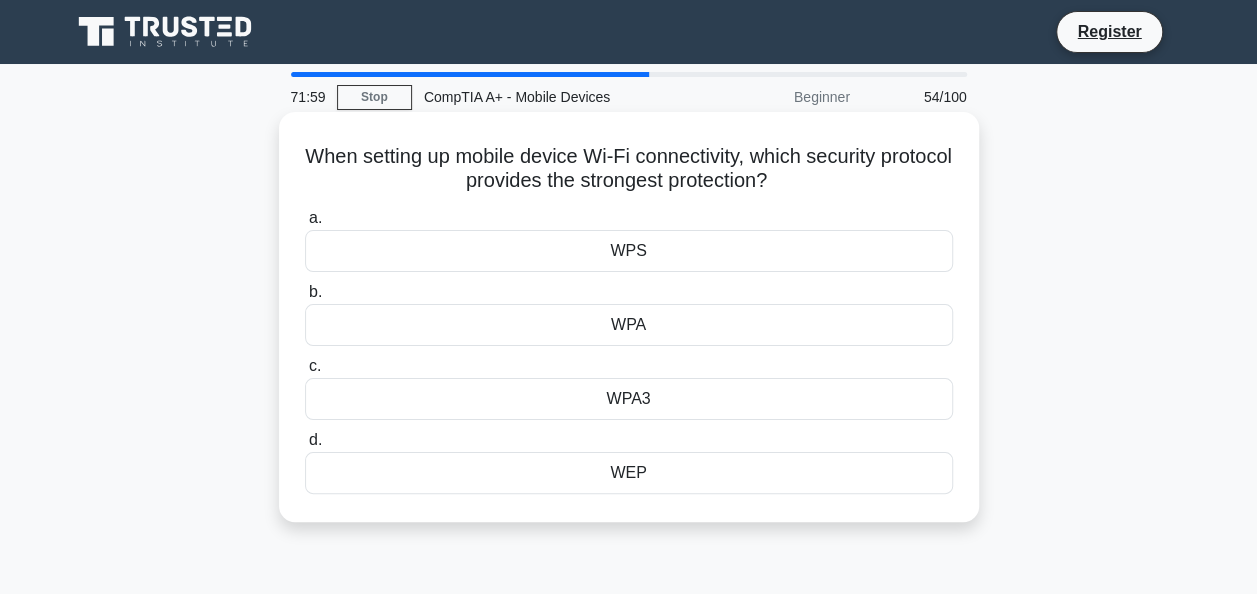 click on "WPA" at bounding box center (629, 325) 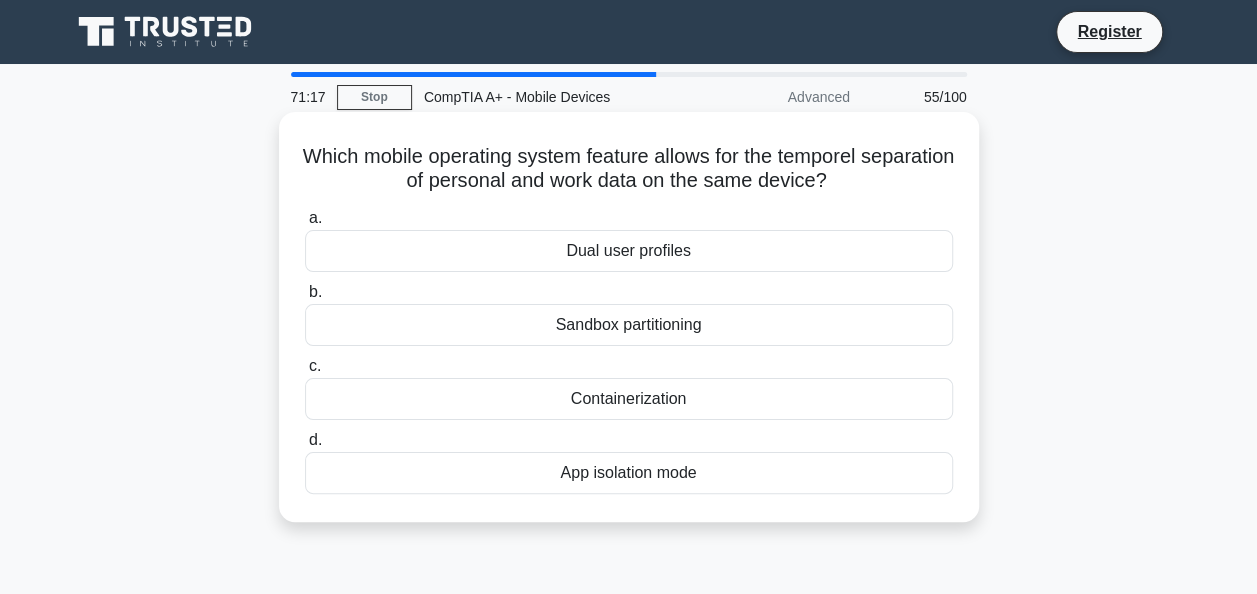 click on "Dual user profiles" at bounding box center (629, 251) 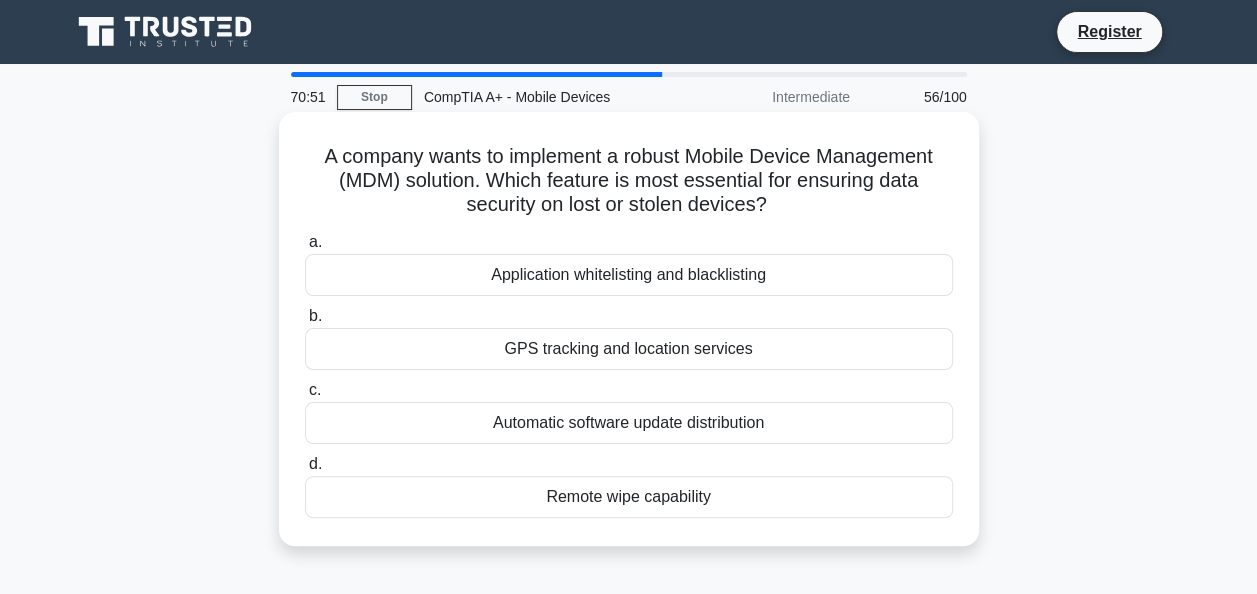click on "GPS tracking and location services" at bounding box center [629, 349] 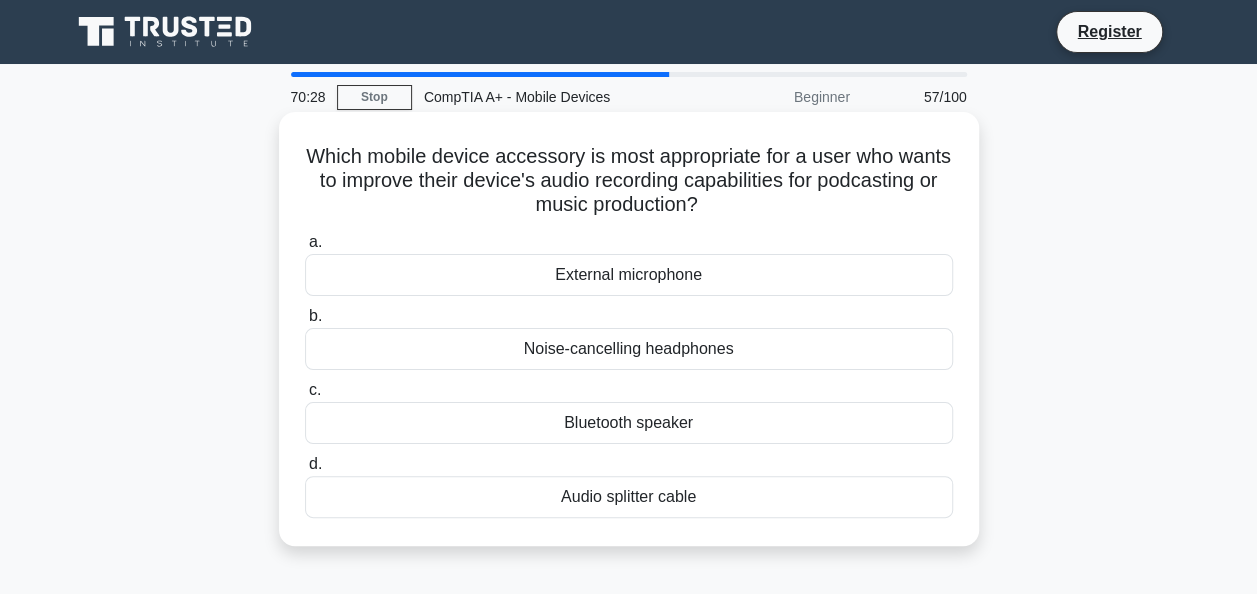 click on "External microphone" at bounding box center [629, 275] 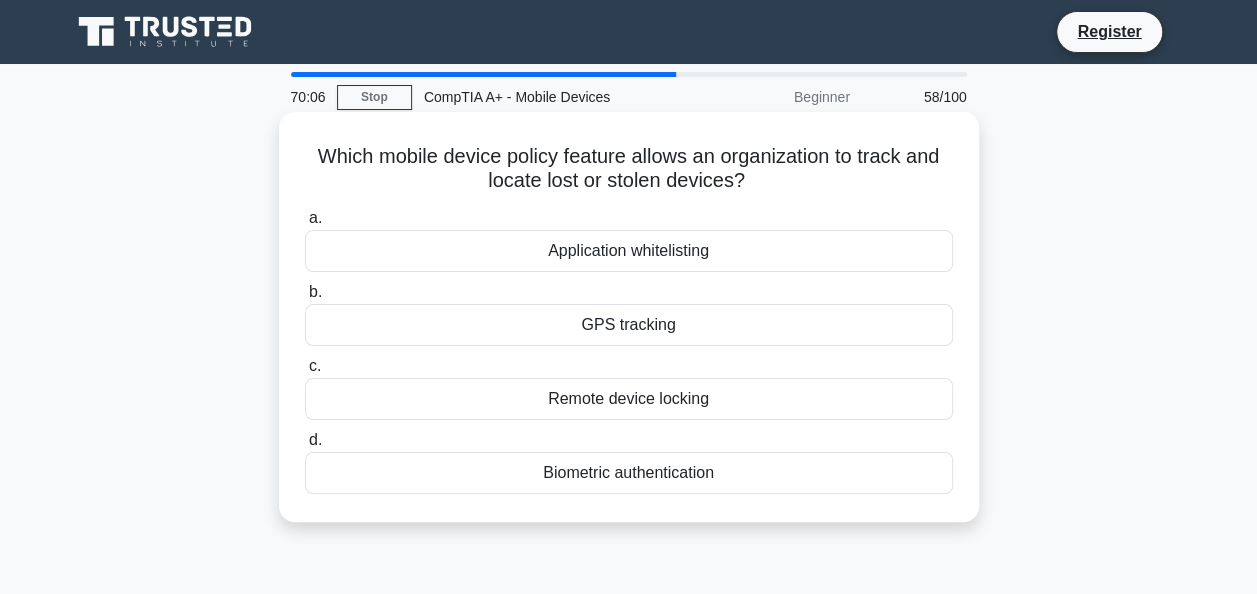 click on "Remote device locking" at bounding box center (629, 399) 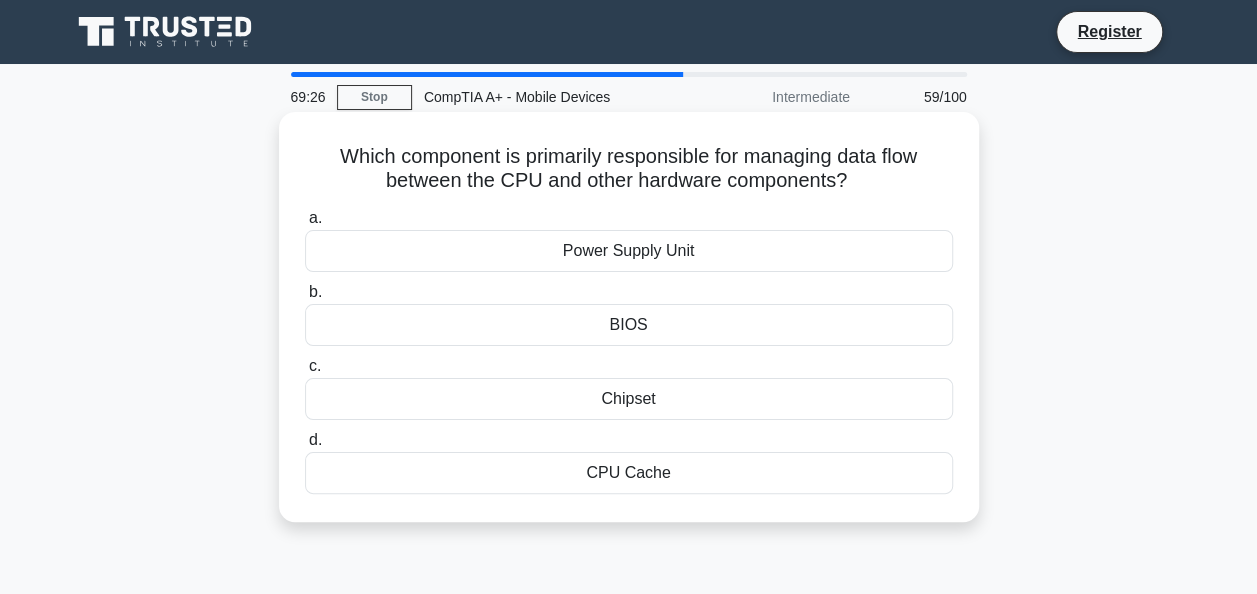 click on "BIOS" at bounding box center (629, 325) 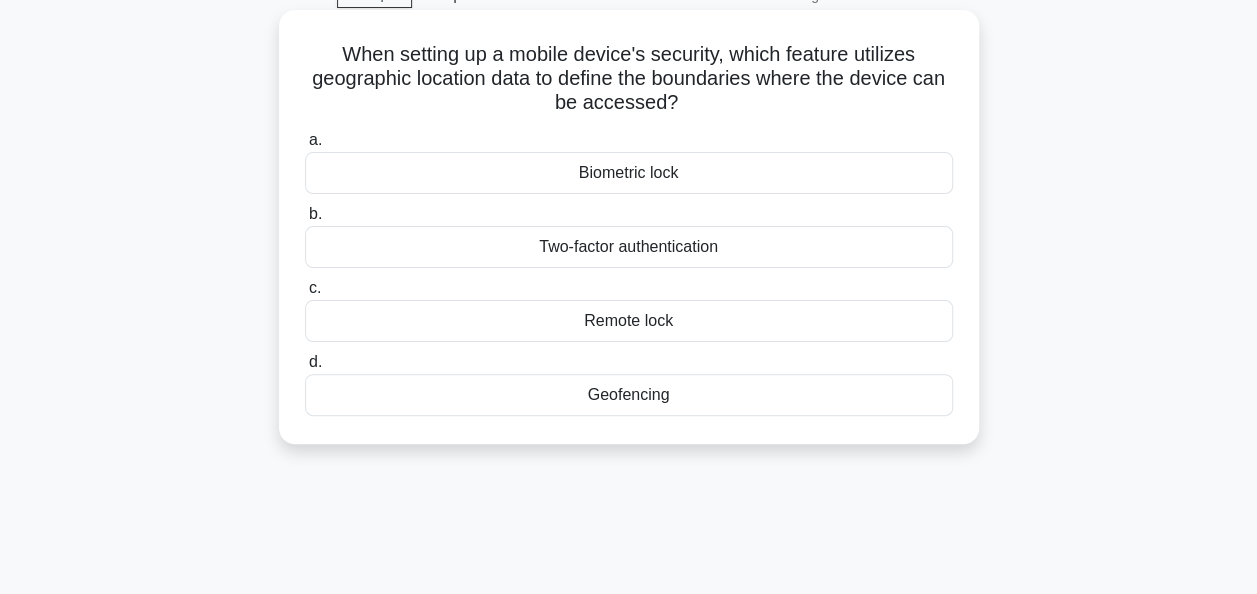 scroll, scrollTop: 100, scrollLeft: 0, axis: vertical 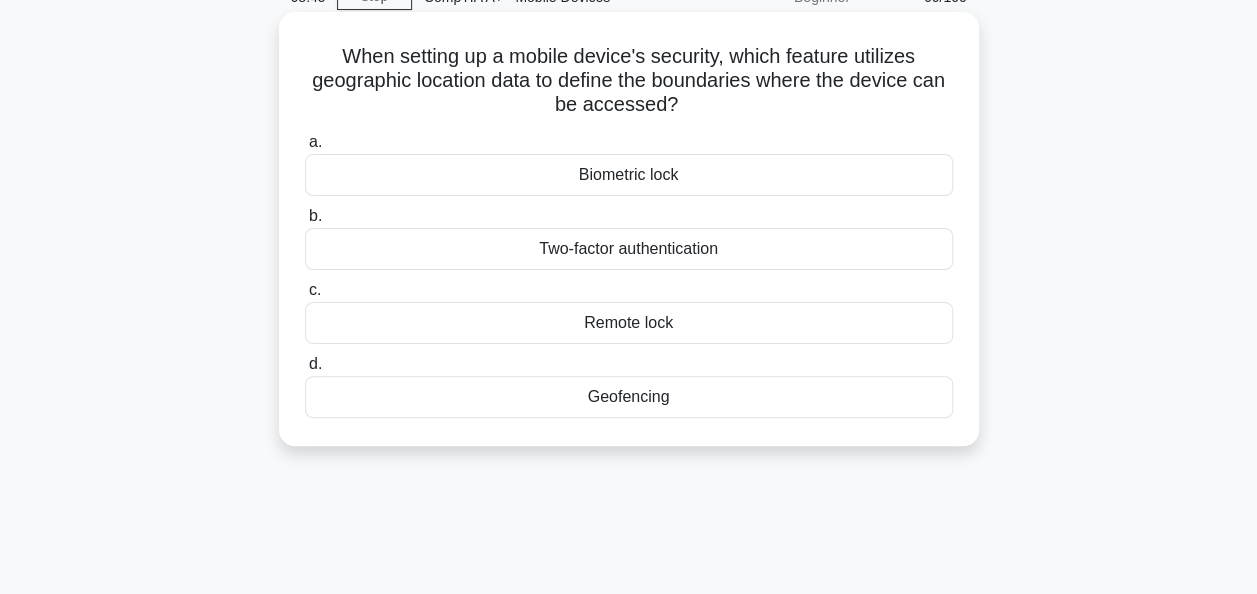 click on "Two-factor authentication" at bounding box center (629, 249) 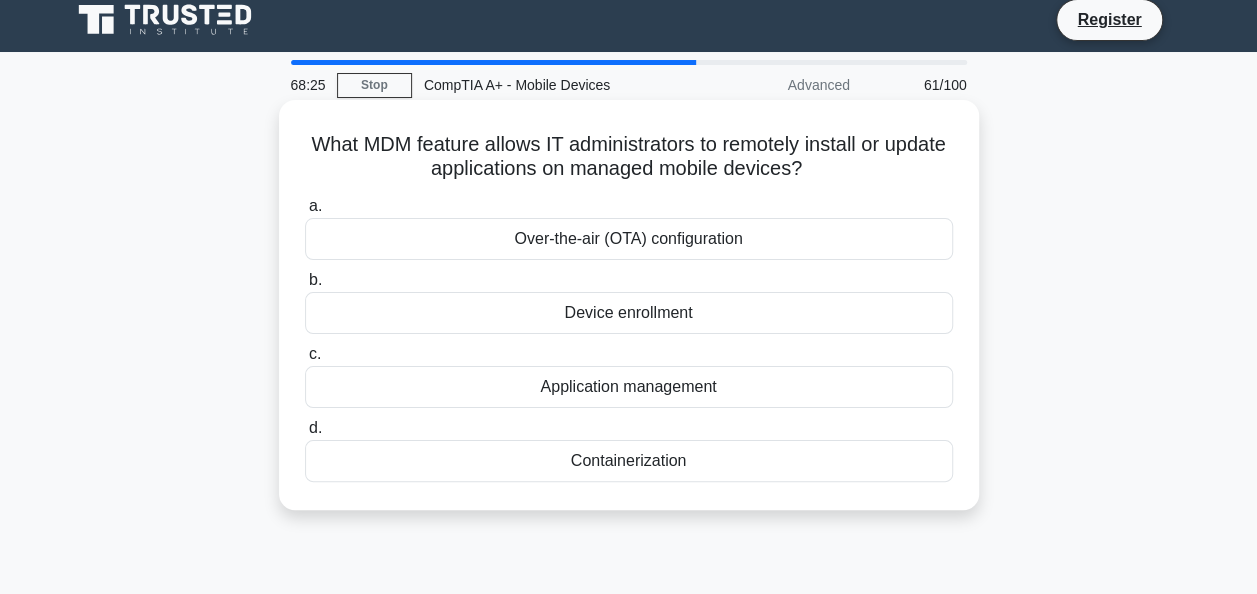 scroll, scrollTop: 0, scrollLeft: 0, axis: both 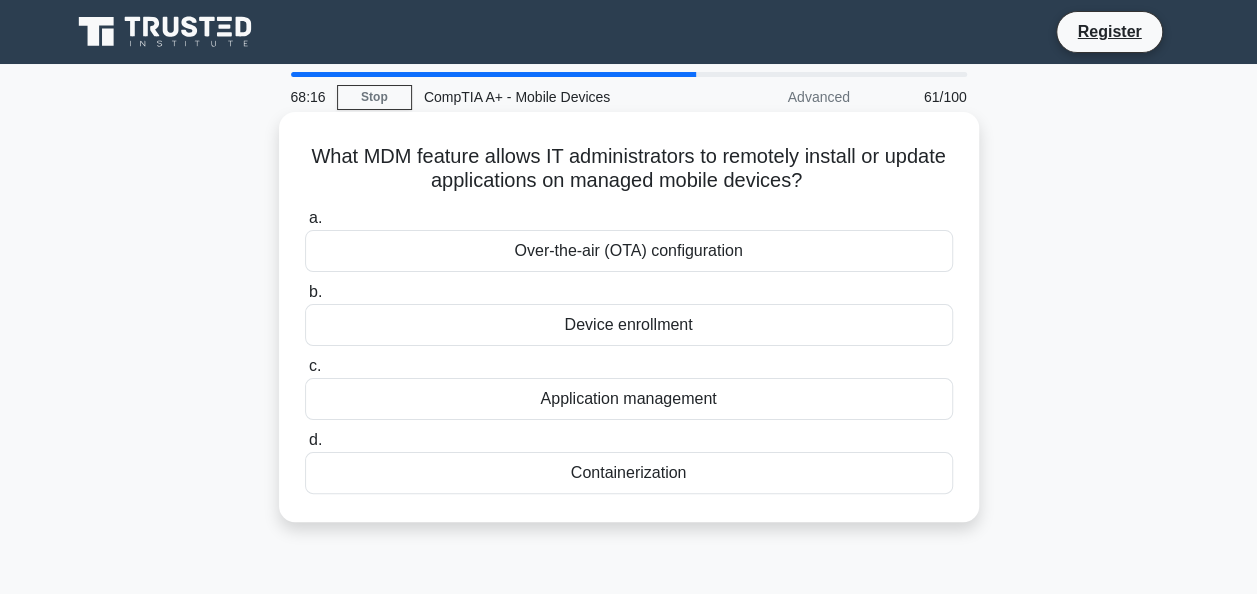 click on "Application management" at bounding box center [629, 399] 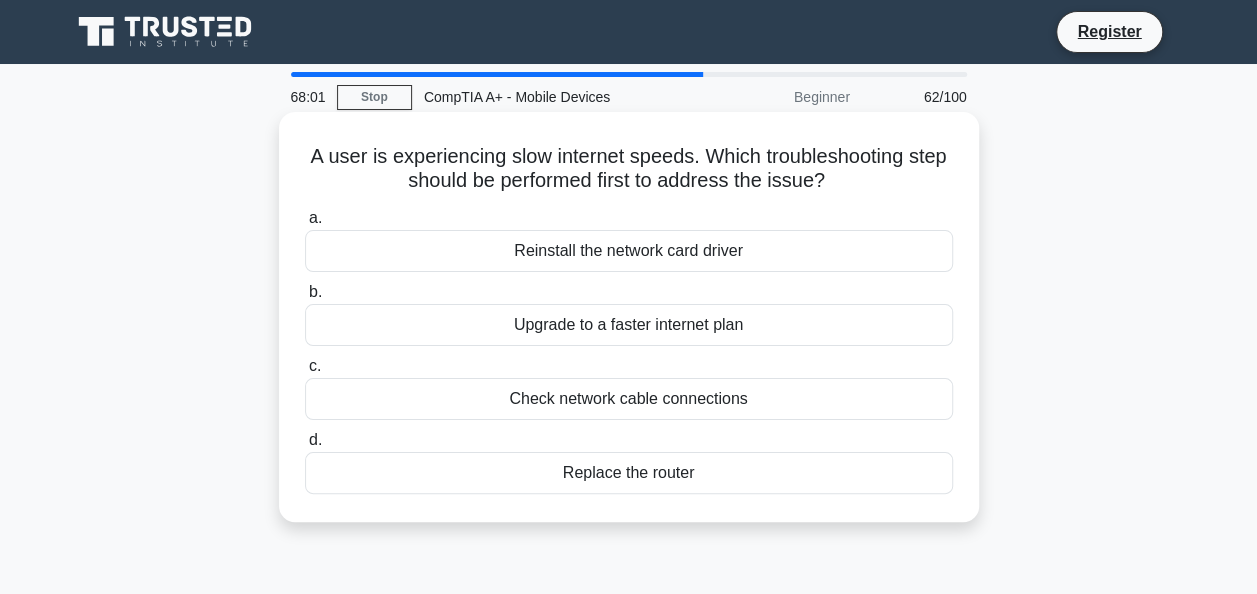 click on "Check network cable connections" at bounding box center (629, 399) 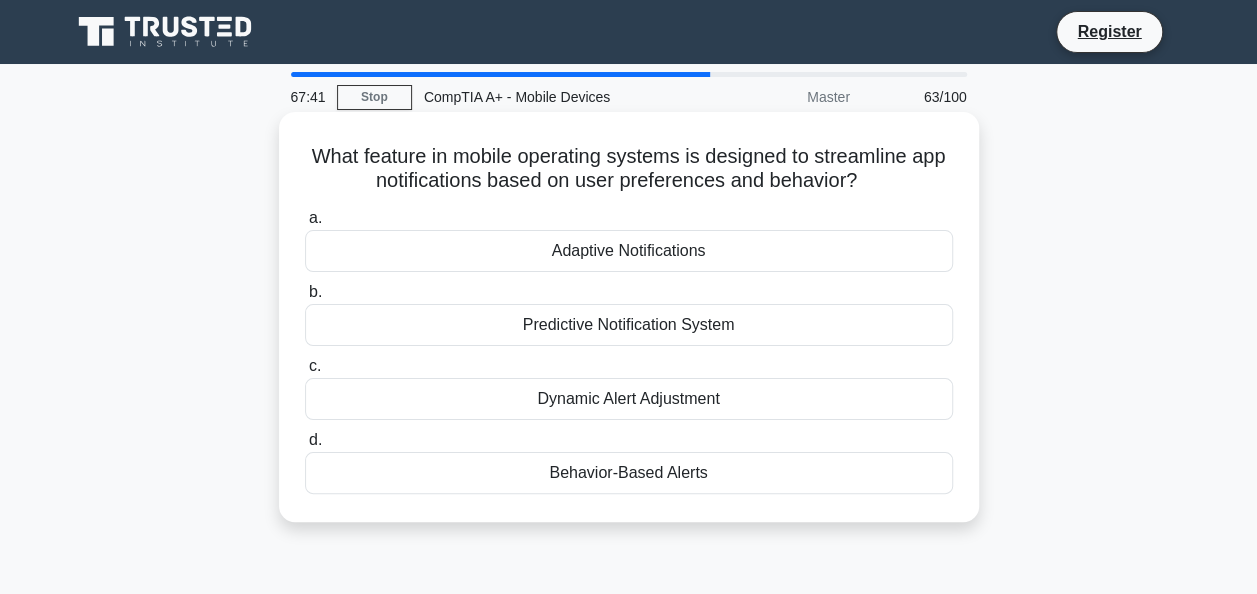click on "Dynamic Alert Adjustment" at bounding box center [629, 399] 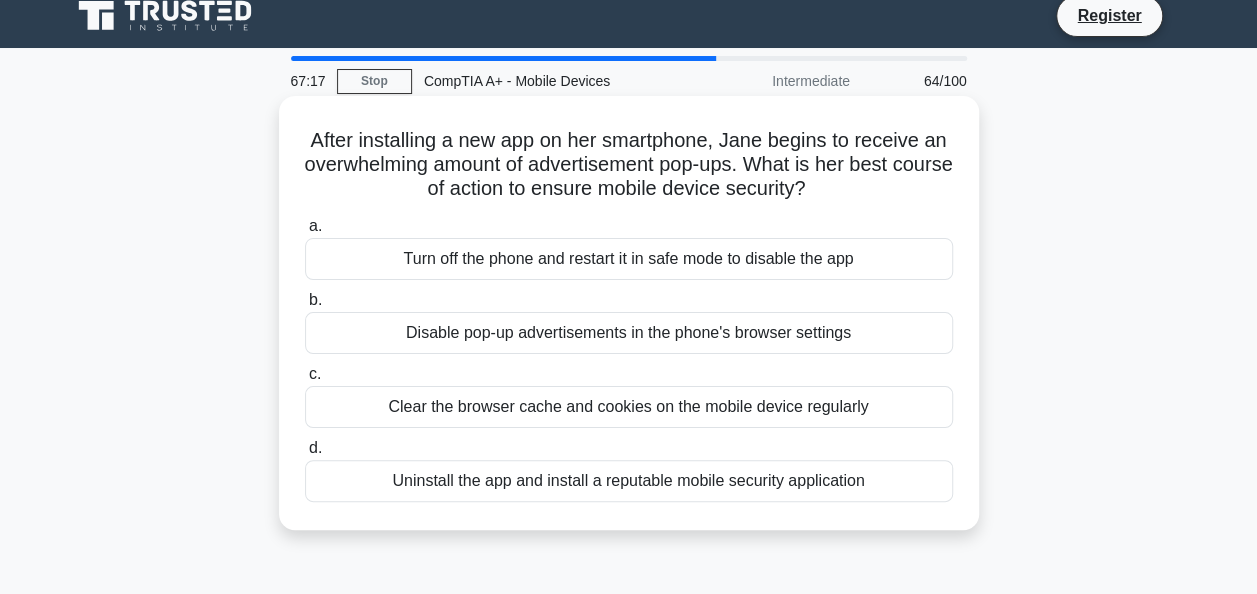 scroll, scrollTop: 0, scrollLeft: 0, axis: both 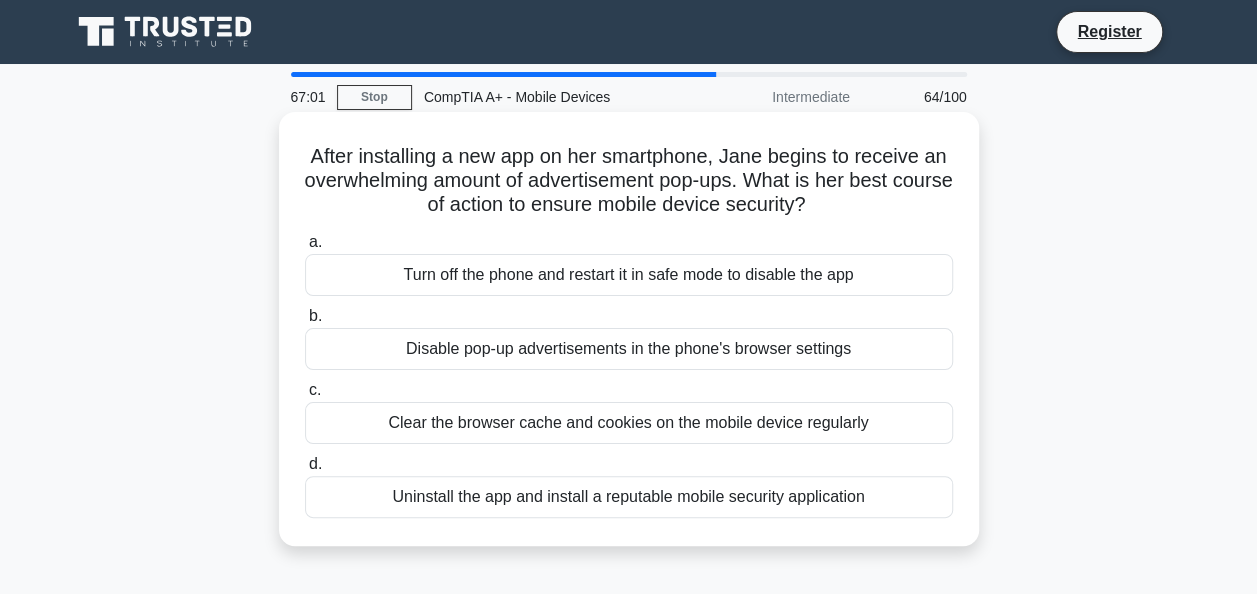 click on "Disable pop-up advertisements in the phone's browser settings" at bounding box center (629, 349) 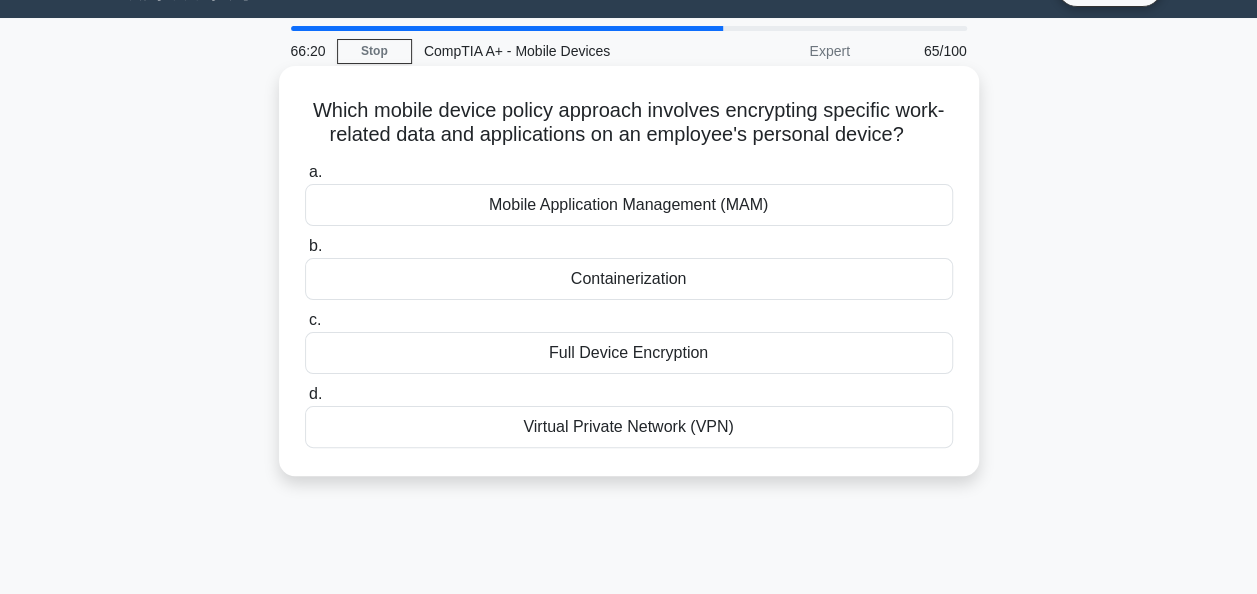 scroll, scrollTop: 62, scrollLeft: 0, axis: vertical 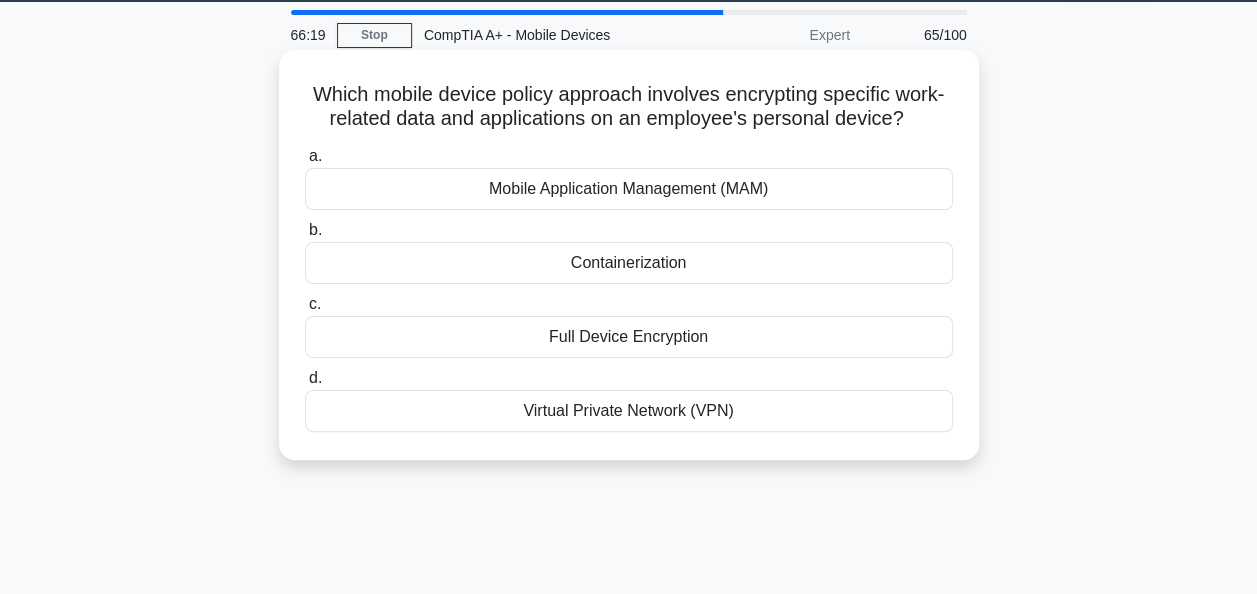 click on "Full Device Encryption" at bounding box center (629, 337) 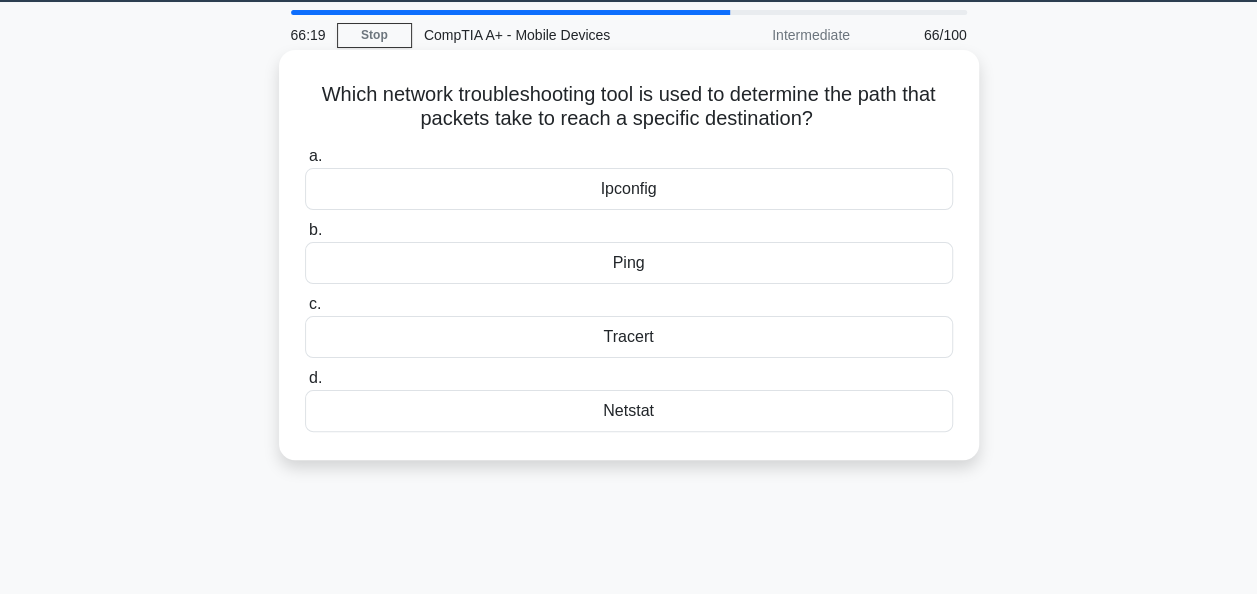 scroll, scrollTop: 0, scrollLeft: 0, axis: both 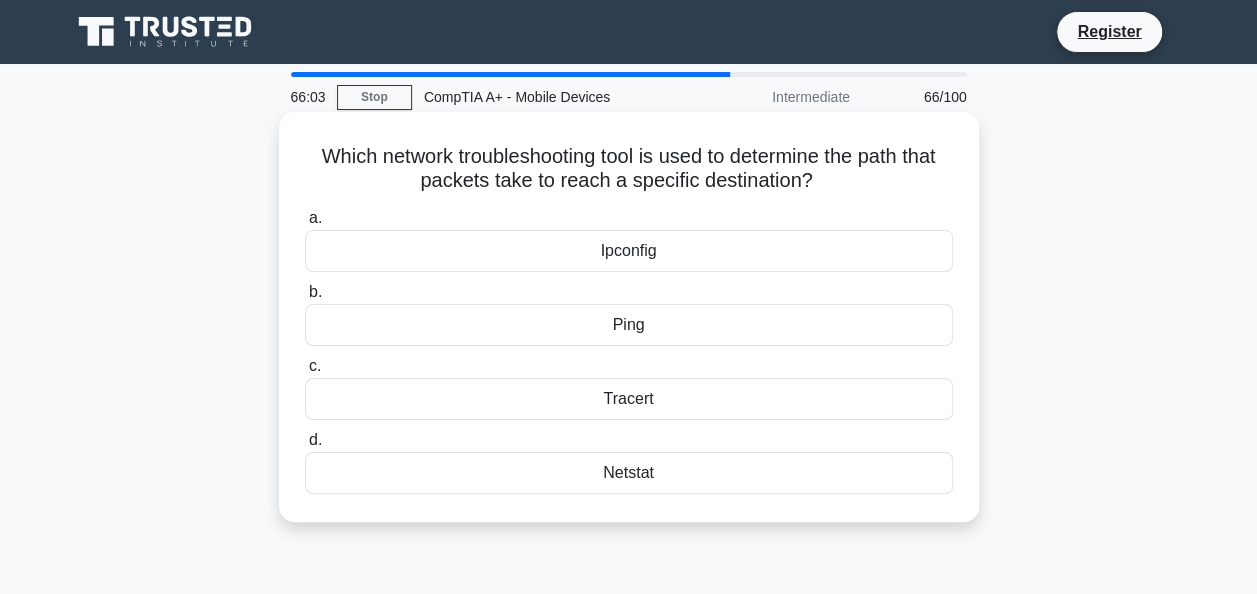 click on "Netstat" at bounding box center [629, 473] 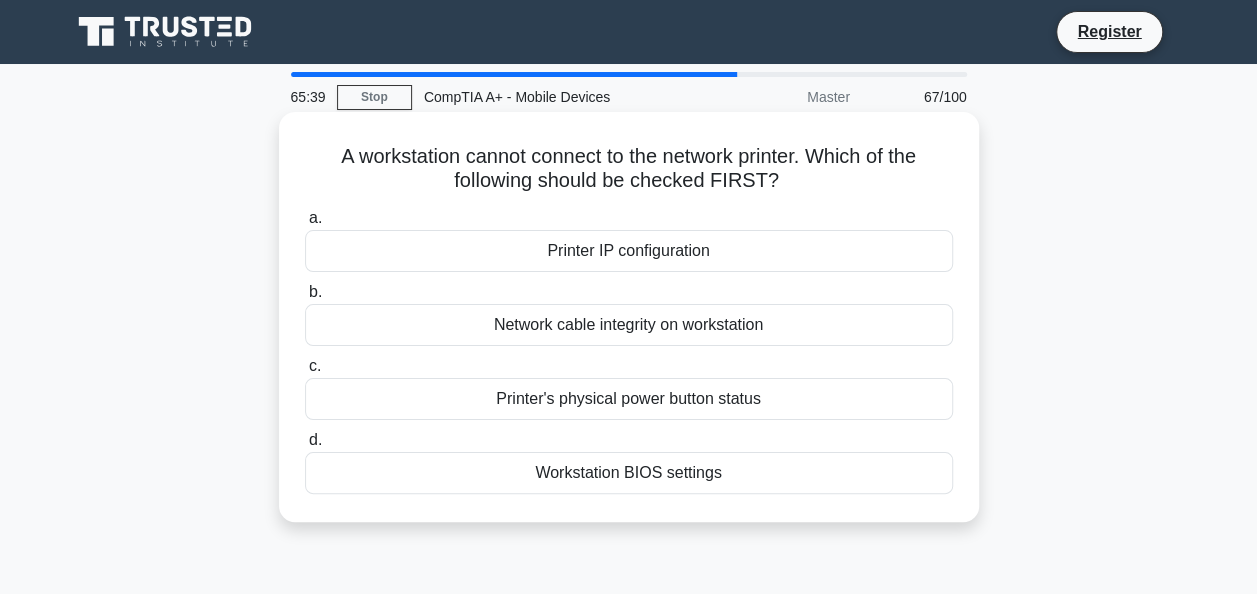 click on "Network cable integrity on workstation" at bounding box center (629, 325) 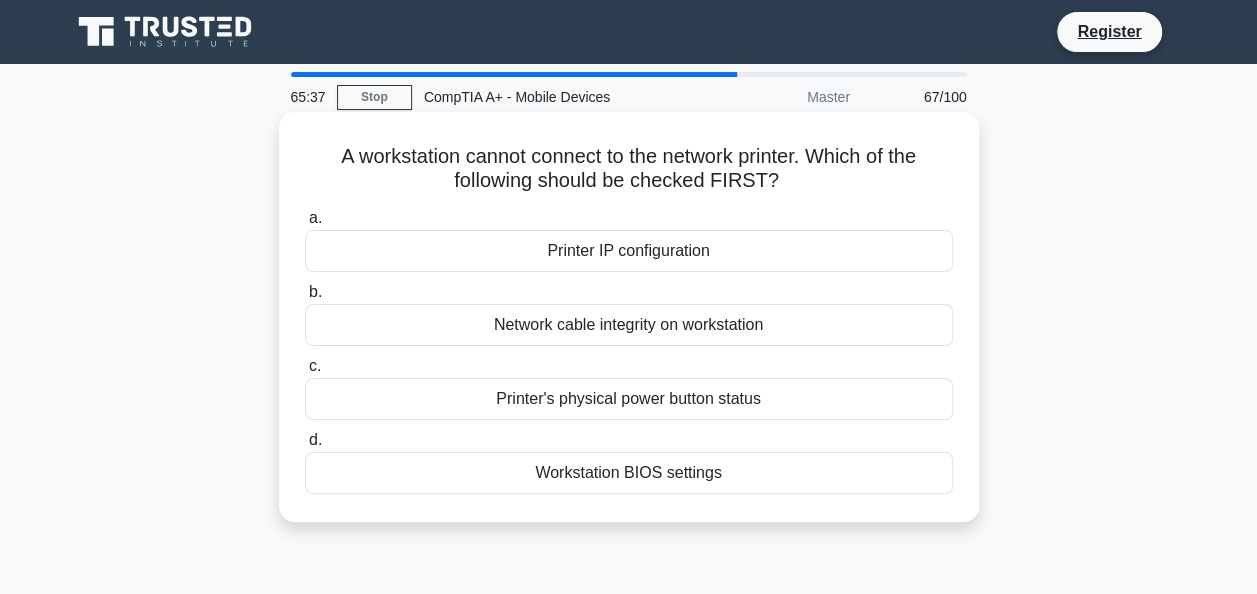 click on "Network cable integrity on workstation" at bounding box center [629, 325] 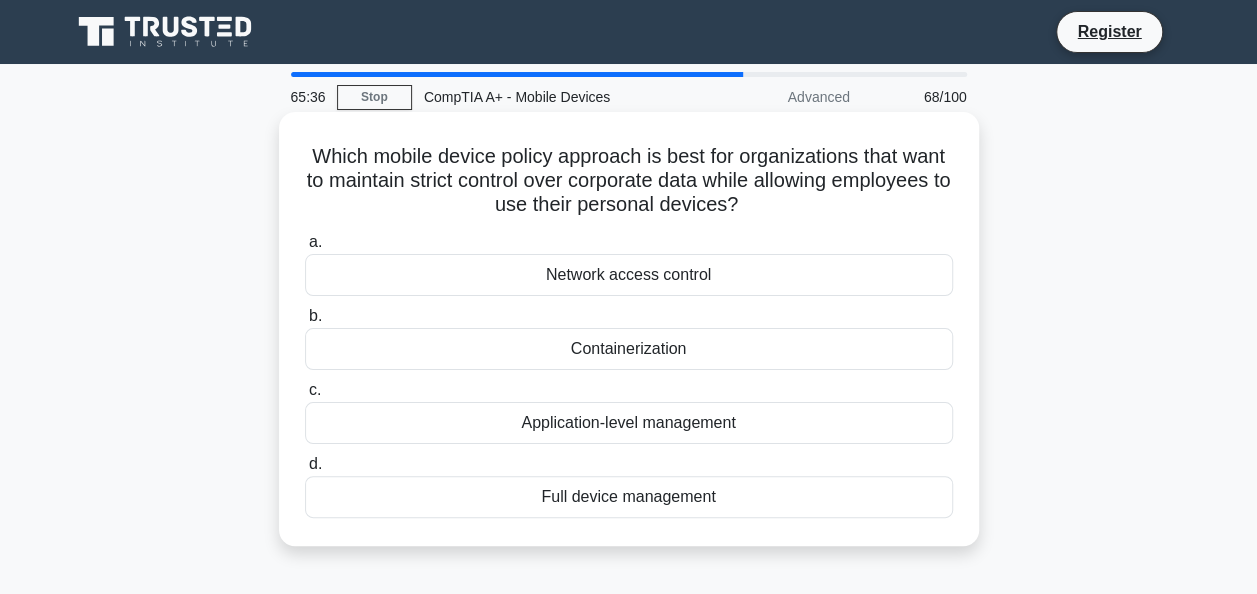 click on "Network access control" at bounding box center [629, 275] 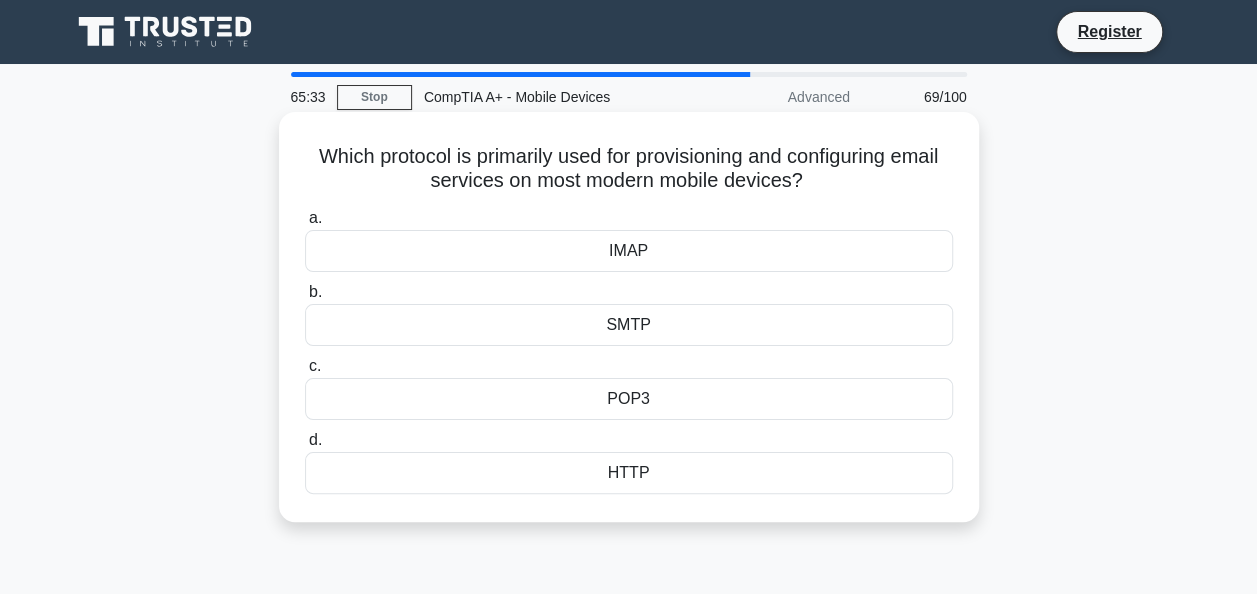 click on "POP3" at bounding box center [629, 399] 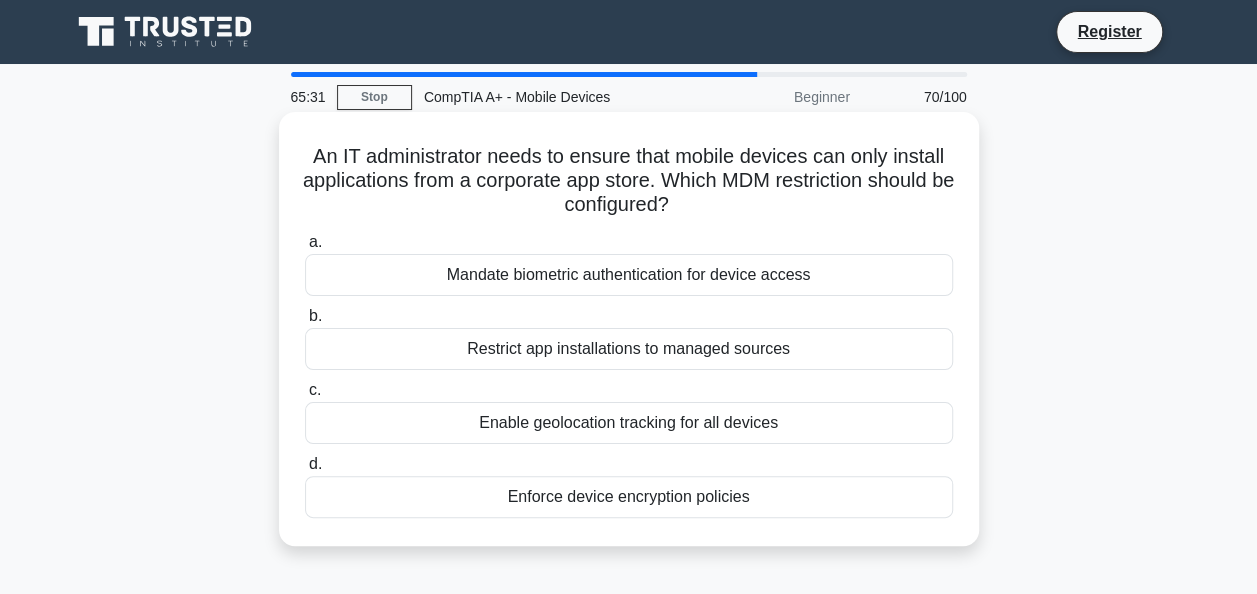 click on "Restrict app installations to managed sources" at bounding box center (629, 349) 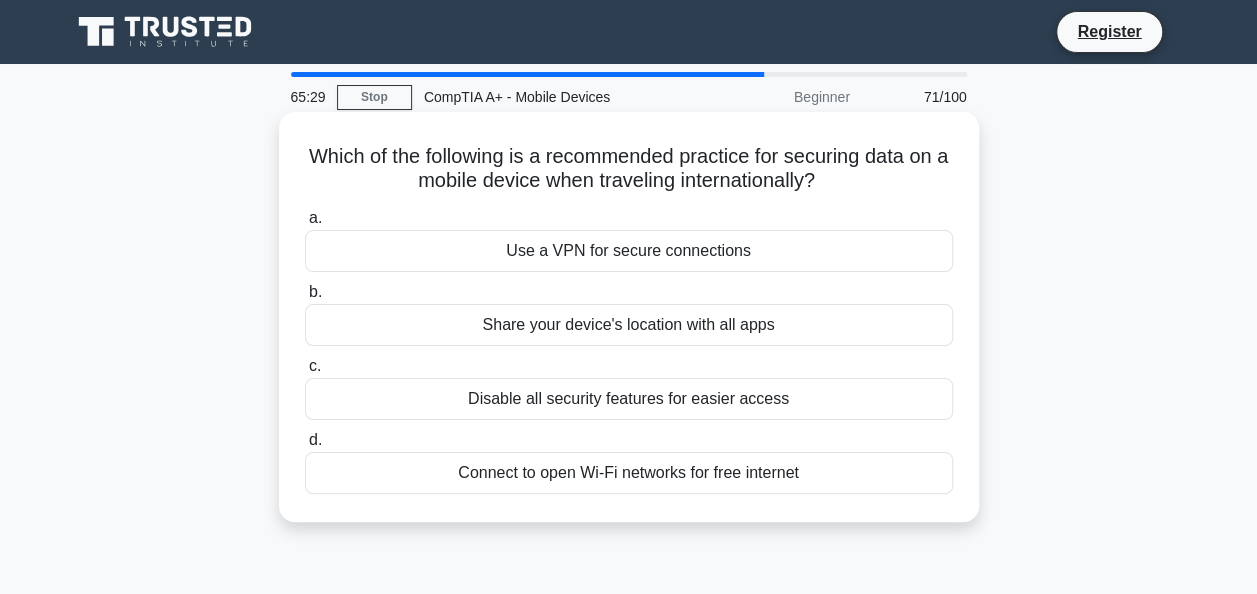 click on "Use a VPN for secure connections" at bounding box center [629, 251] 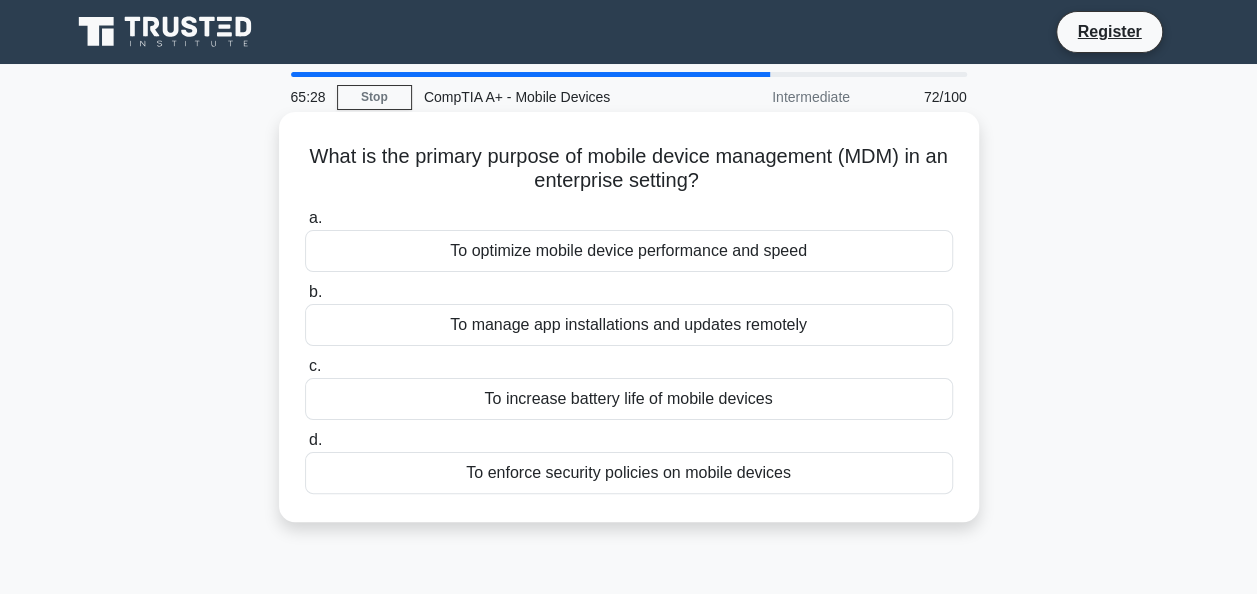 click on "To manage app installations and updates remotely" at bounding box center (629, 325) 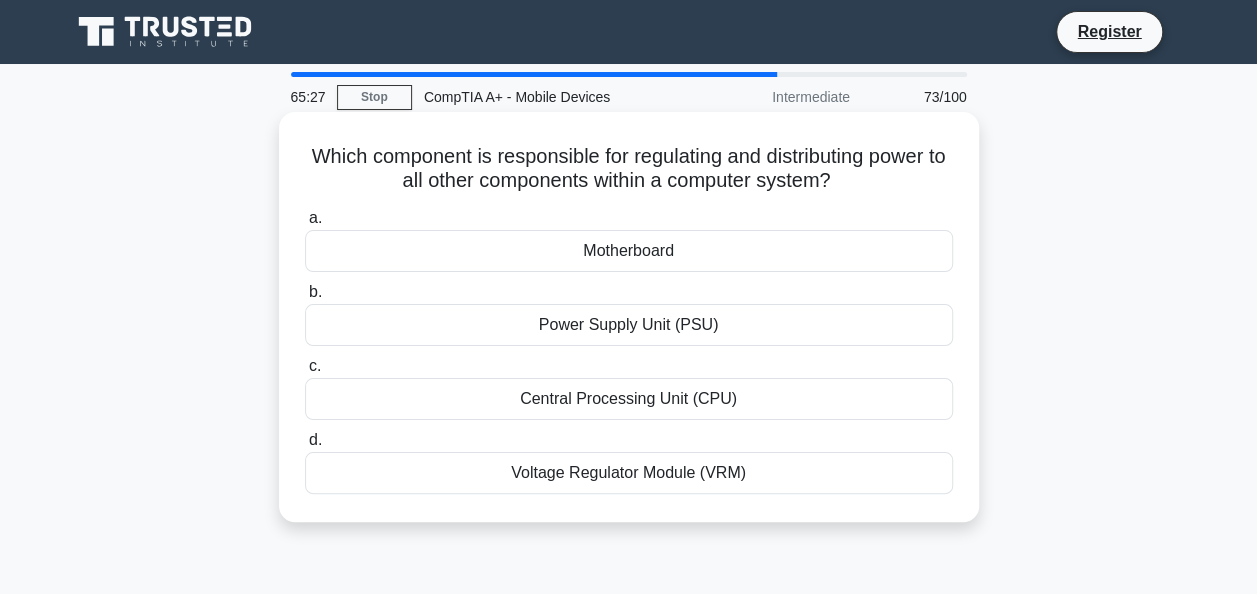 click on "Central Processing Unit (CPU)" at bounding box center (629, 399) 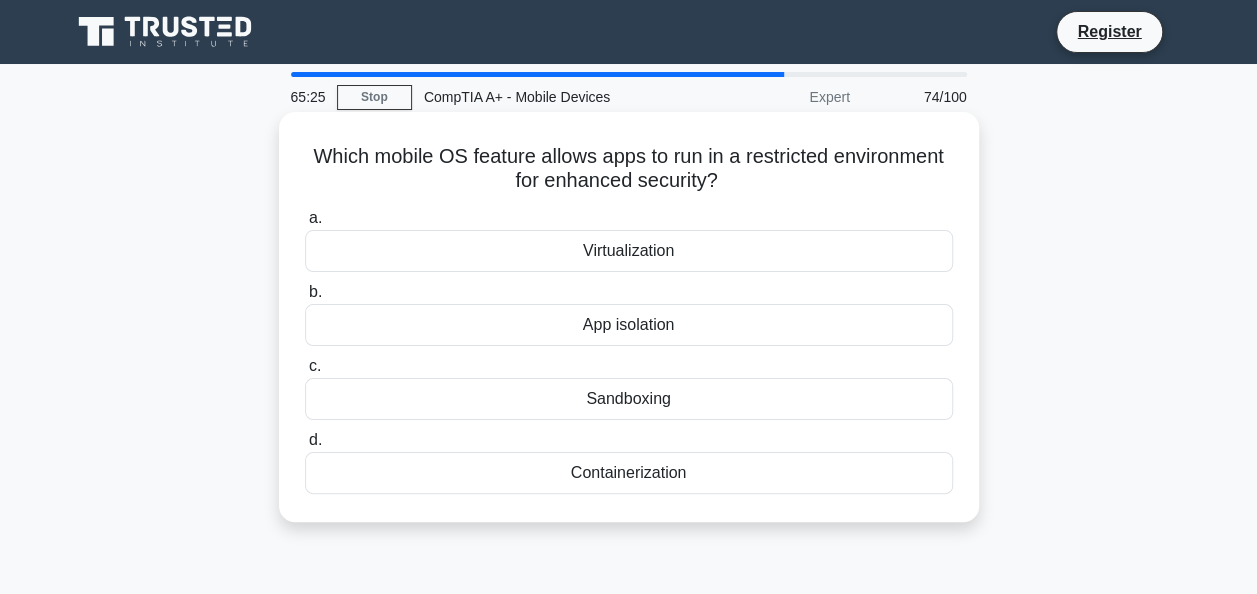 click on "Virtualization" at bounding box center (629, 251) 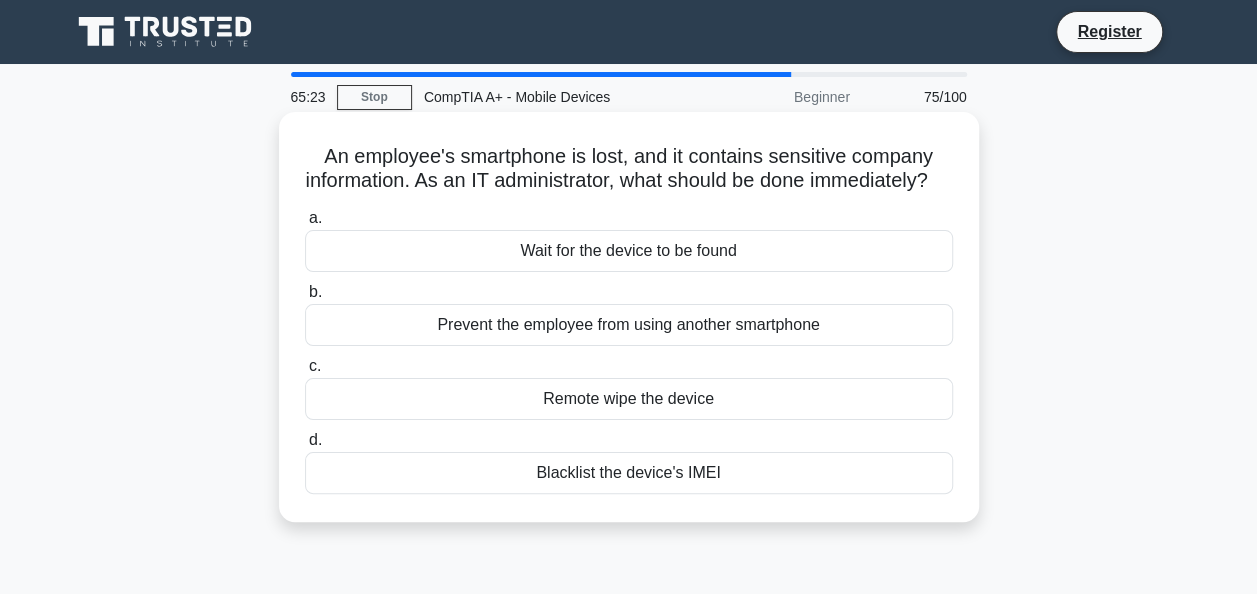 click on "Wait for the device to be found" at bounding box center (629, 251) 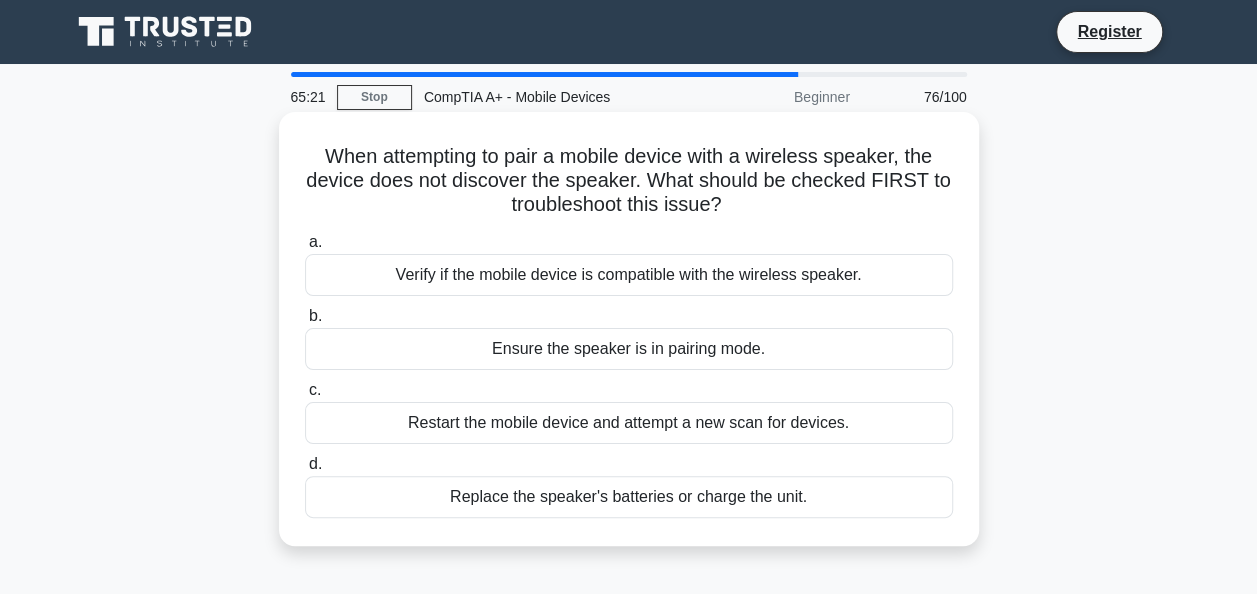 click on "Ensure the speaker is in pairing mode." at bounding box center [629, 349] 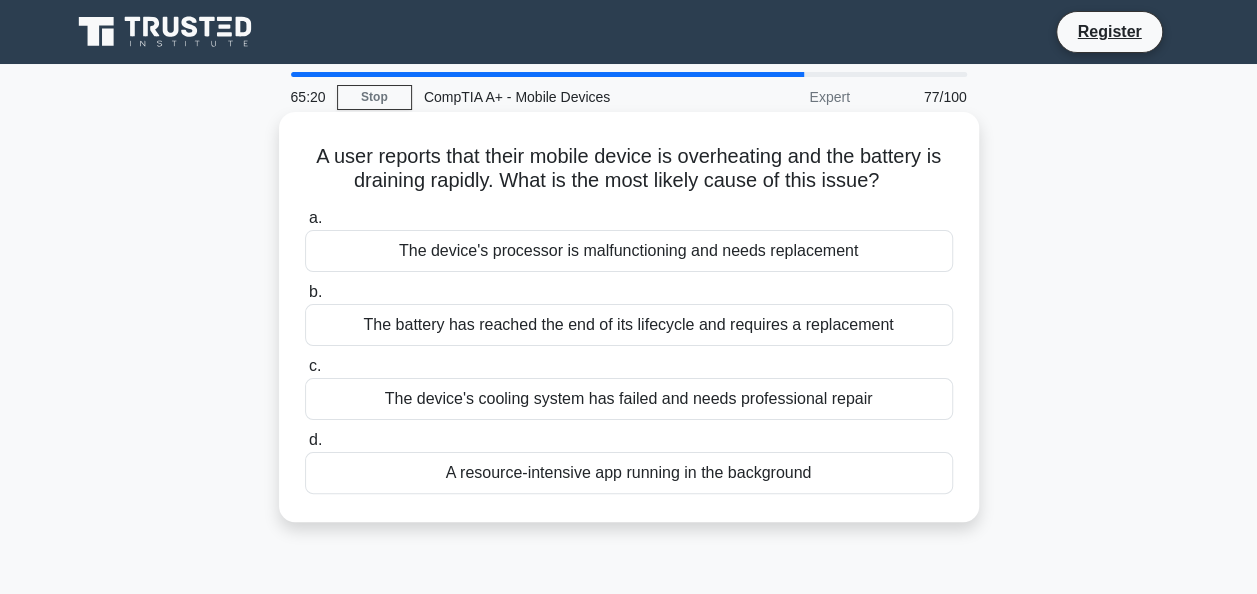 click on "The device's processor is malfunctioning and needs replacement" at bounding box center (629, 251) 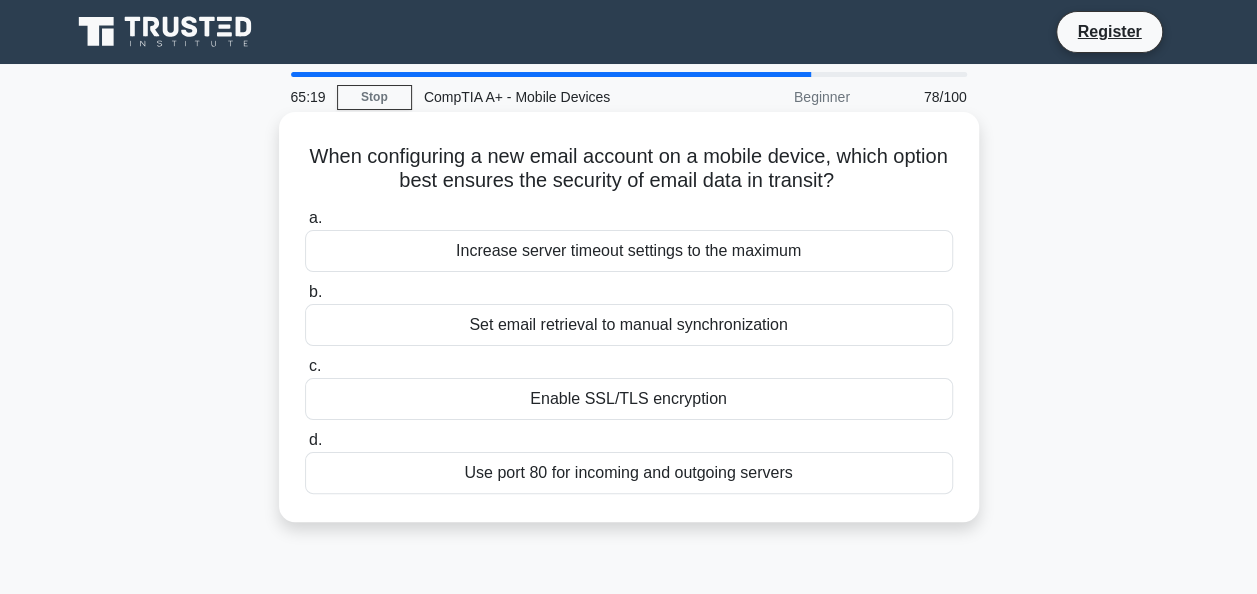 click on "Set email retrieval to manual synchronization" at bounding box center (629, 325) 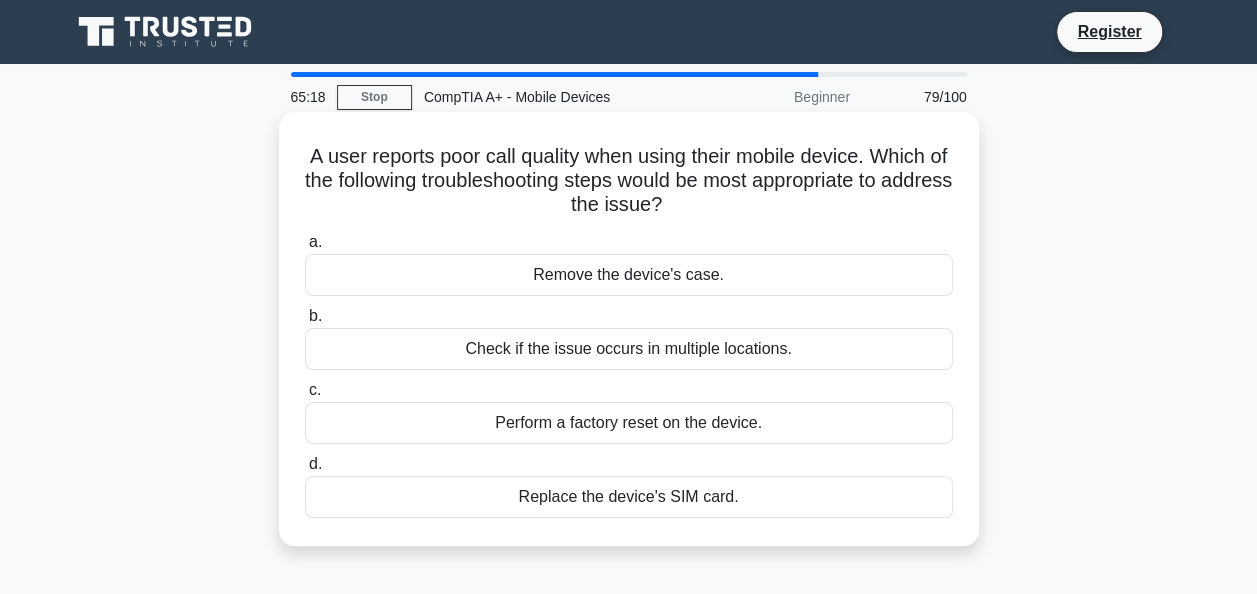 click on "Remove the device's case." at bounding box center (629, 275) 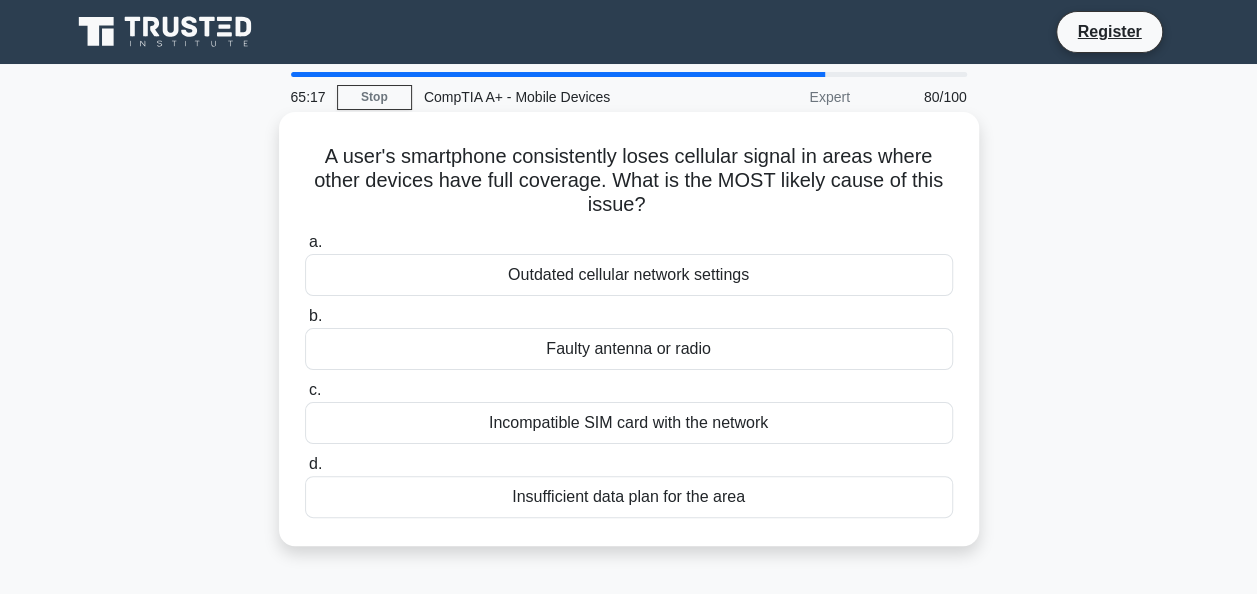 click on "Faulty antenna or radio" at bounding box center (629, 349) 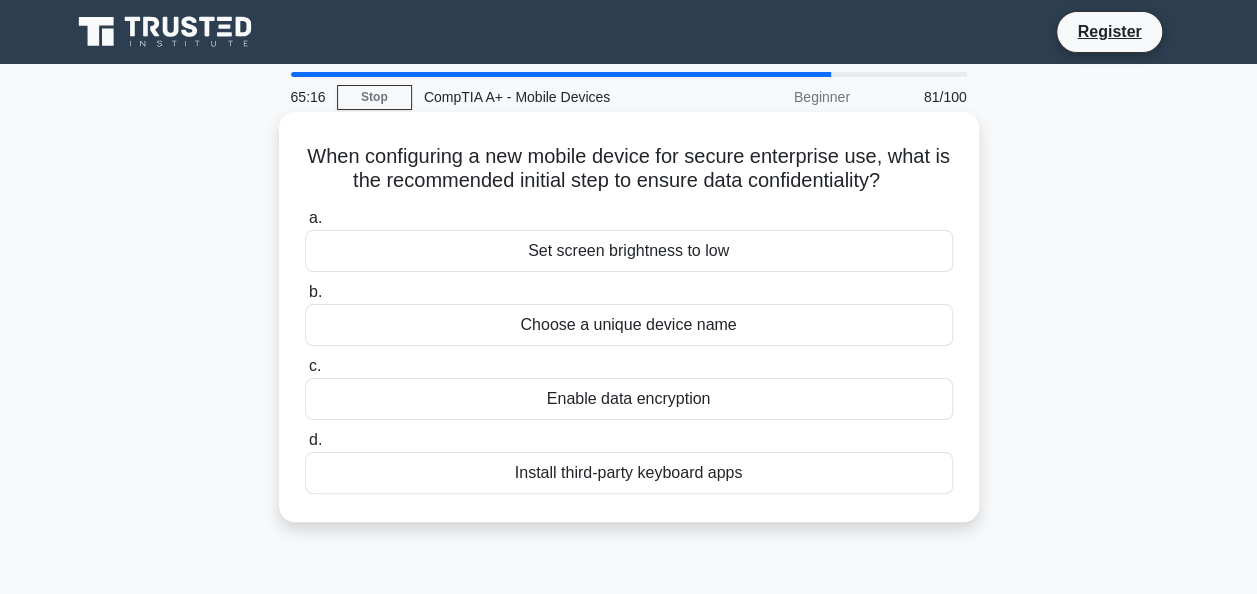 click on "Enable data encryption" at bounding box center [629, 399] 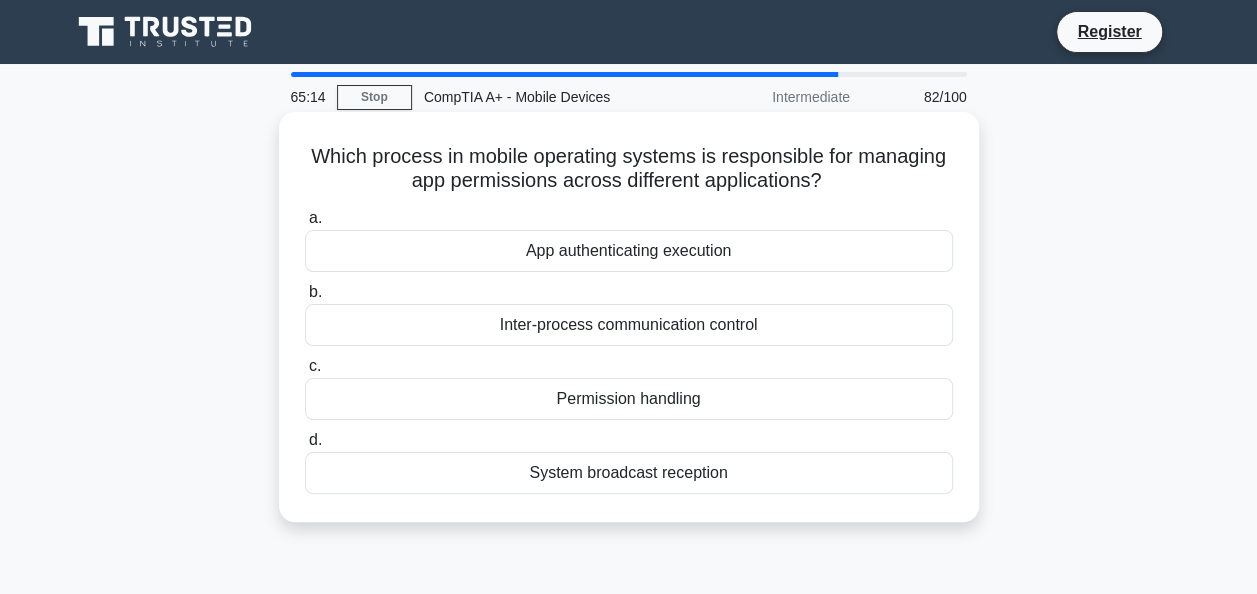 click on "App authenticating execution" at bounding box center [629, 251] 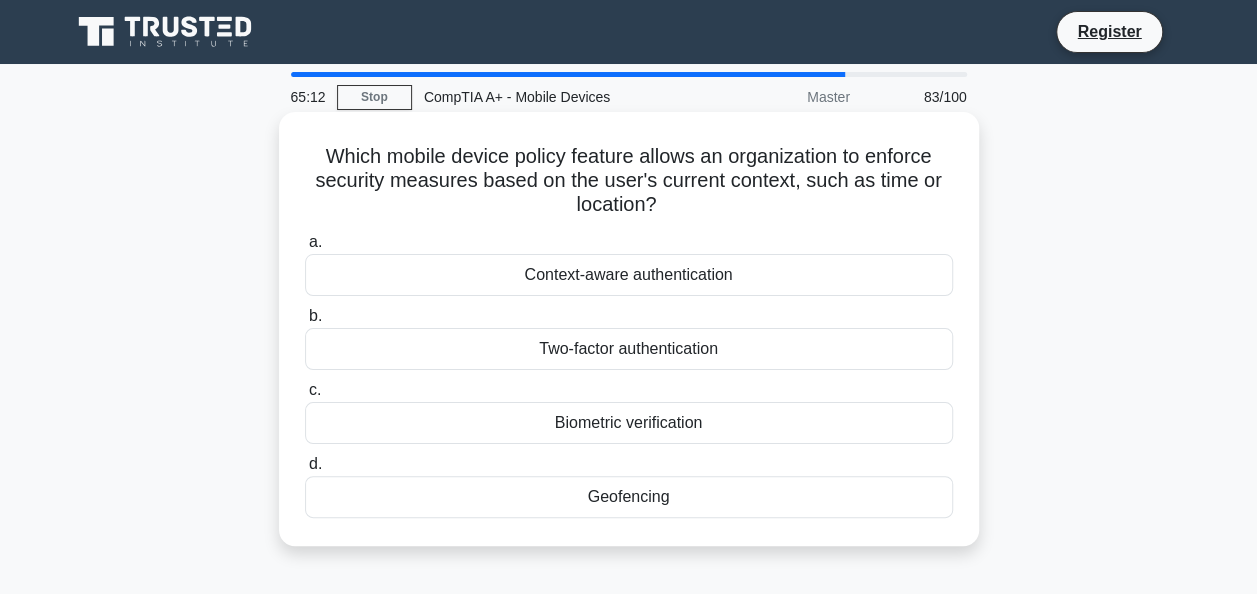 click on "Two-factor authentication" at bounding box center [629, 349] 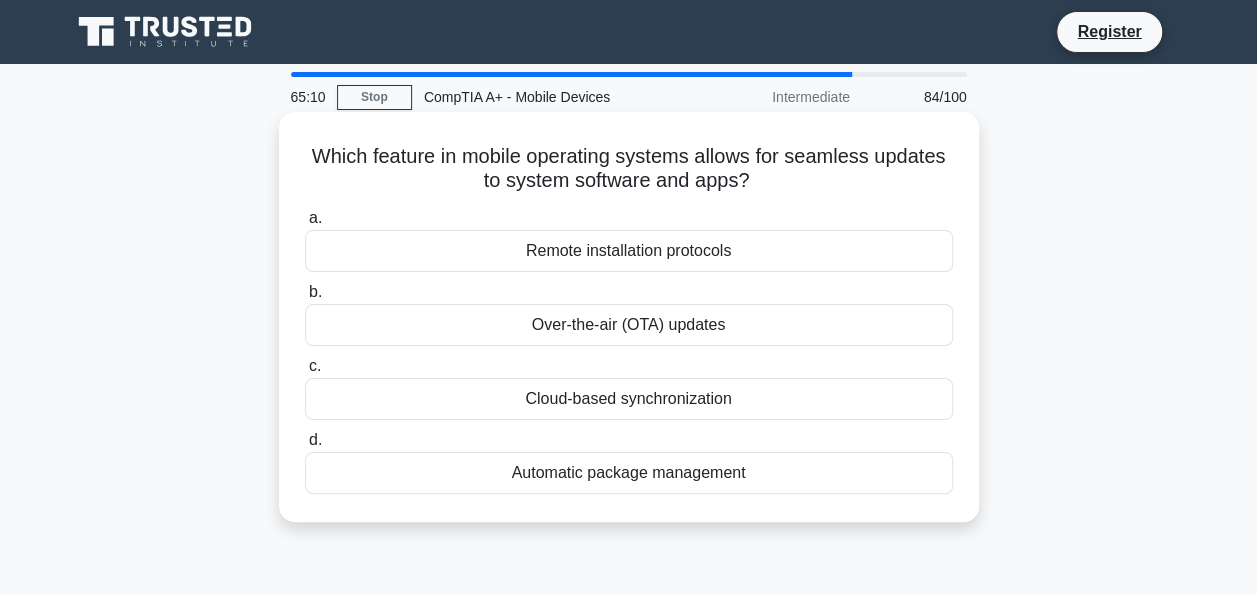 click on "Cloud-based synchronization" at bounding box center [629, 399] 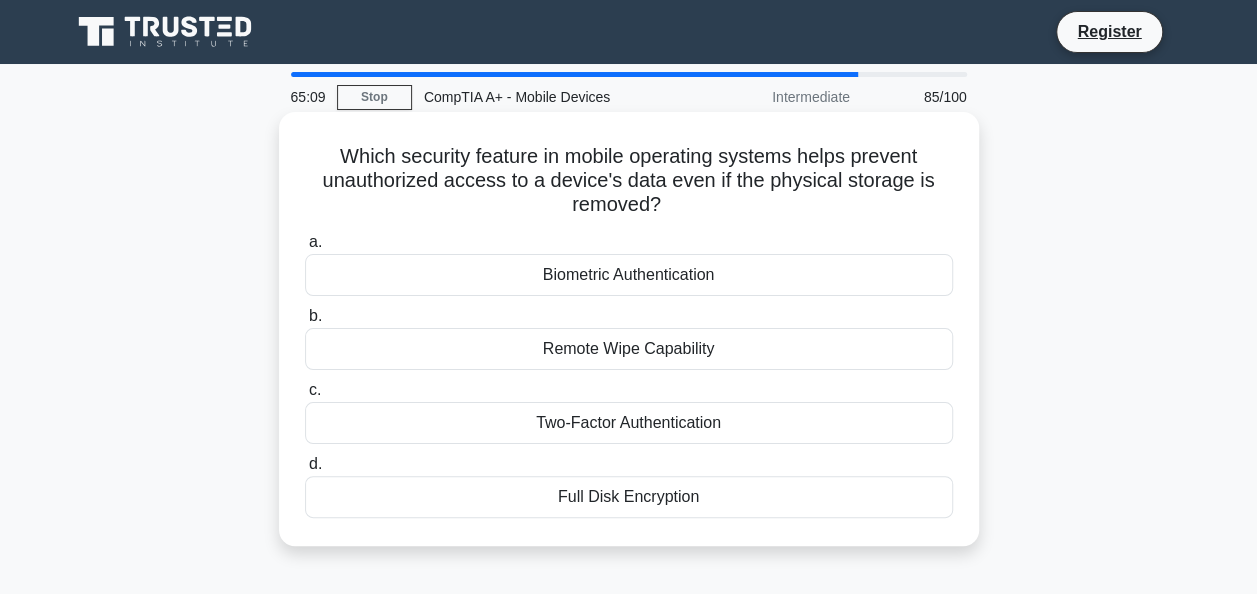 click on "Remote Wipe Capability" at bounding box center (629, 349) 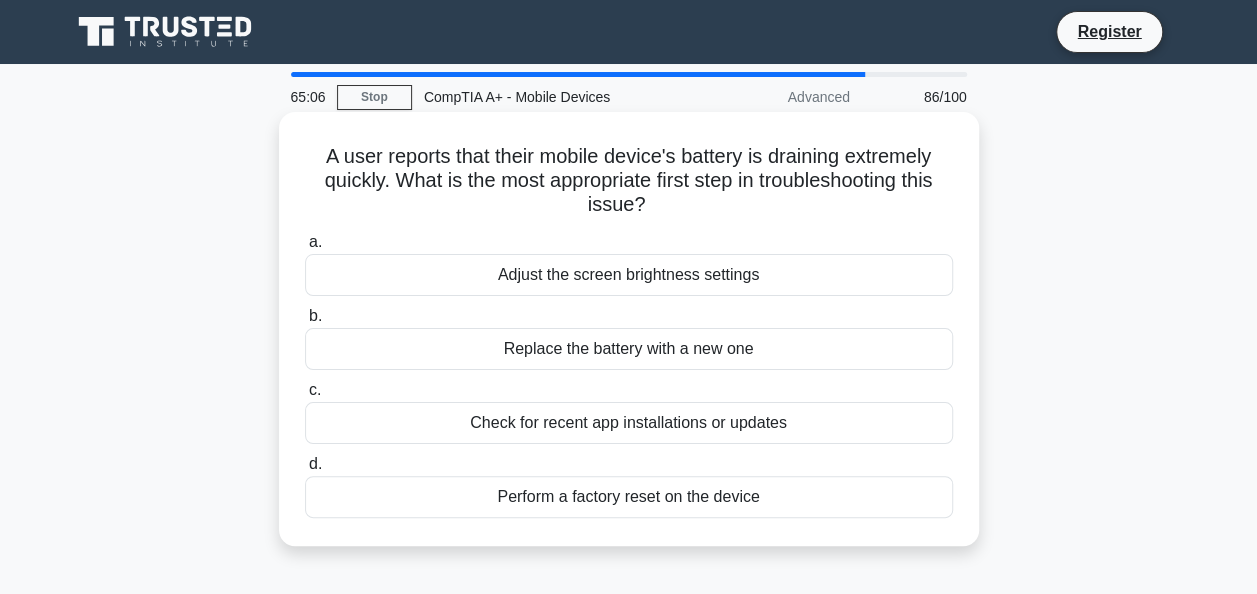 click on "Adjust the screen brightness settings" at bounding box center (629, 275) 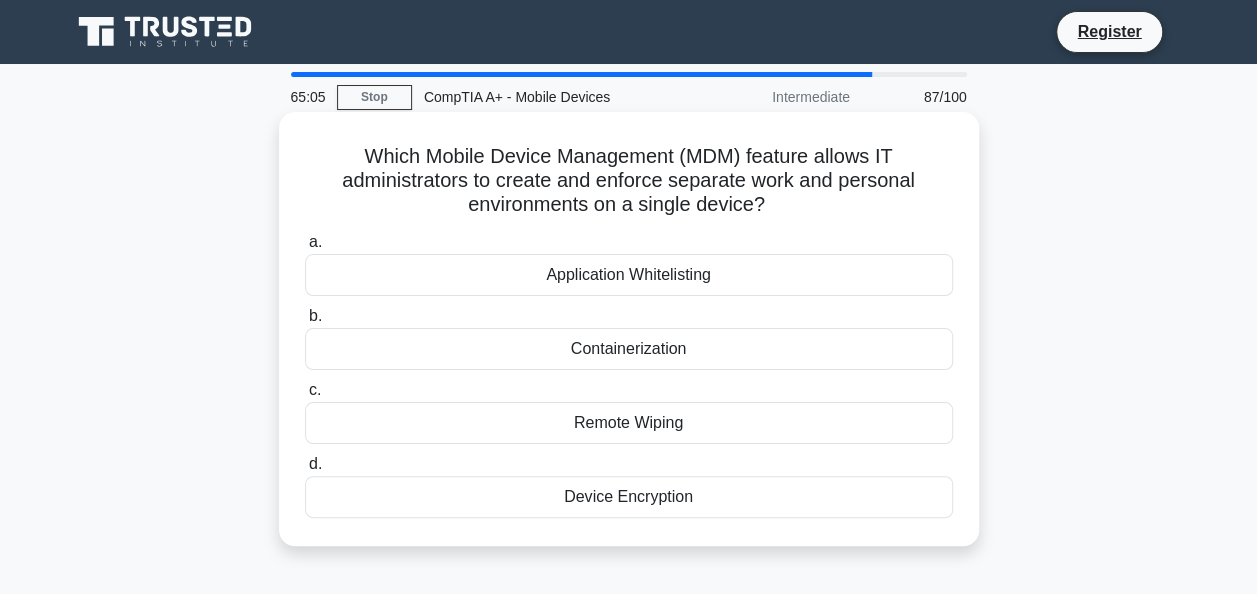click on "Containerization" at bounding box center (629, 349) 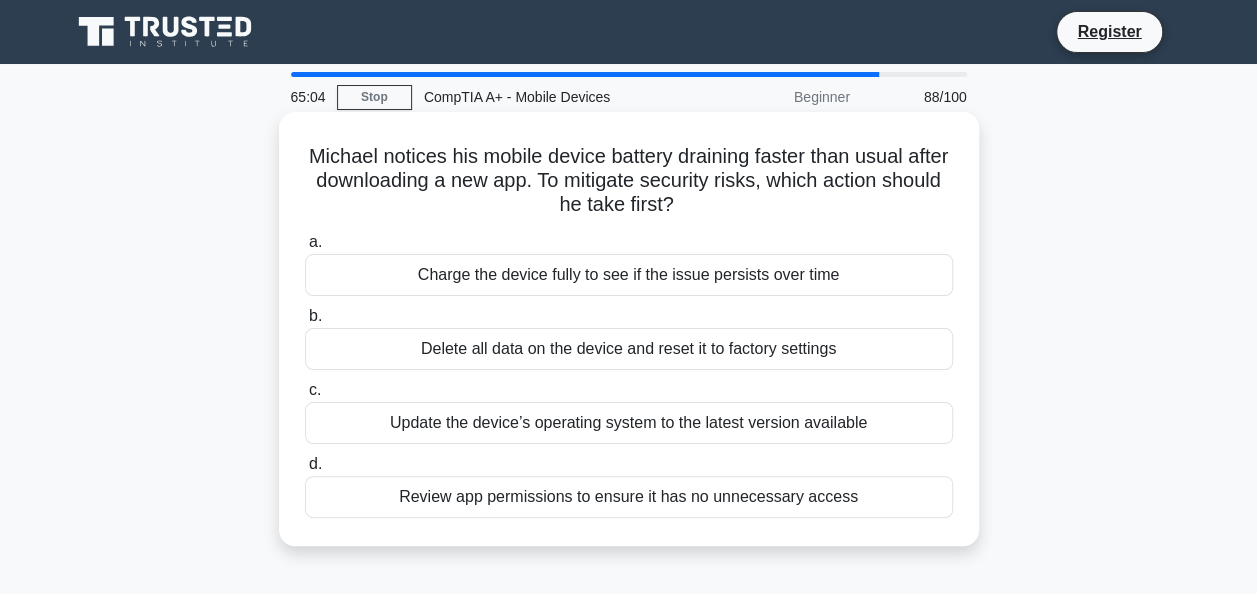 click on "Delete all data on the device and reset it to factory settings" at bounding box center (629, 349) 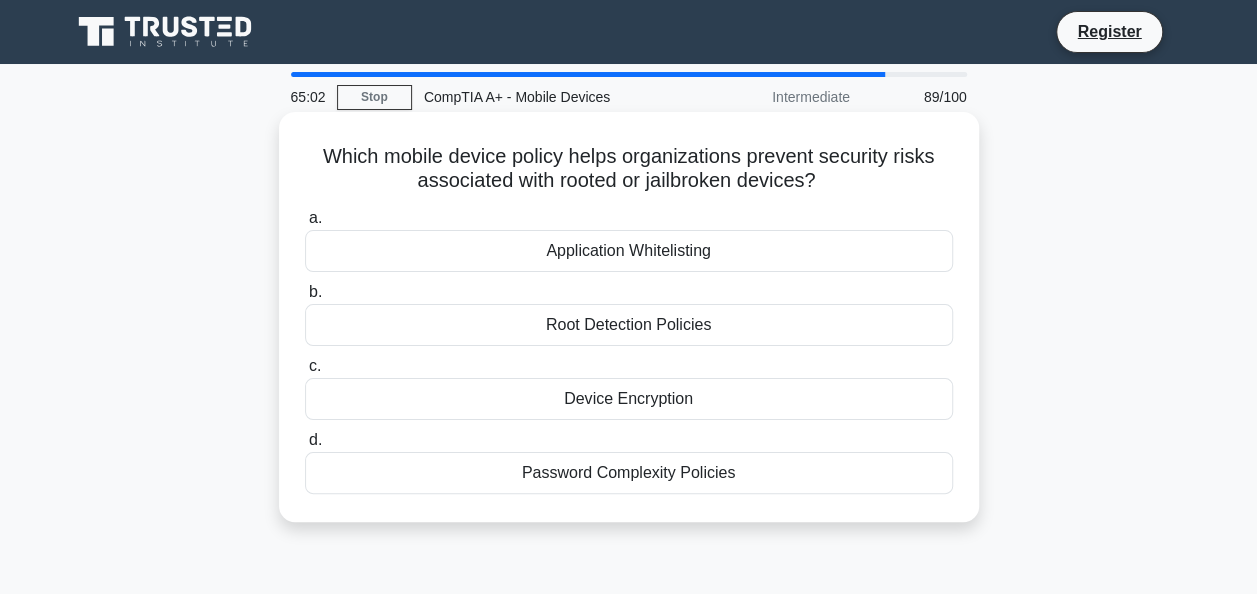 click on "Root Detection Policies" at bounding box center [629, 325] 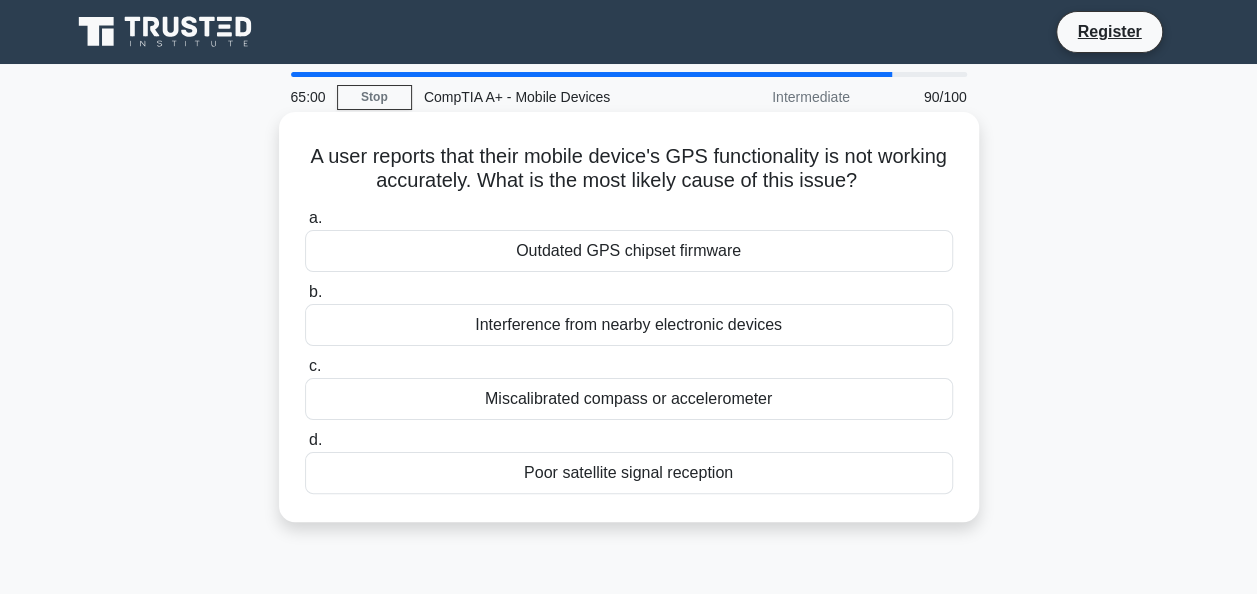 click on "Interference from nearby electronic devices" at bounding box center (629, 325) 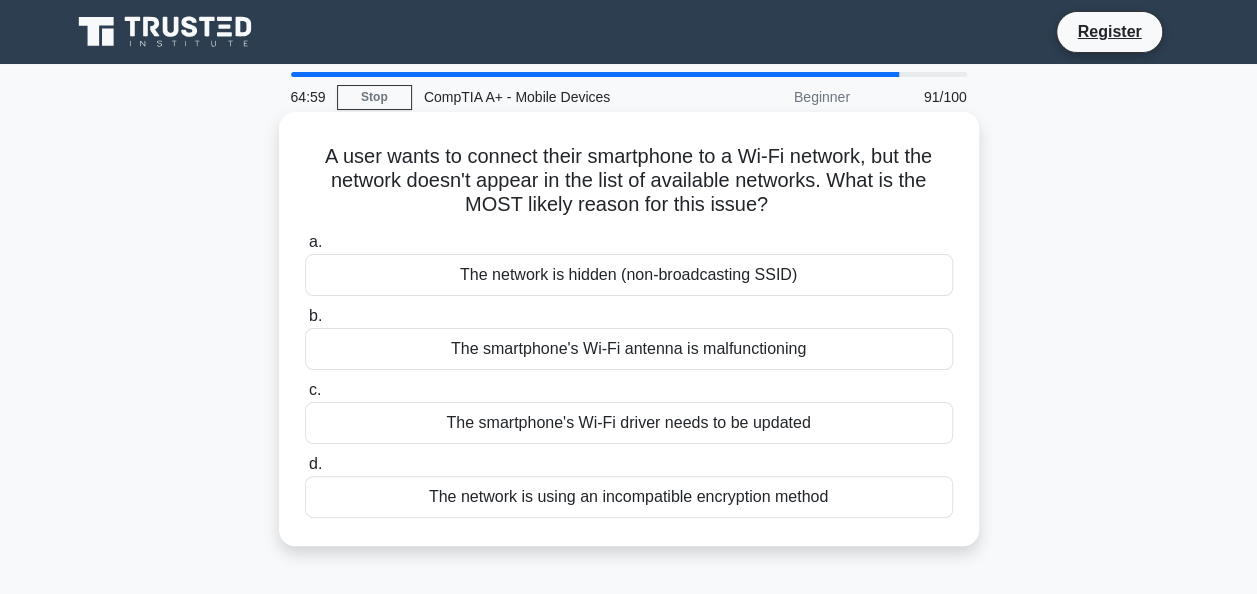 click on "The smartphone's Wi-Fi antenna is malfunctioning" at bounding box center (629, 349) 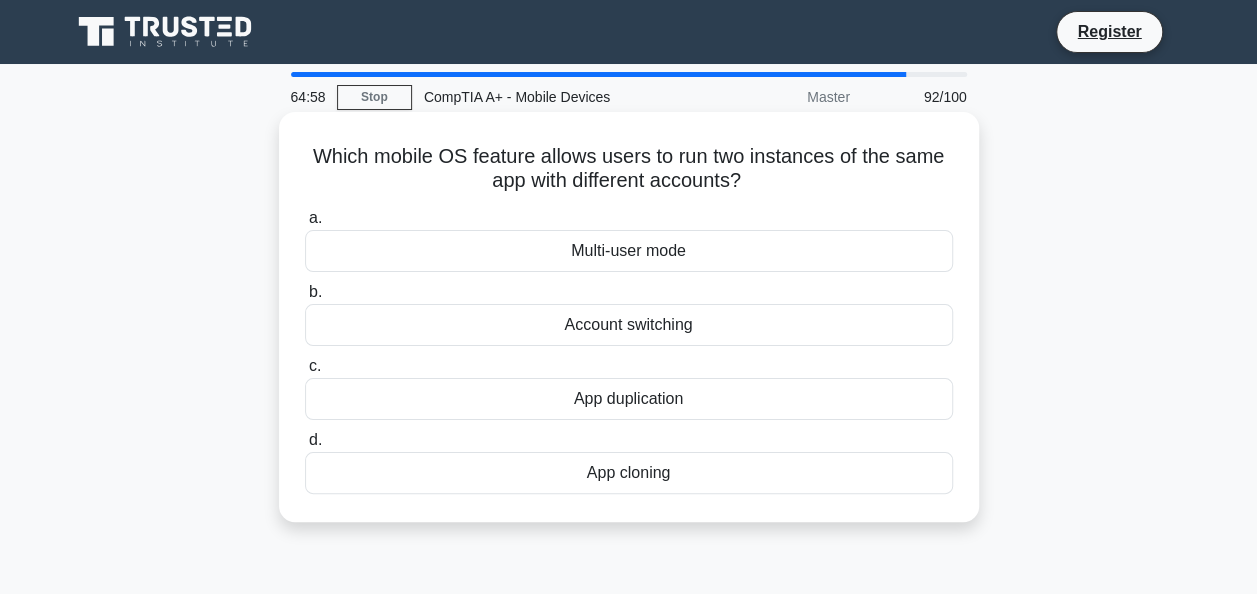 click on "Multi-user mode" at bounding box center (629, 251) 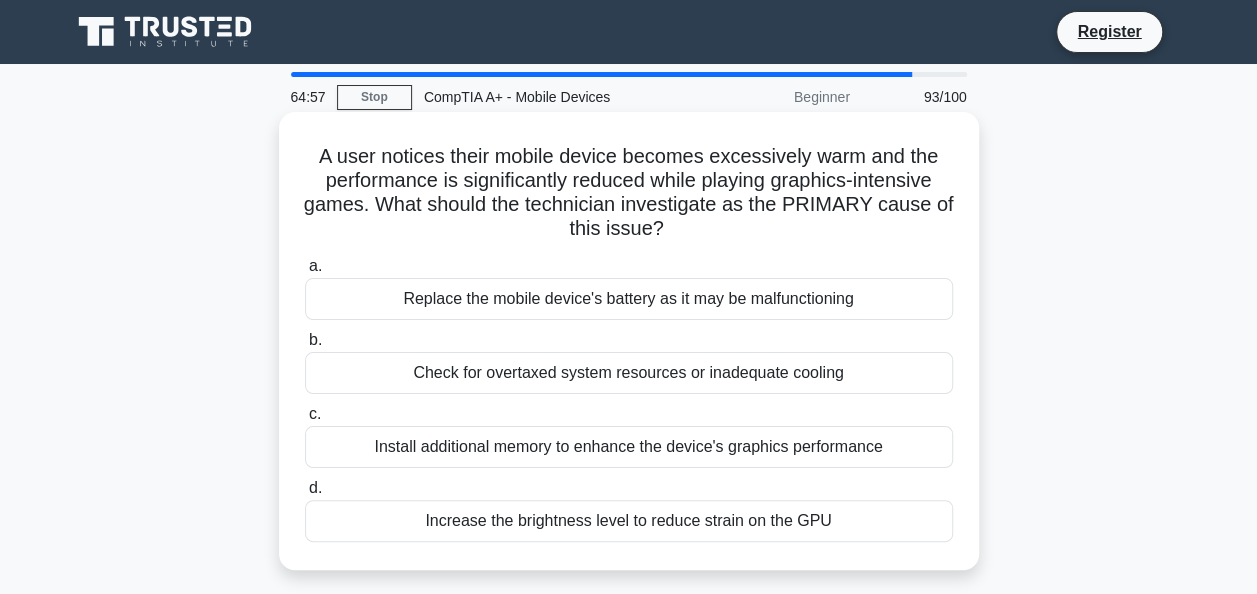 click on "Check for overtaxed system resources or inadequate cooling" at bounding box center [629, 373] 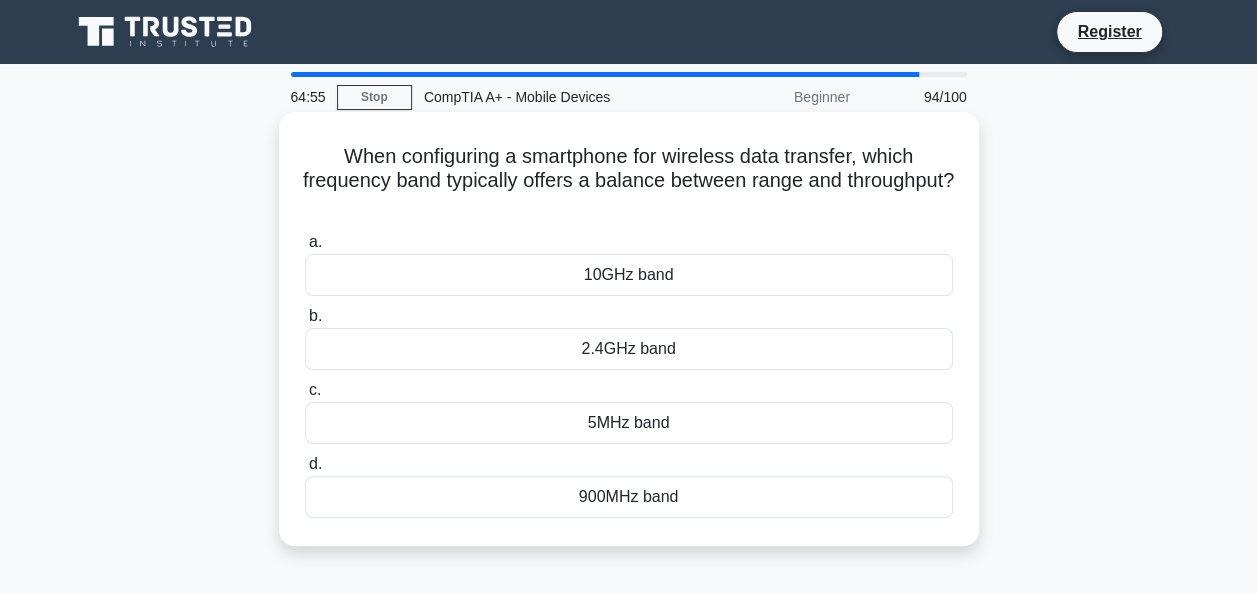 click on "5MHz band" at bounding box center [629, 423] 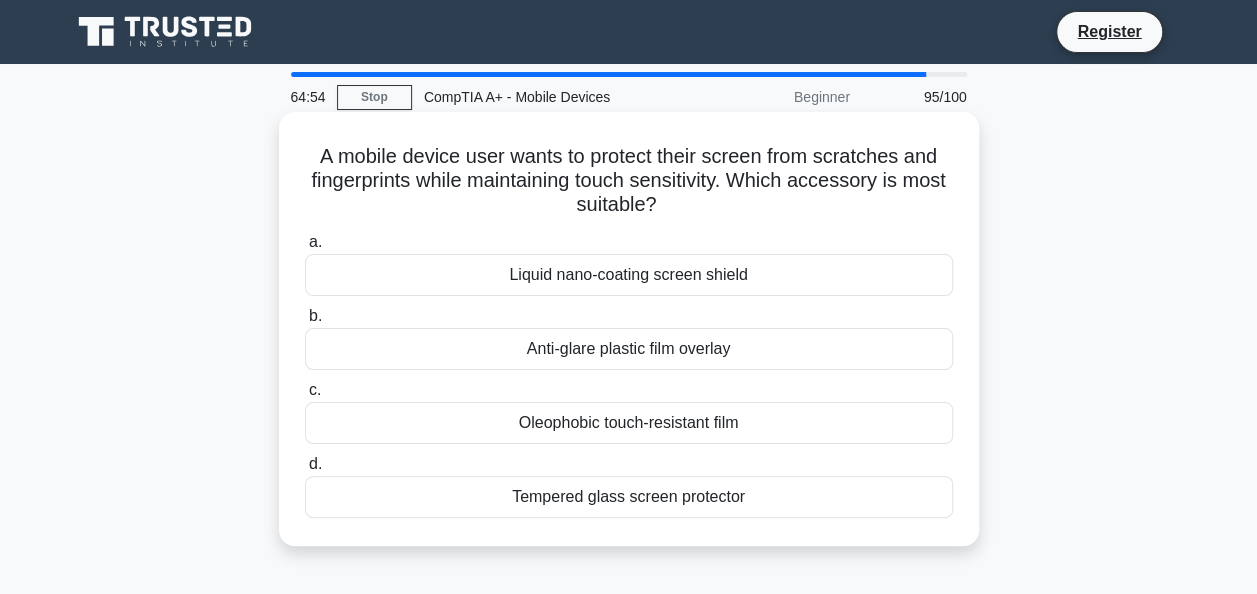 click on "Anti-glare plastic film overlay" at bounding box center [629, 349] 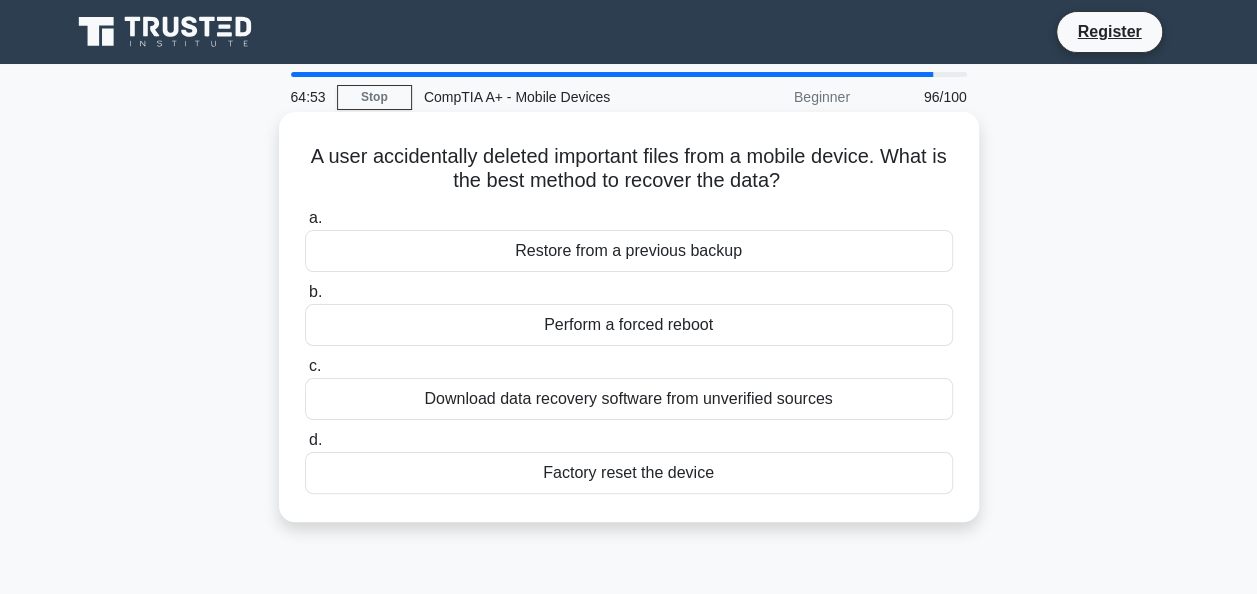 click on "Download data recovery software from unverified sources" at bounding box center (629, 399) 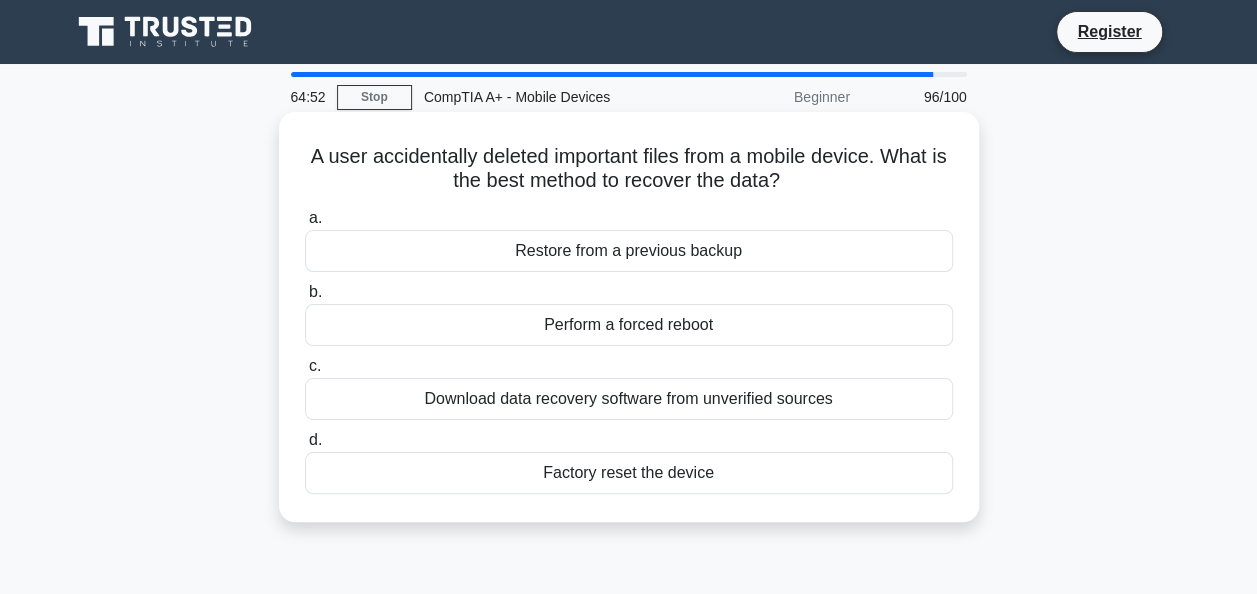 drag, startPoint x: 603, startPoint y: 393, endPoint x: 583, endPoint y: 341, distance: 55.713554 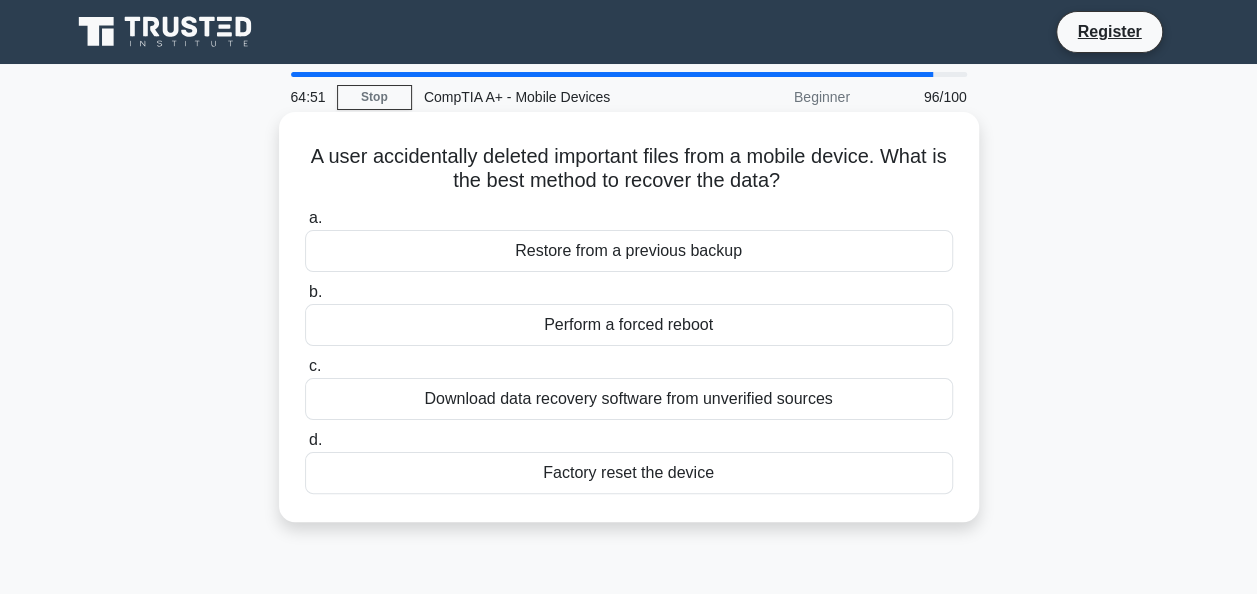 drag, startPoint x: 583, startPoint y: 341, endPoint x: 568, endPoint y: 262, distance: 80.411446 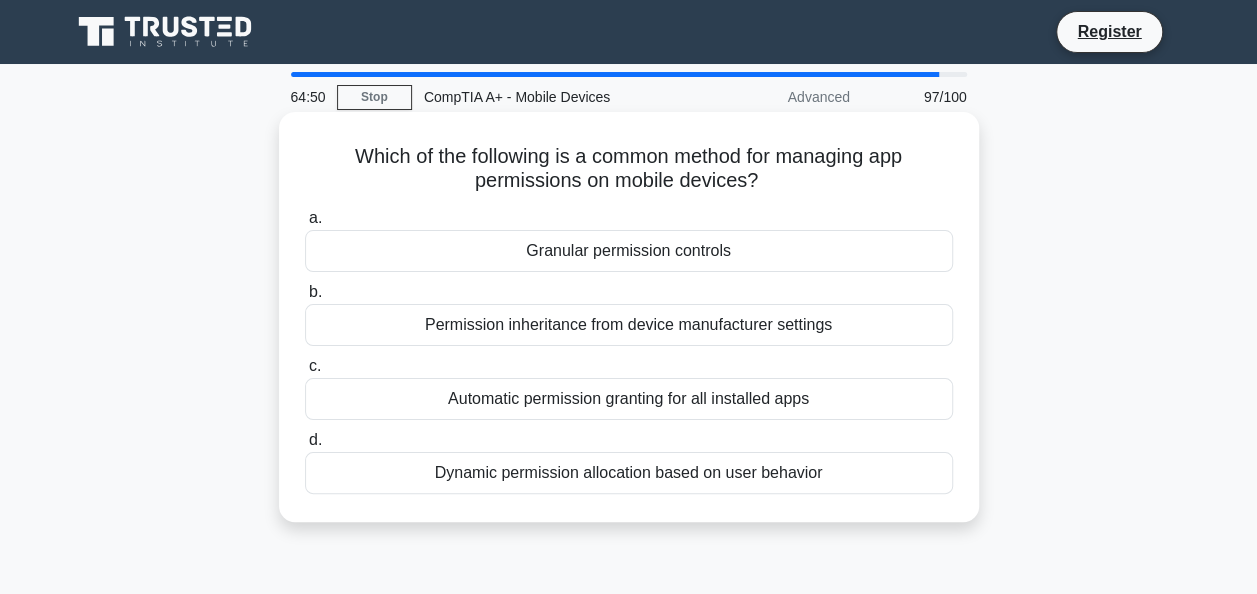 click on "Permission inheritance from device manufacturer settings" at bounding box center [629, 325] 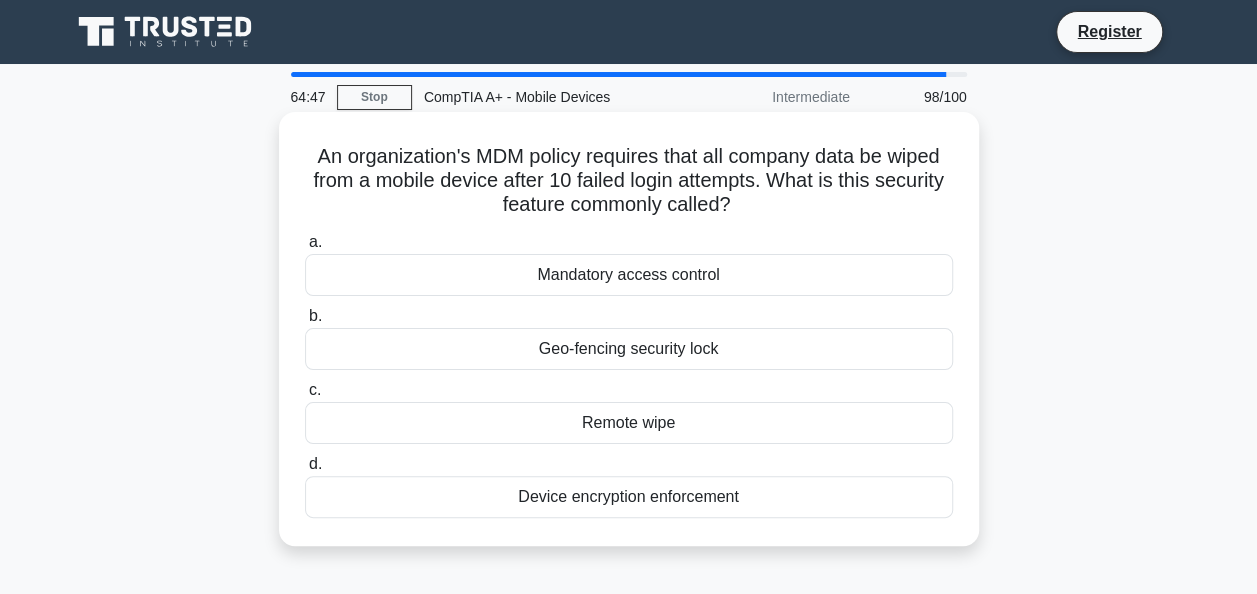 click on "Geo-fencing security lock" at bounding box center [629, 349] 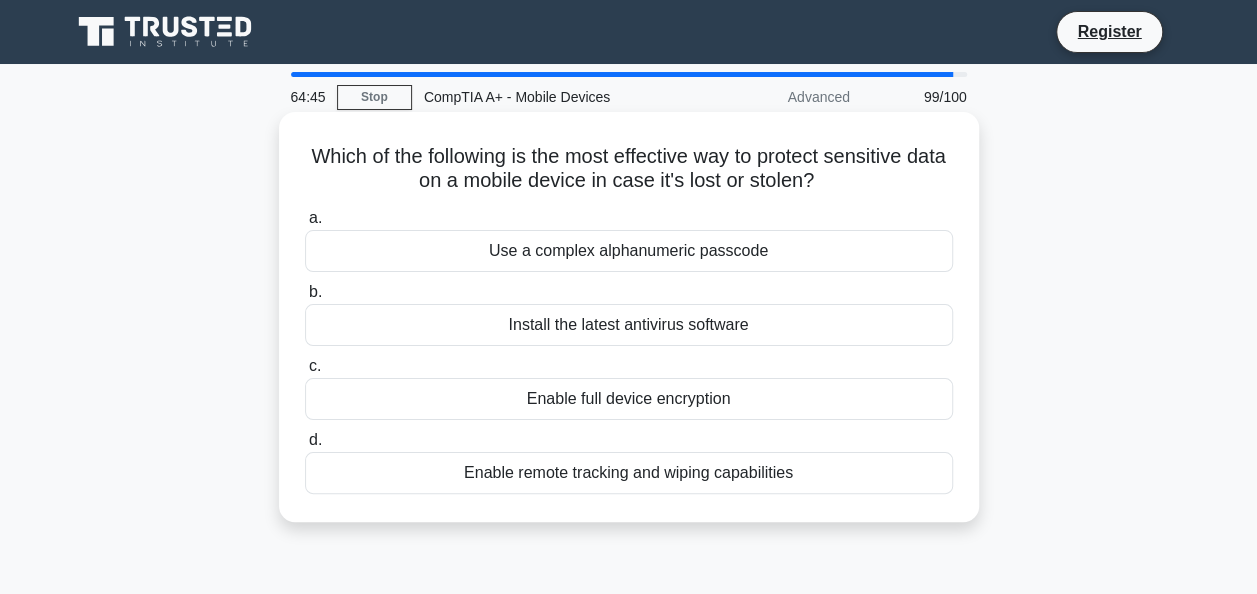 click on "Use a complex alphanumeric passcode" at bounding box center (629, 251) 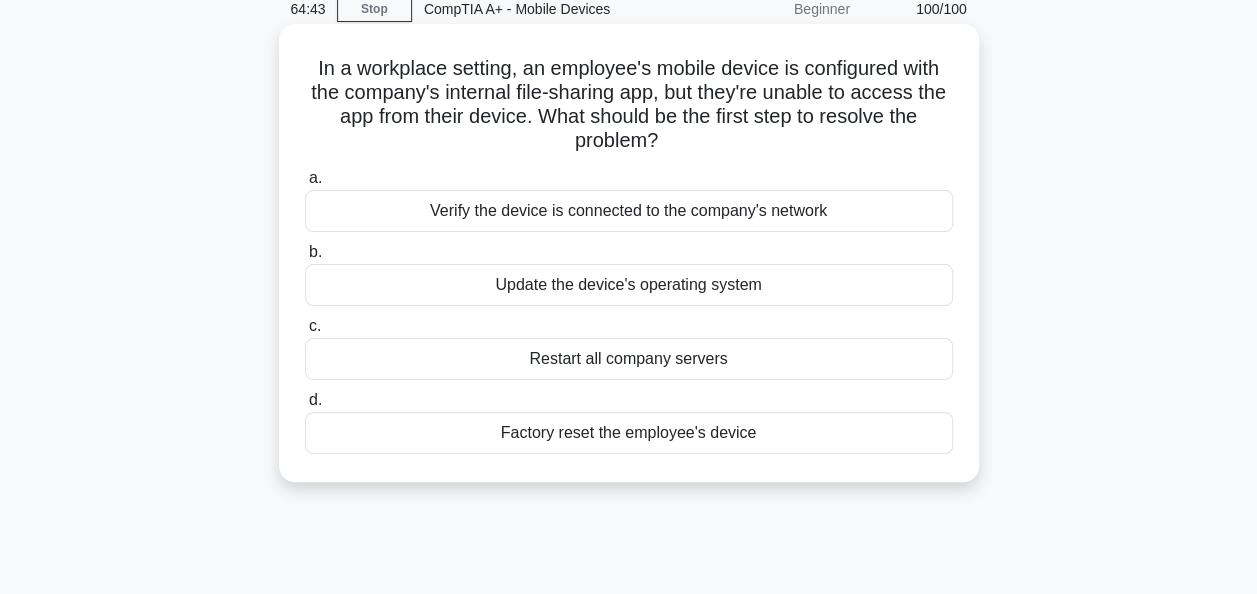 scroll, scrollTop: 96, scrollLeft: 0, axis: vertical 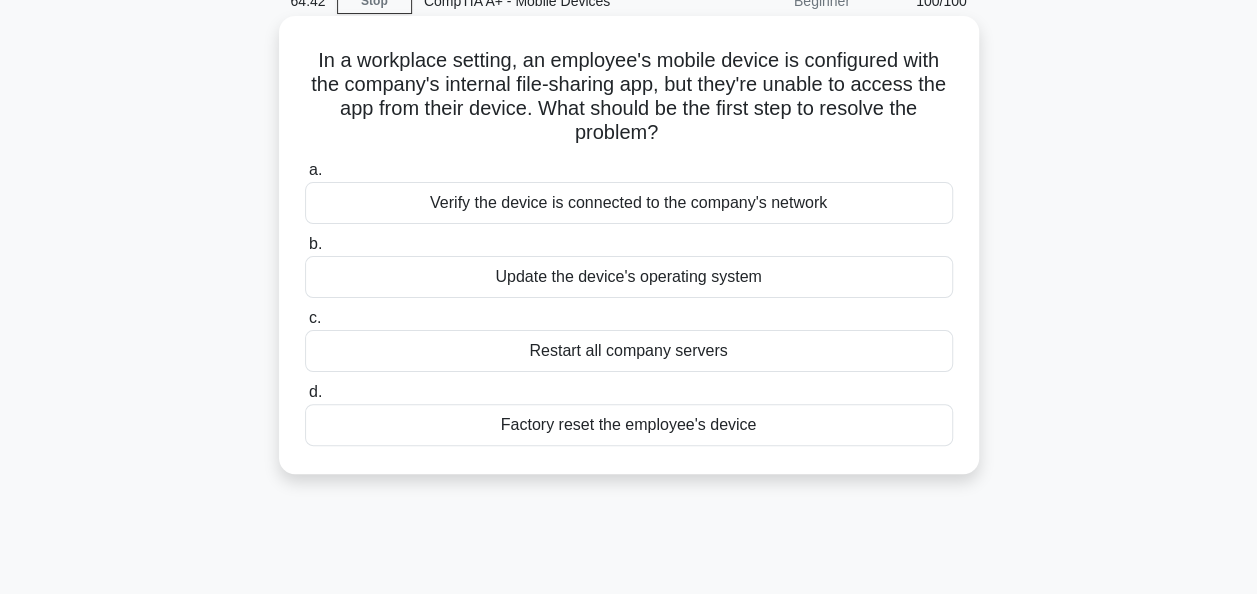 click on "Update the device's operating system" at bounding box center [629, 277] 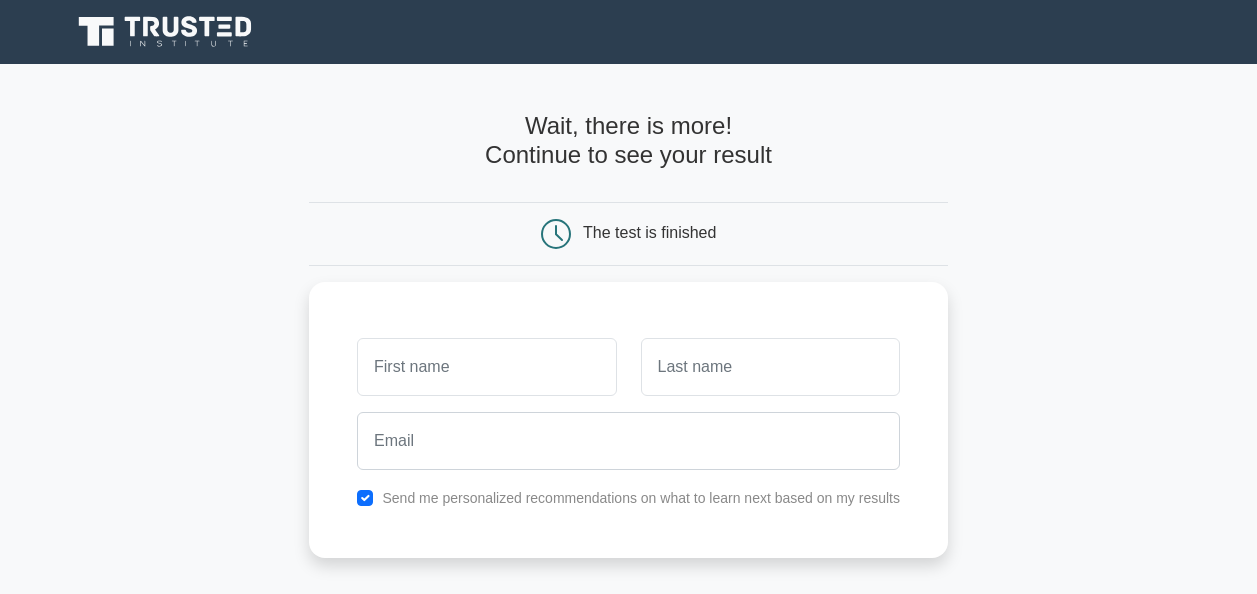 scroll, scrollTop: 0, scrollLeft: 0, axis: both 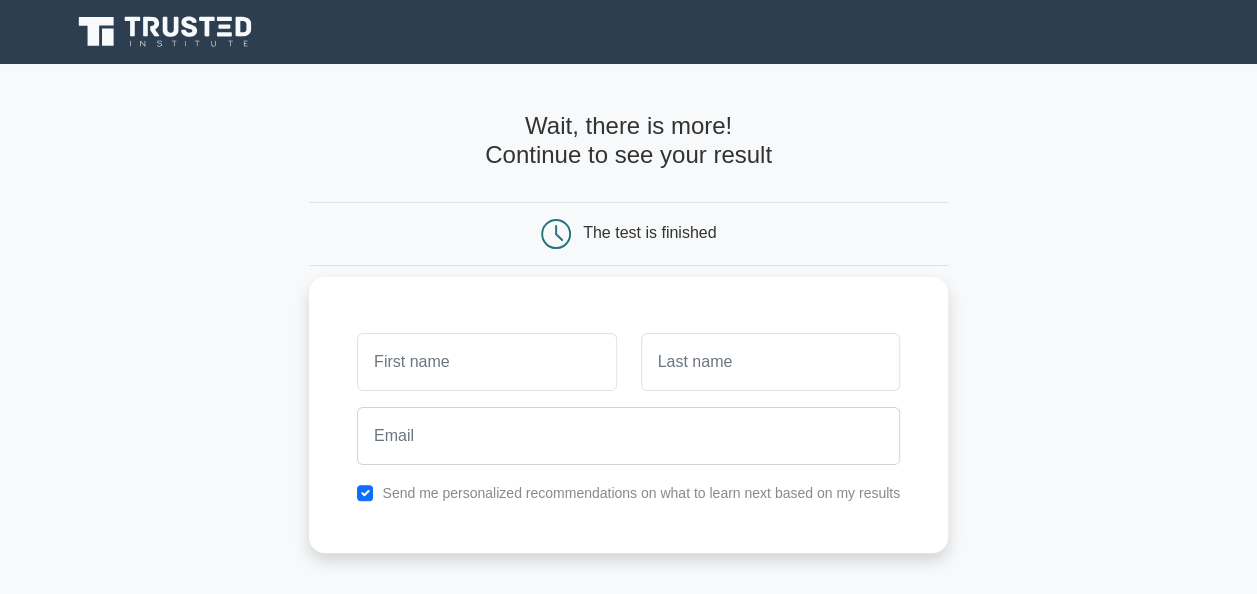 click at bounding box center [486, 362] 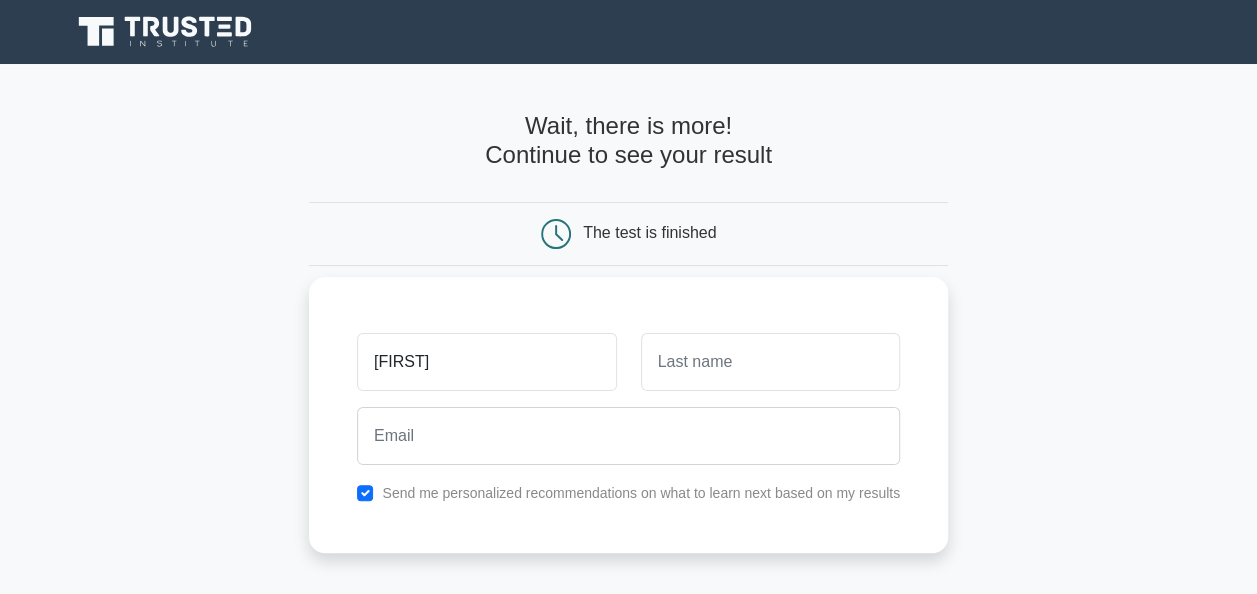 type on "Joel" 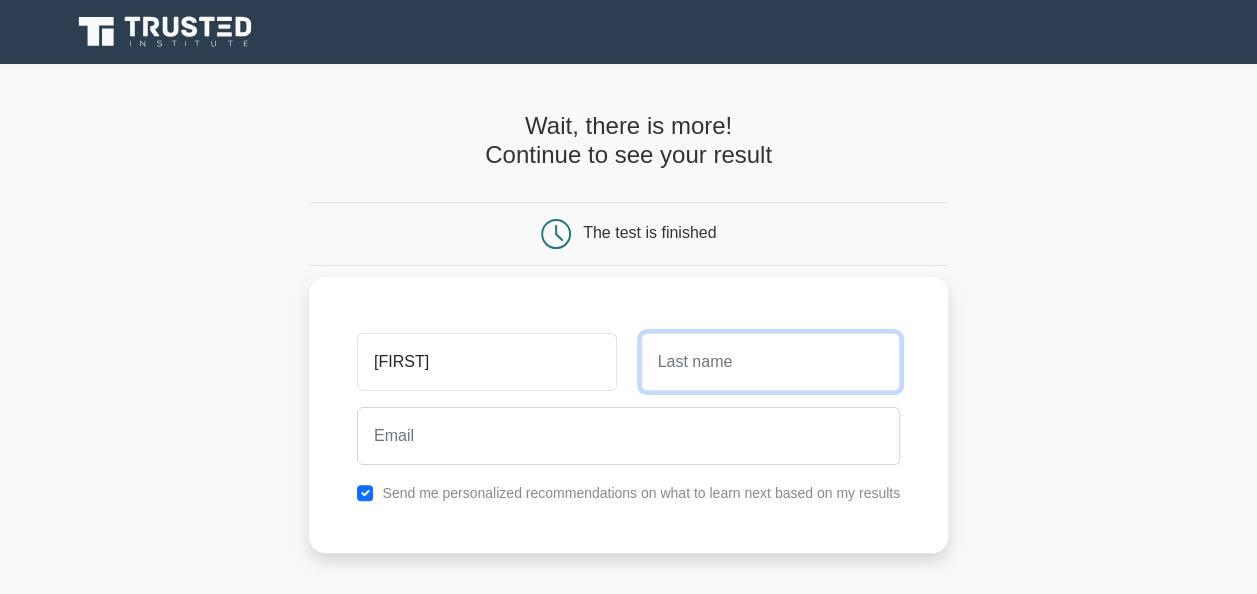 click at bounding box center (770, 362) 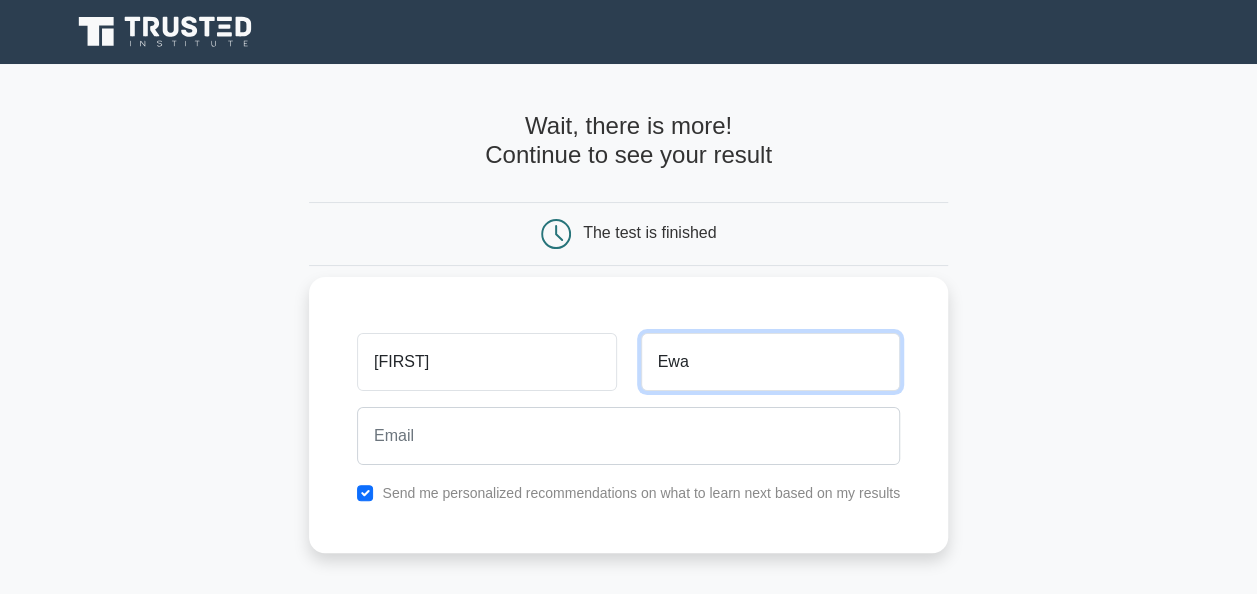 type on "Ewa" 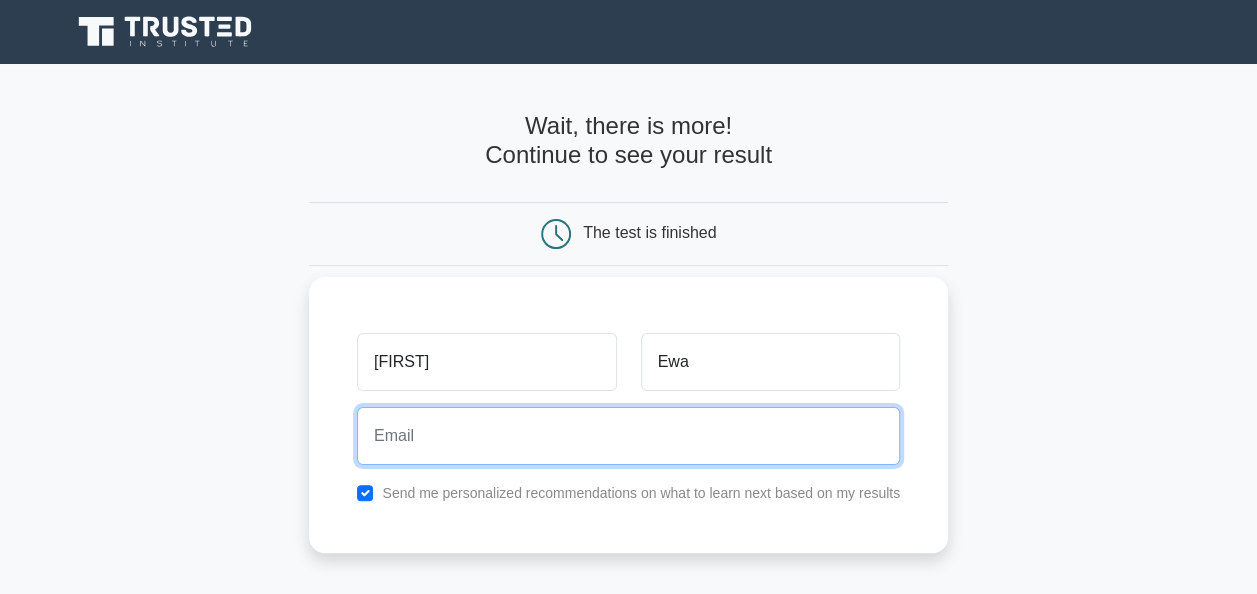 click at bounding box center [628, 436] 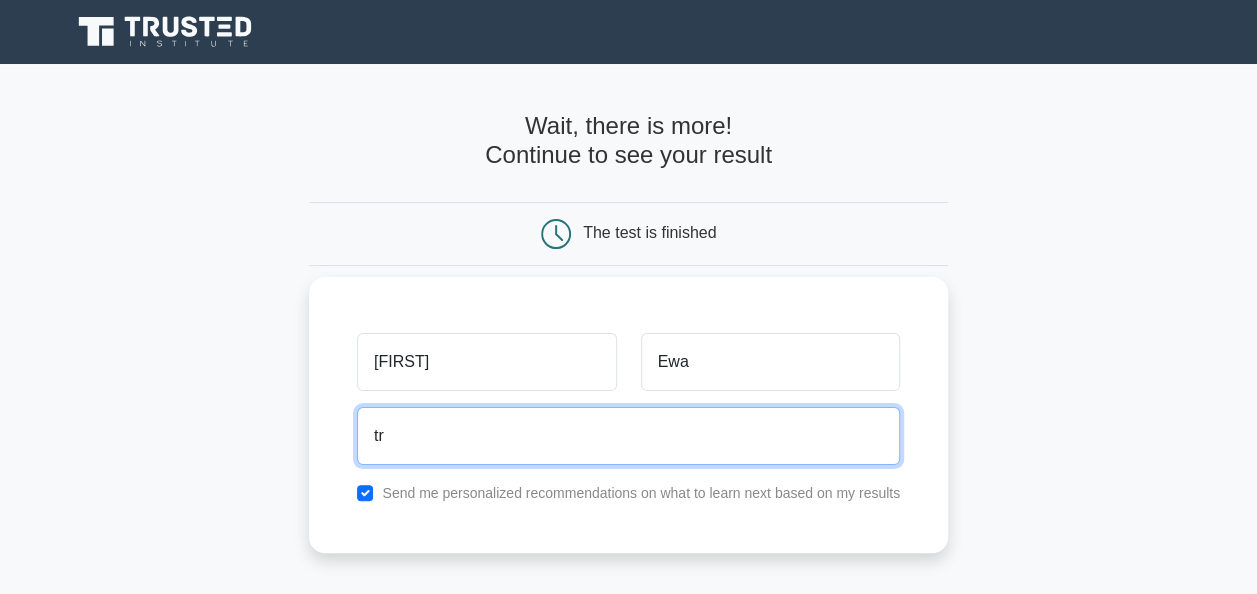type on "tresorkams62@gmail.com" 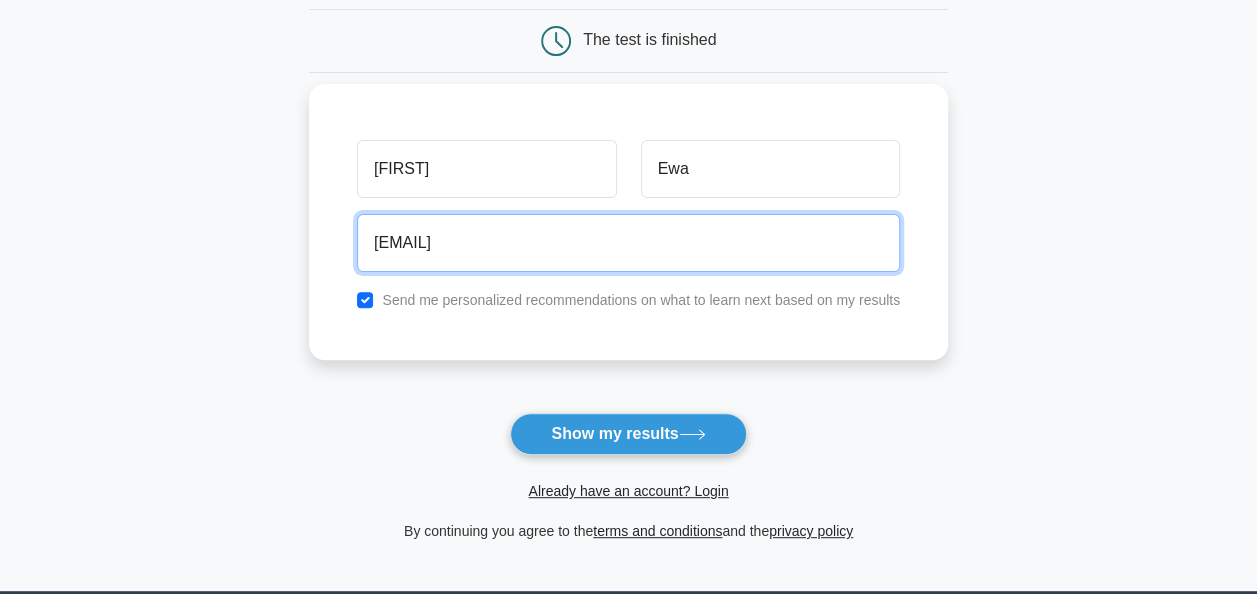 scroll, scrollTop: 200, scrollLeft: 0, axis: vertical 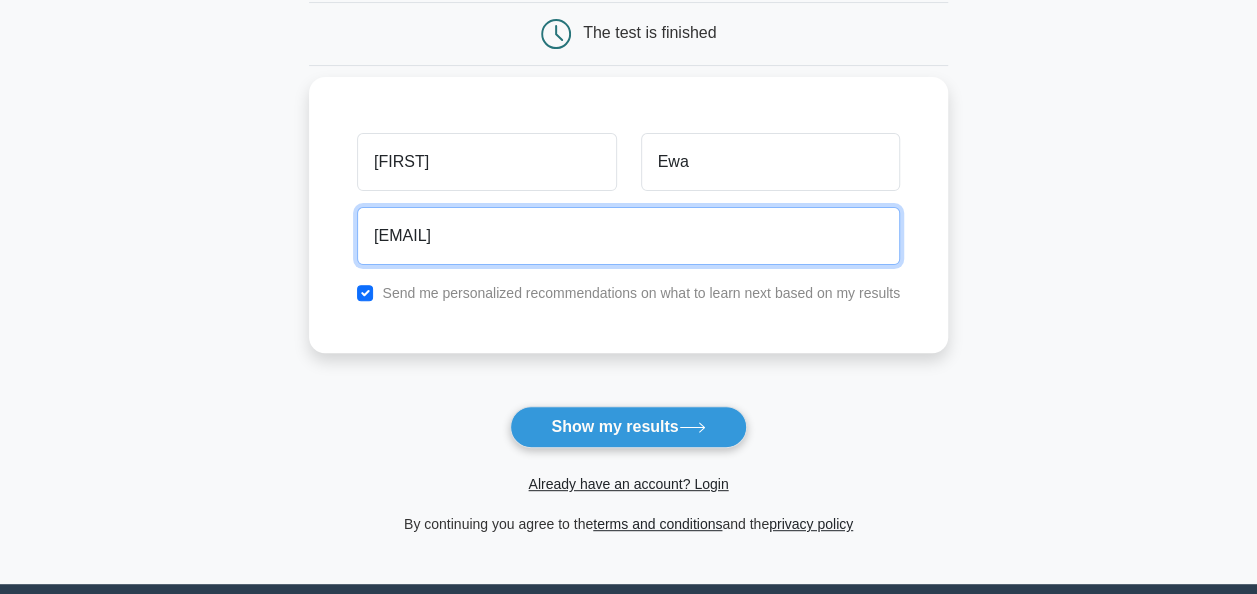 drag, startPoint x: 586, startPoint y: 240, endPoint x: 368, endPoint y: 312, distance: 229.58223 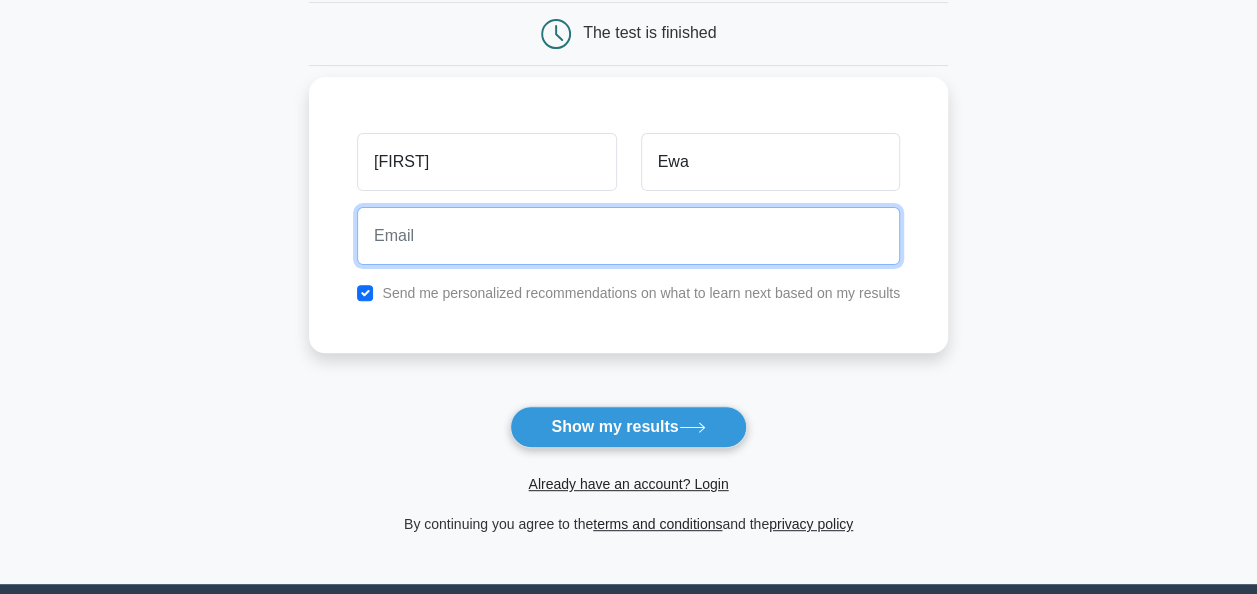 click at bounding box center (628, 236) 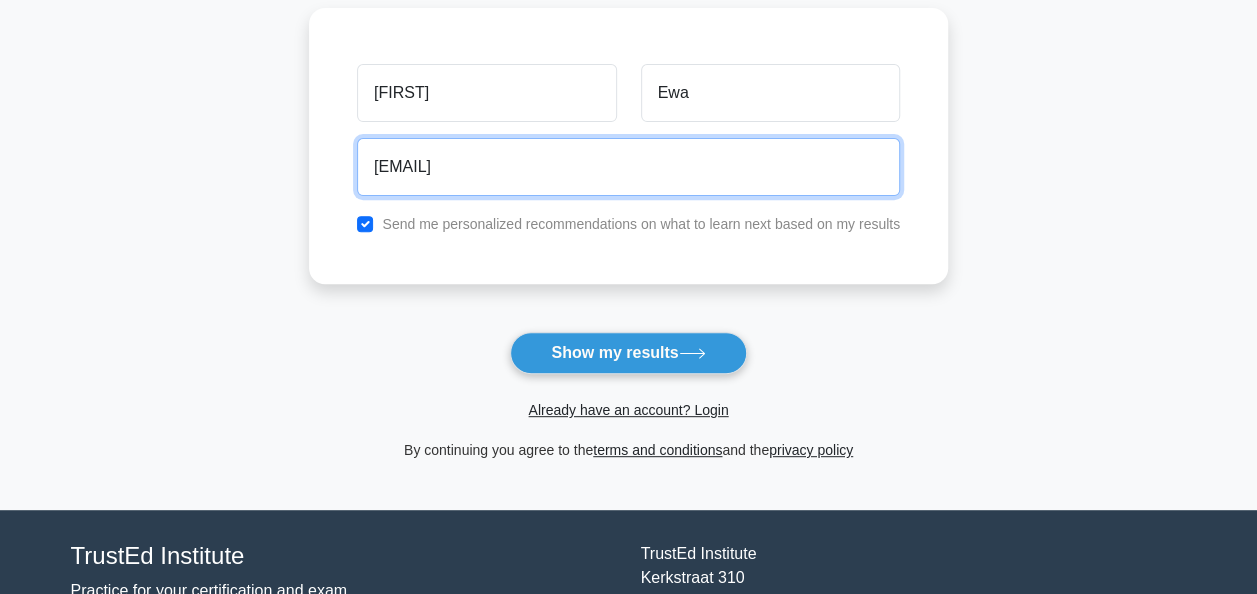 scroll, scrollTop: 205, scrollLeft: 0, axis: vertical 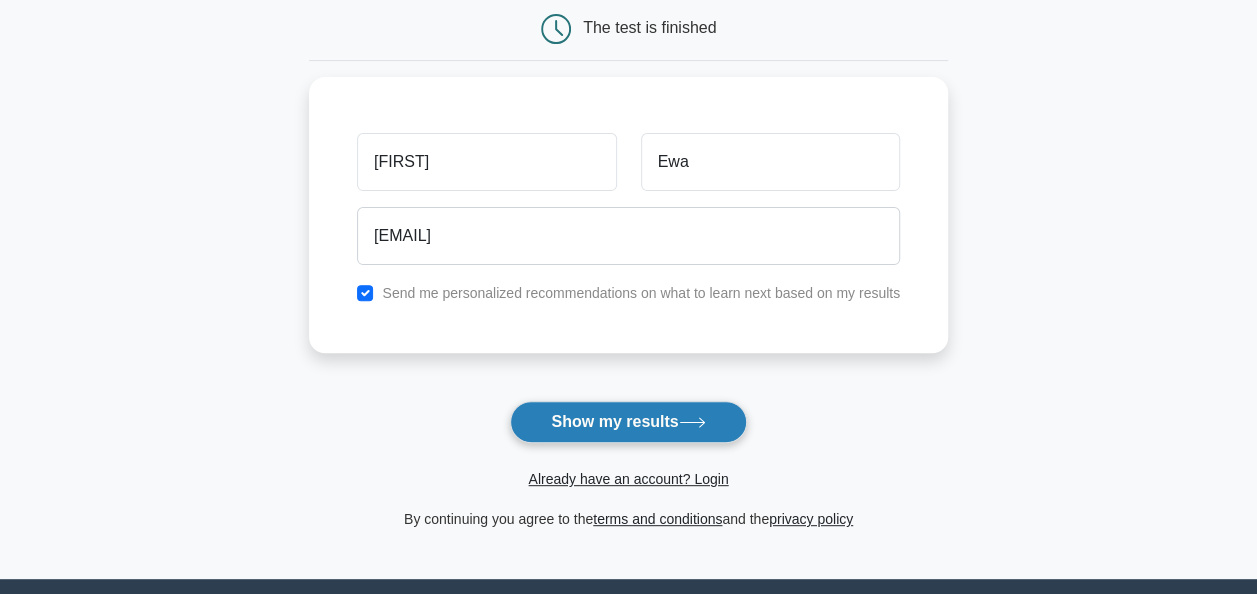 click on "Show my results" at bounding box center (628, 422) 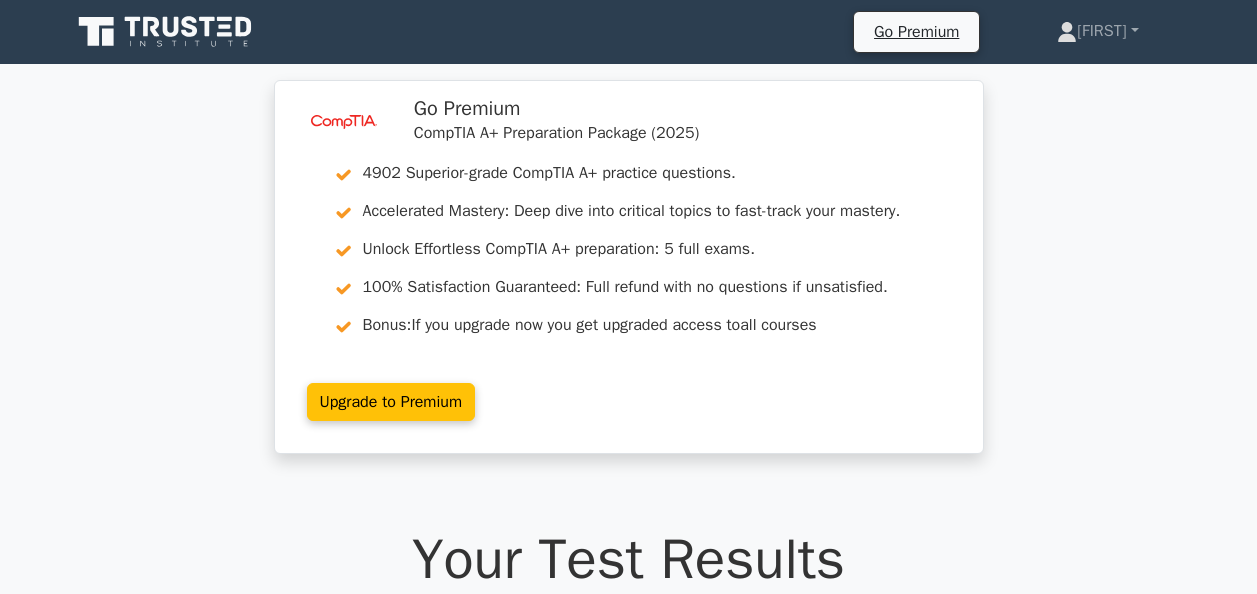 scroll, scrollTop: 0, scrollLeft: 0, axis: both 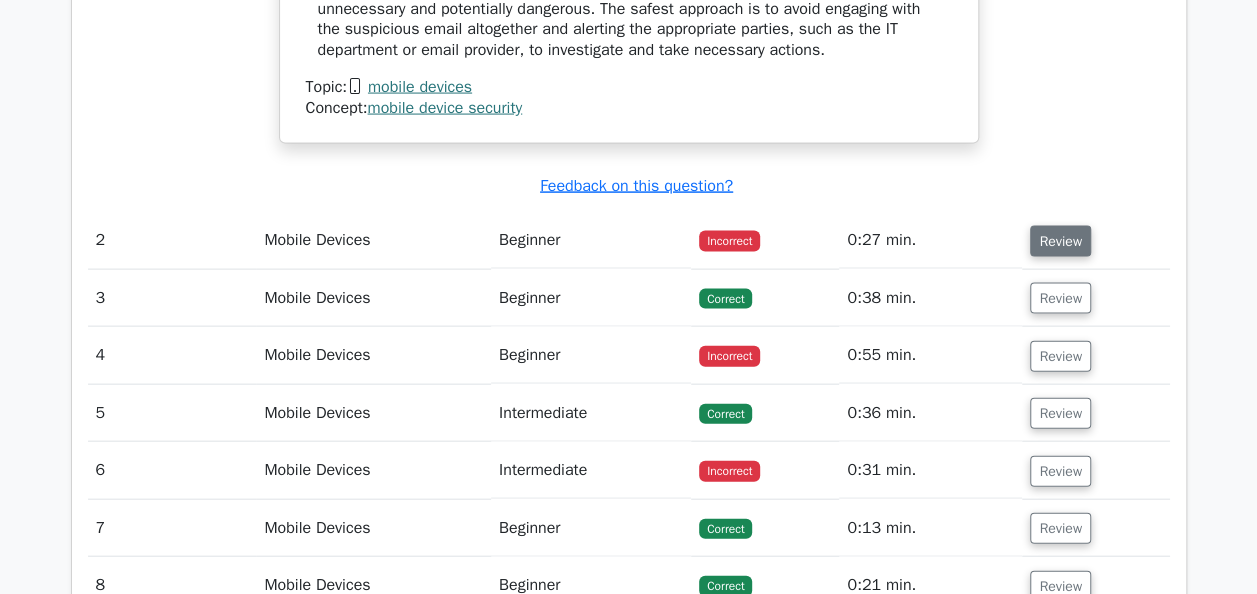 click on "Review" at bounding box center (1060, 241) 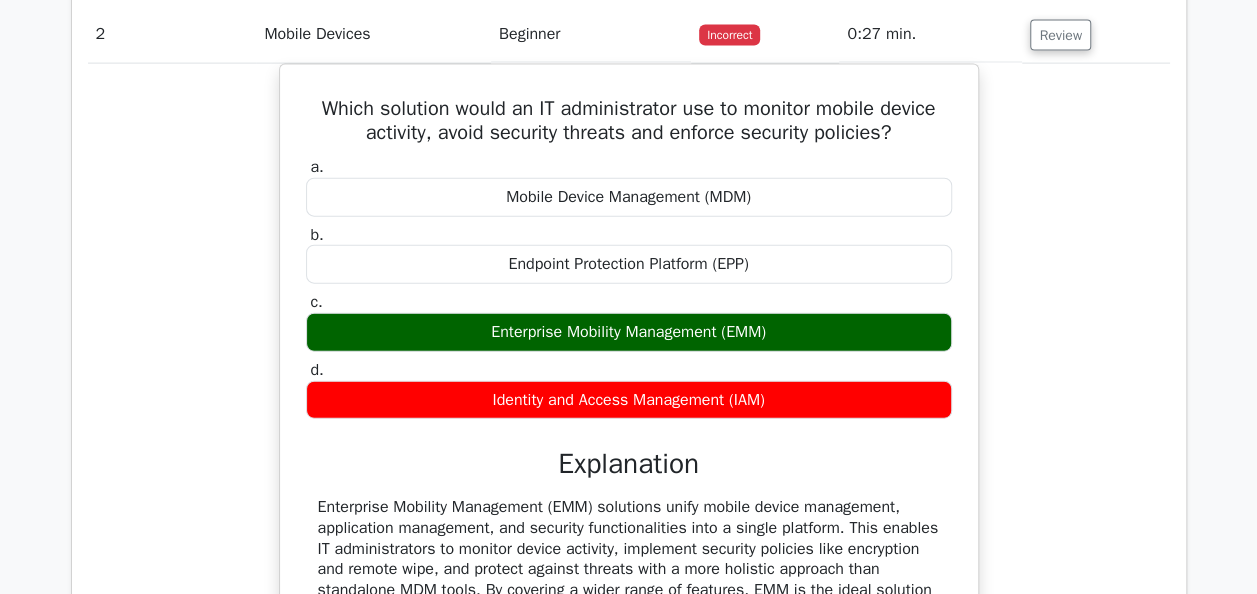 scroll, scrollTop: 2254, scrollLeft: 0, axis: vertical 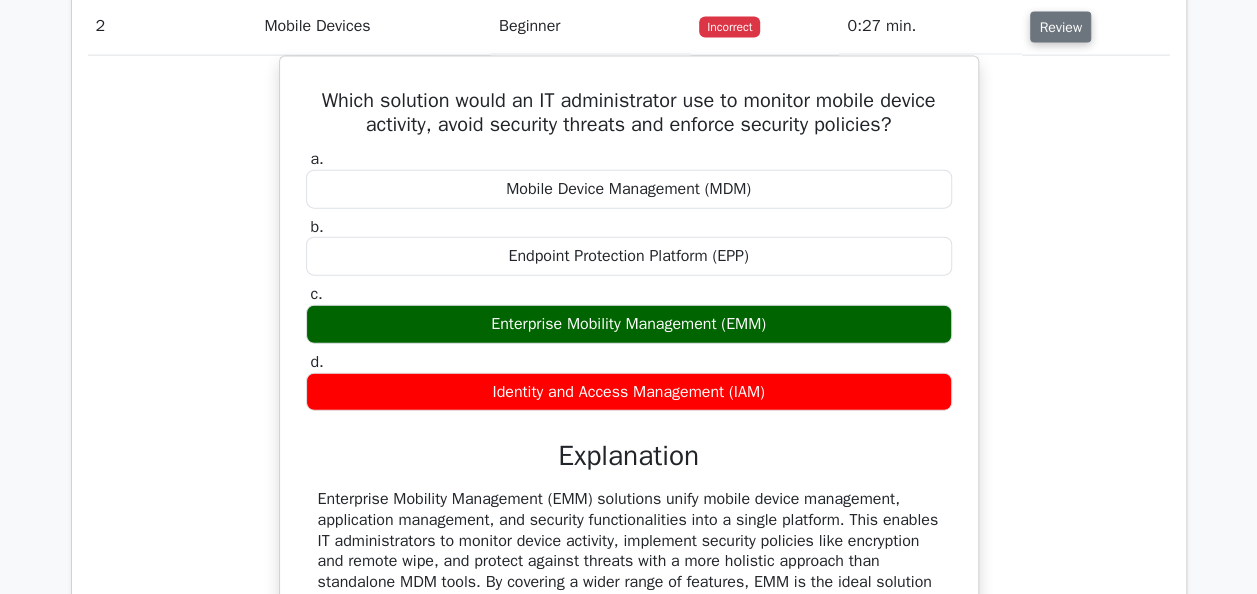 click on "Review" at bounding box center [1060, 27] 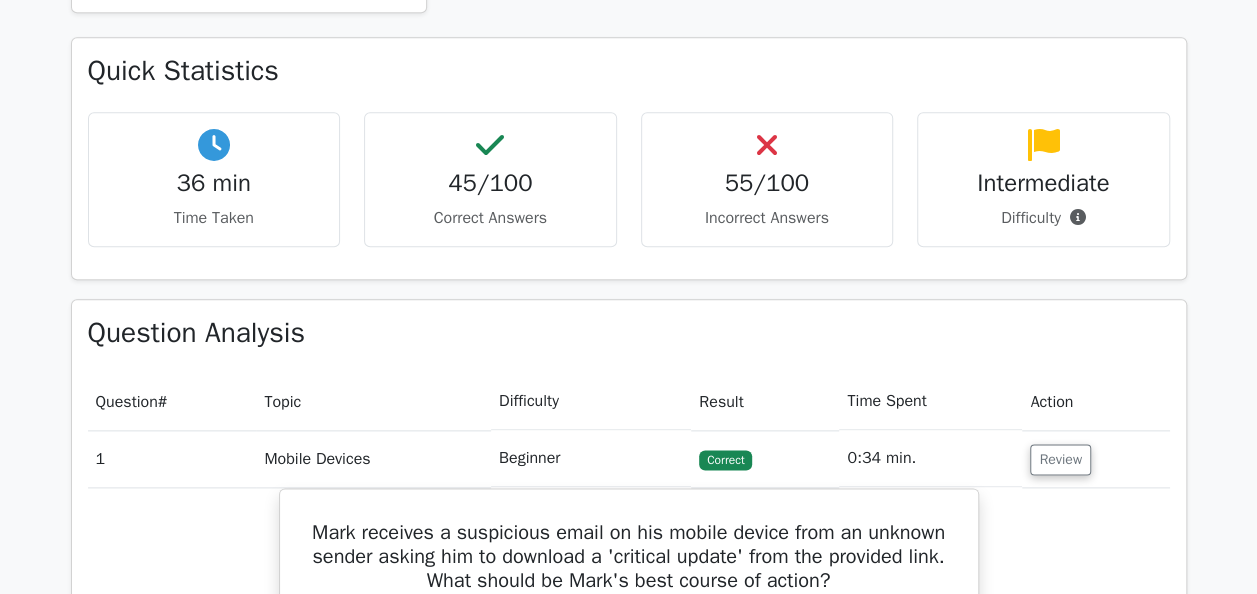 scroll, scrollTop: 0, scrollLeft: 0, axis: both 